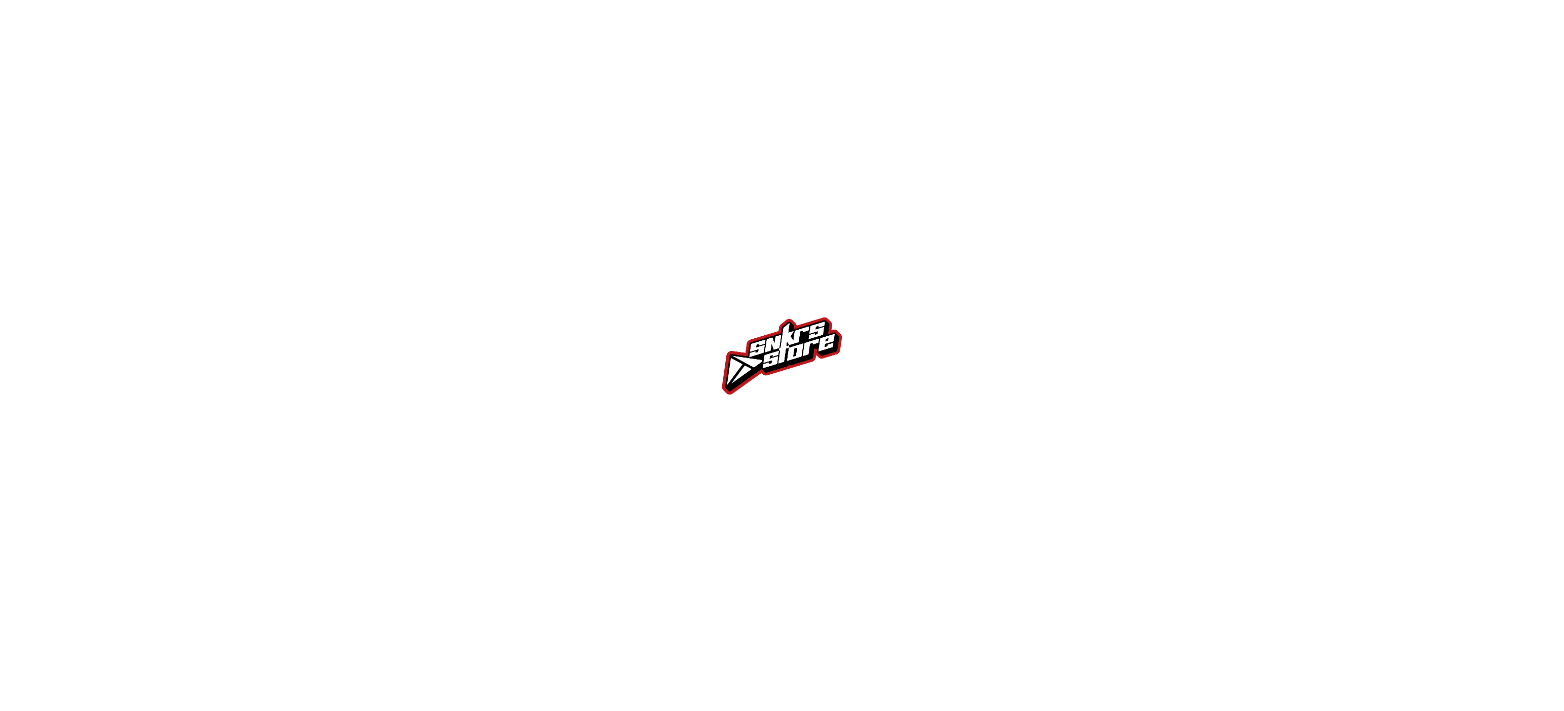 scroll, scrollTop: 0, scrollLeft: 0, axis: both 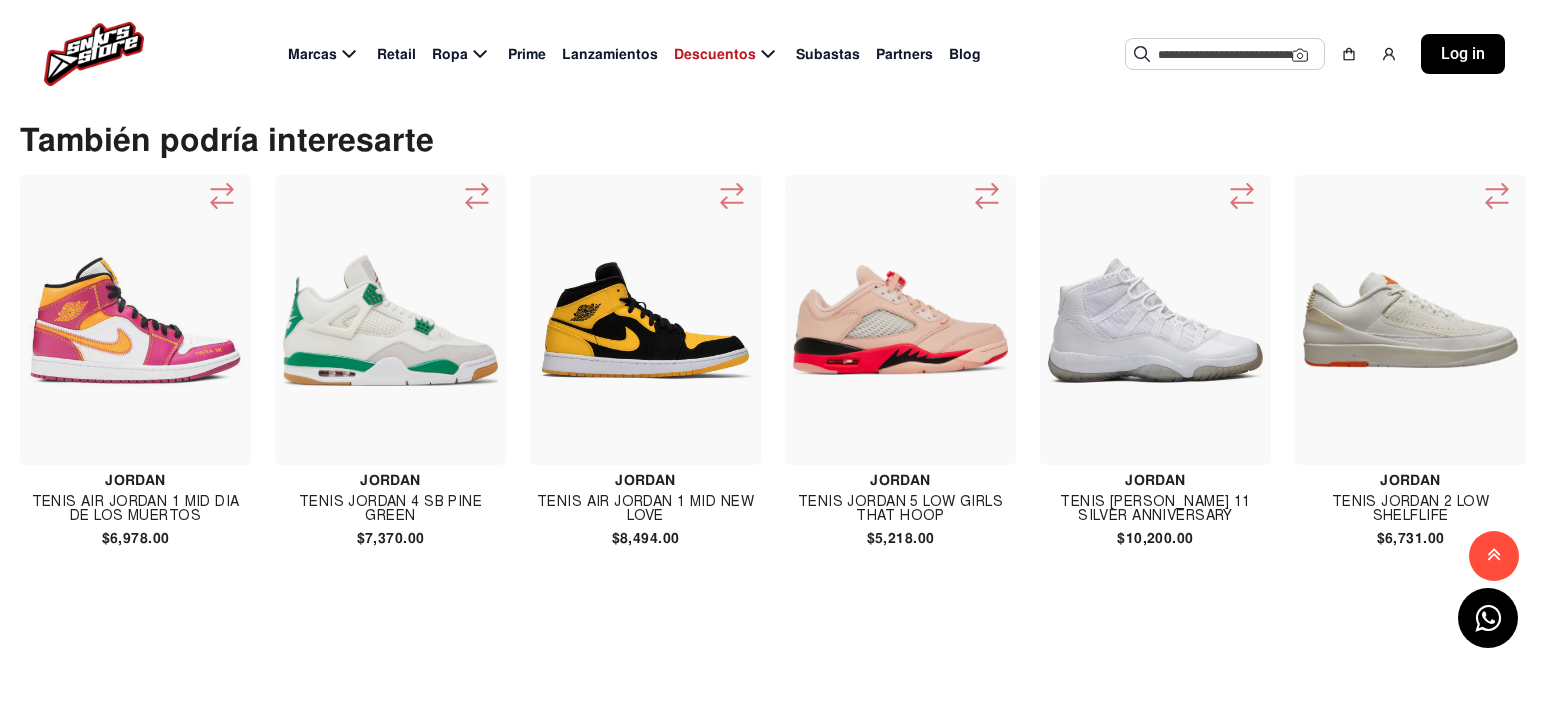click 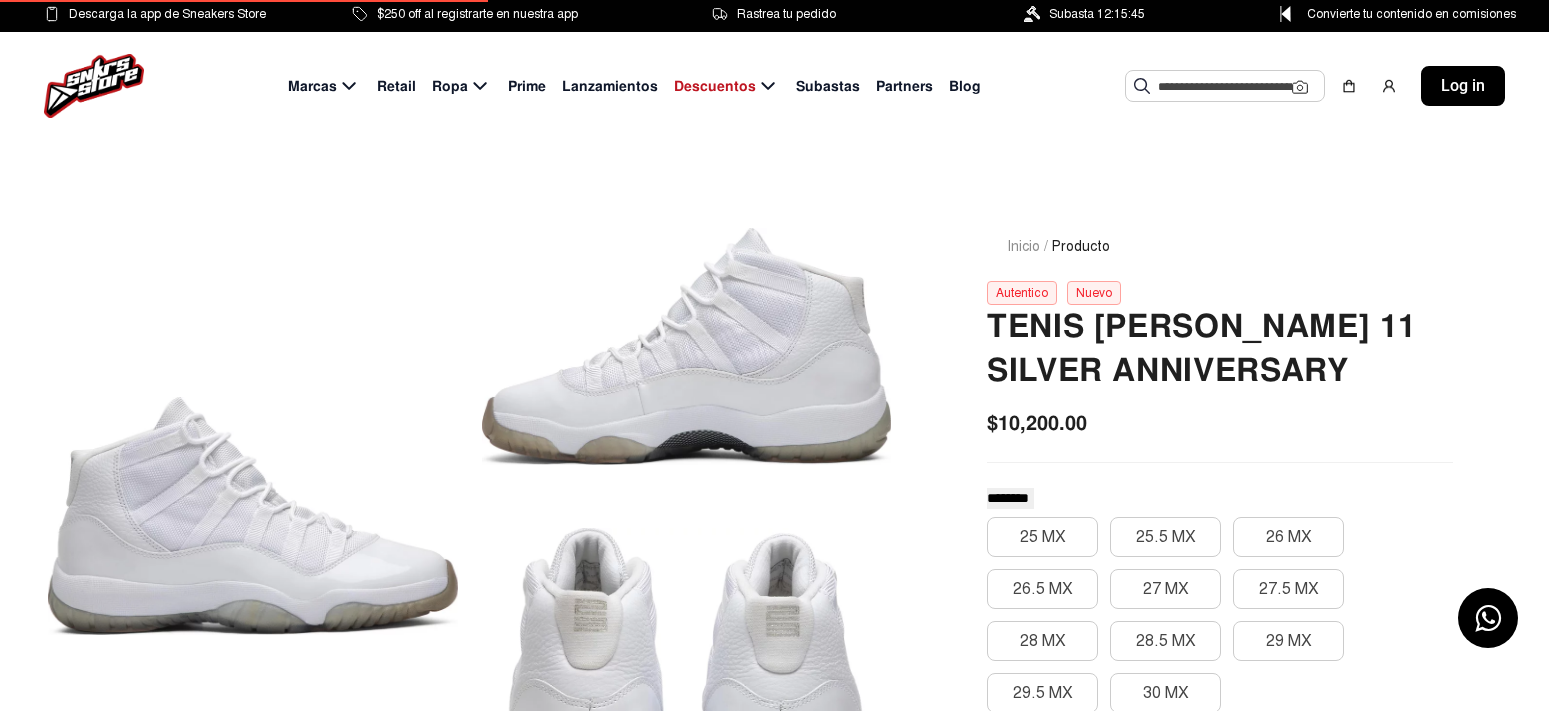 scroll, scrollTop: 0, scrollLeft: 0, axis: both 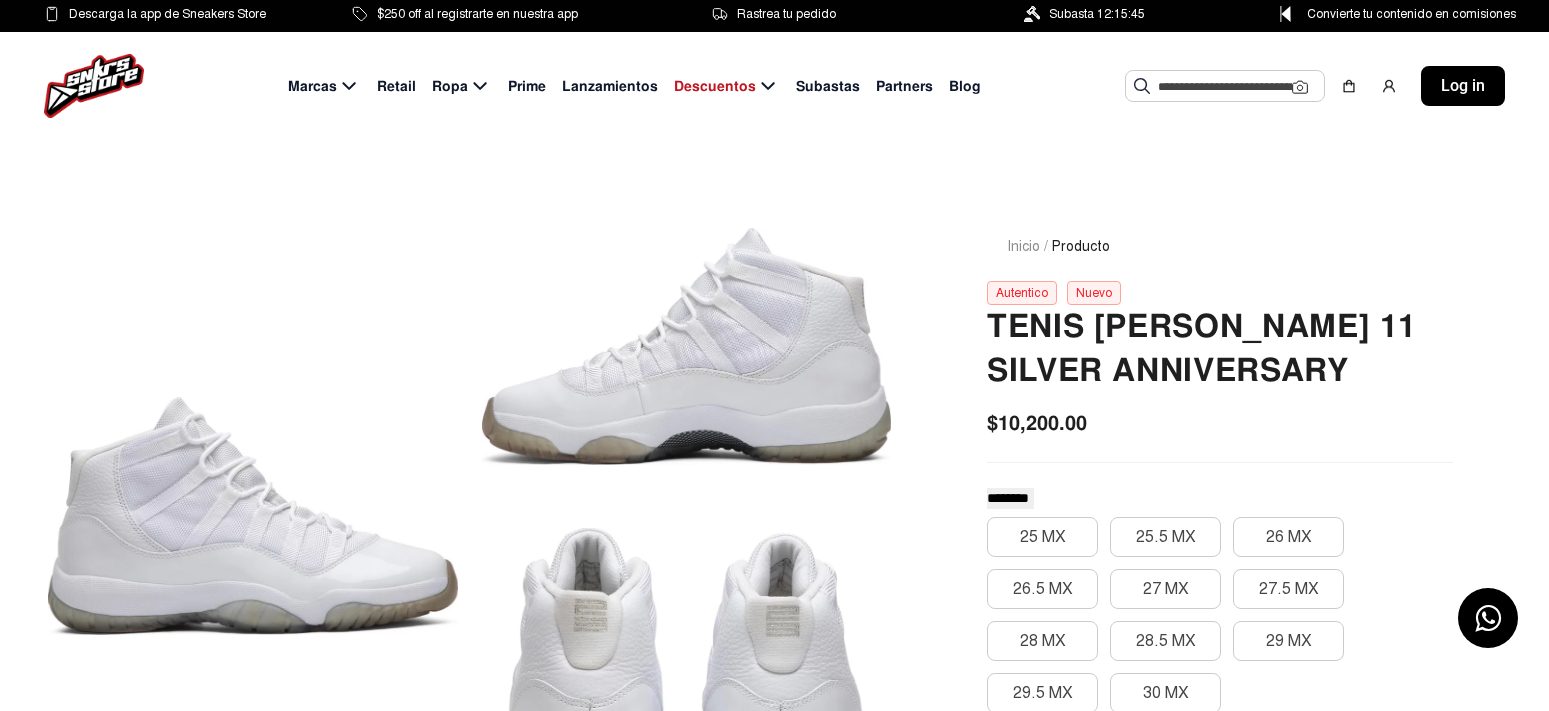 click 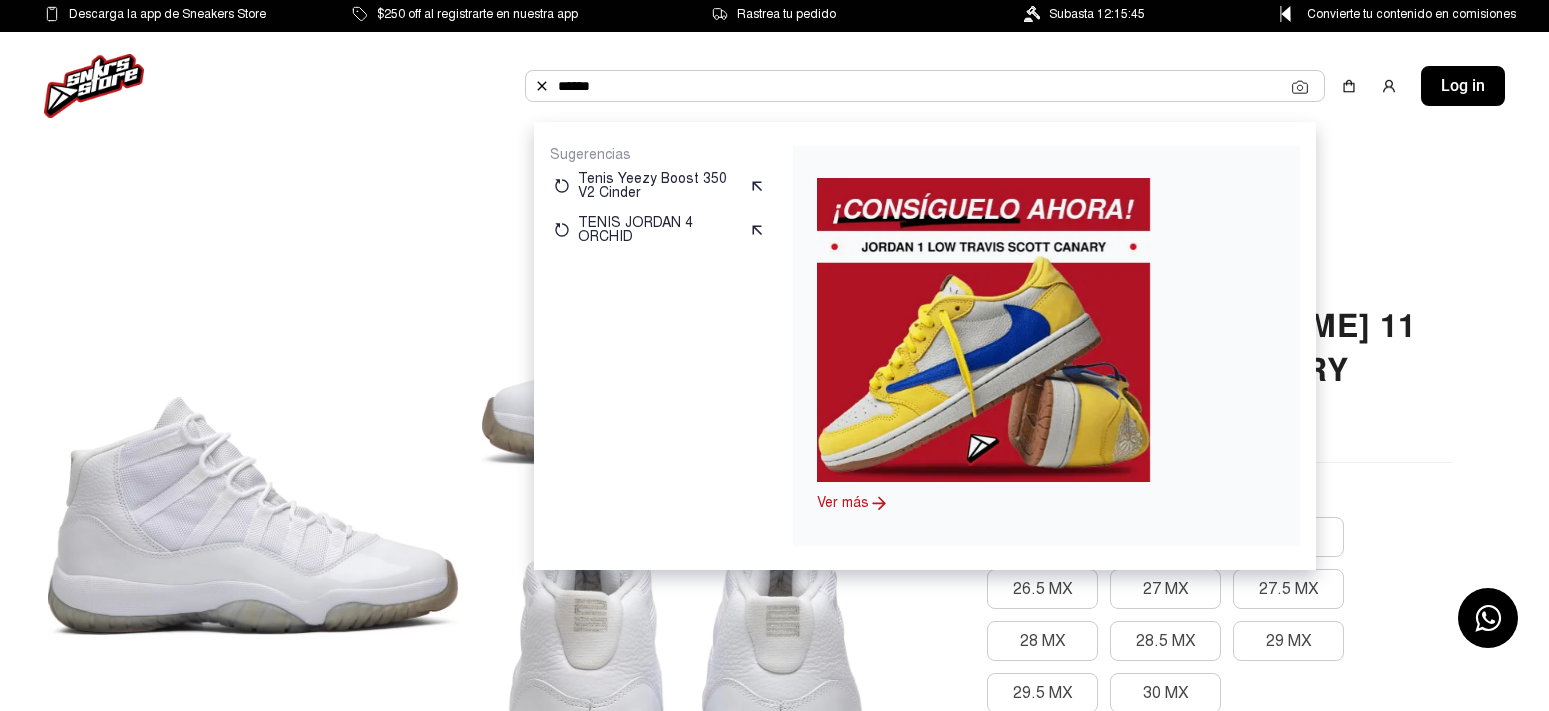 type on "******" 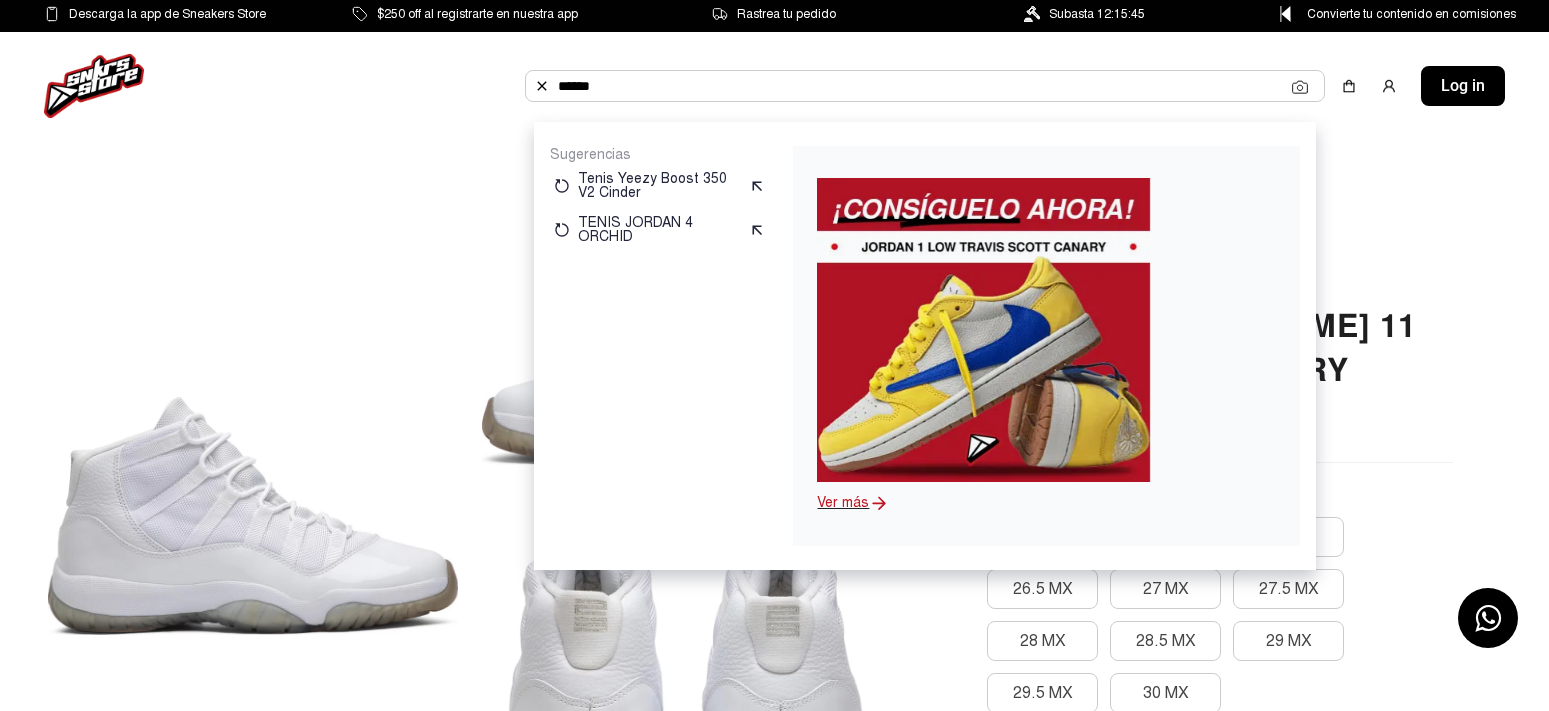 click on "Ver más" 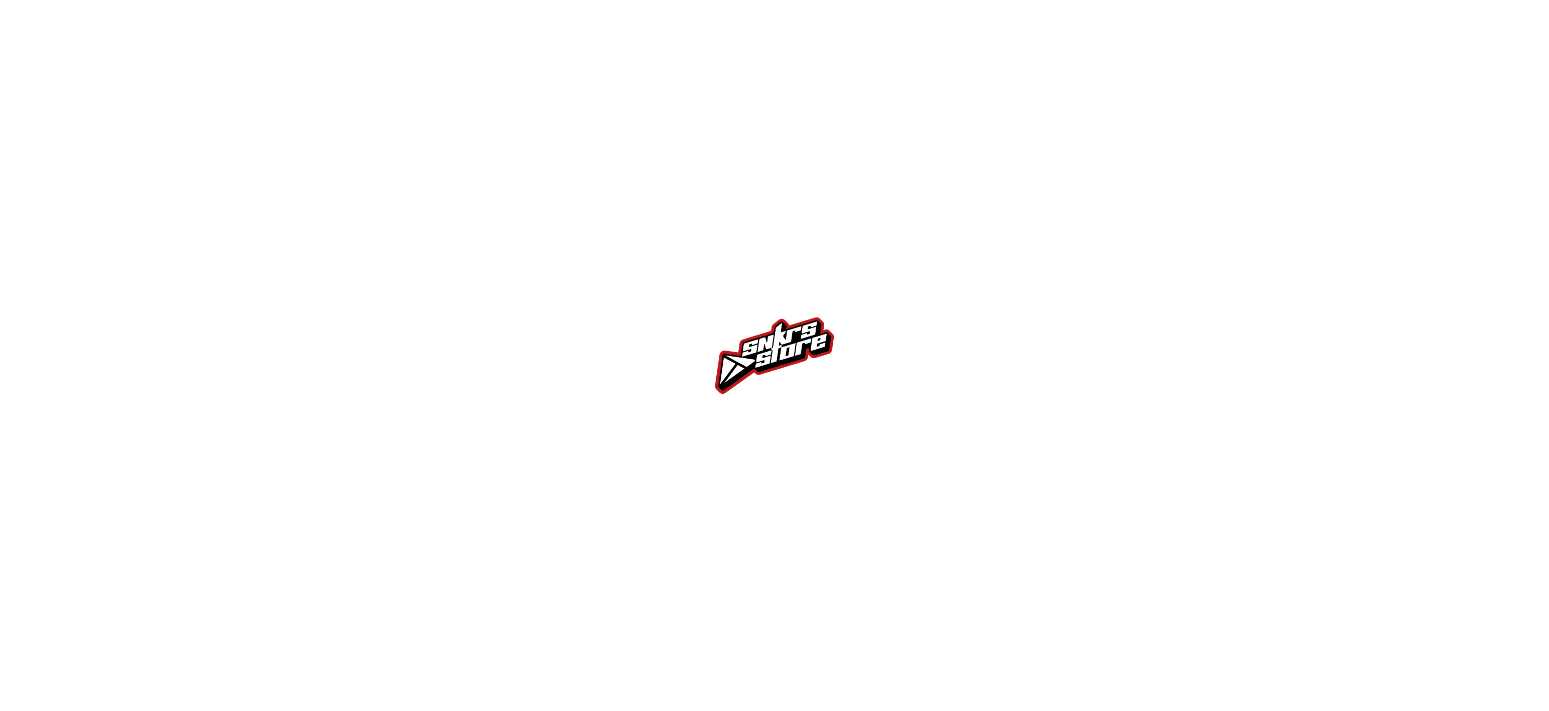 scroll, scrollTop: 0, scrollLeft: 0, axis: both 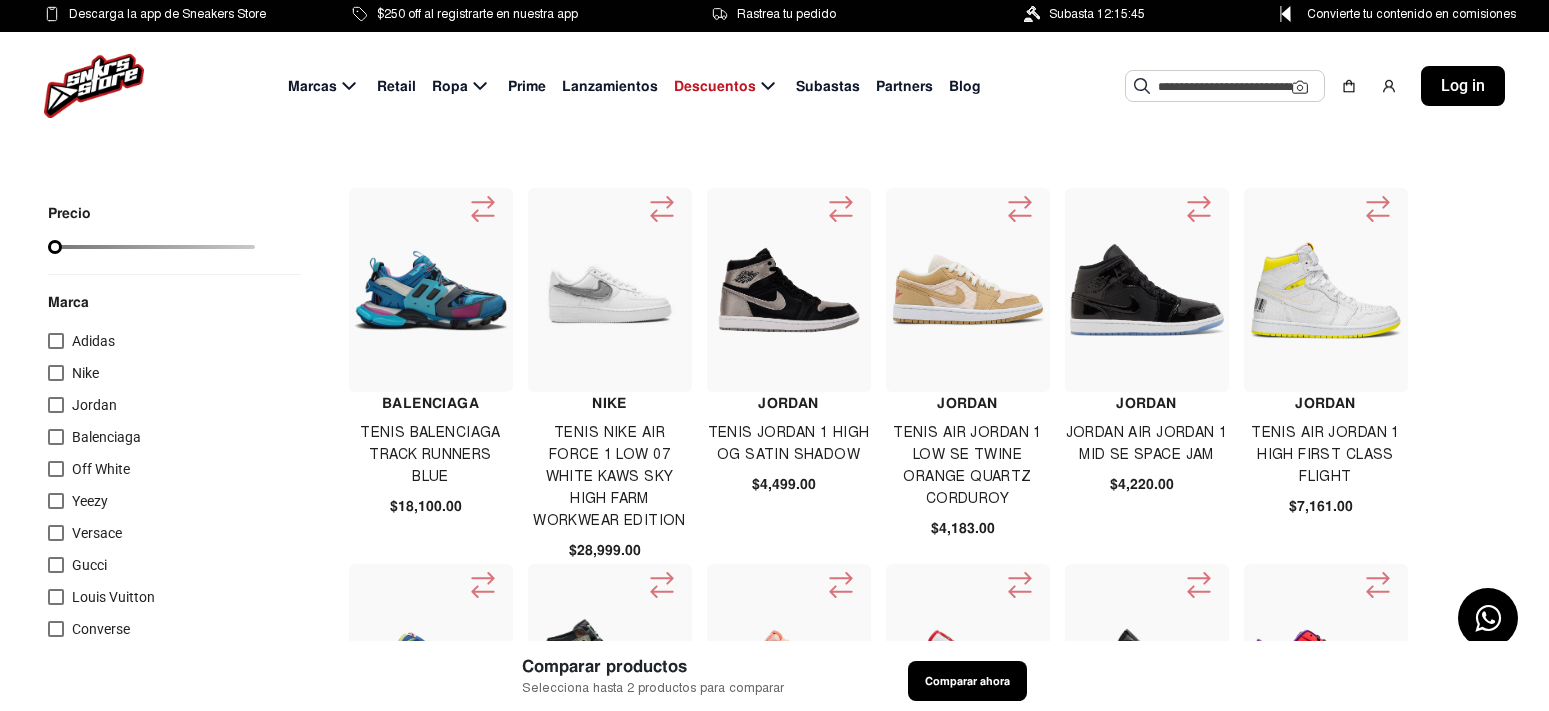 click 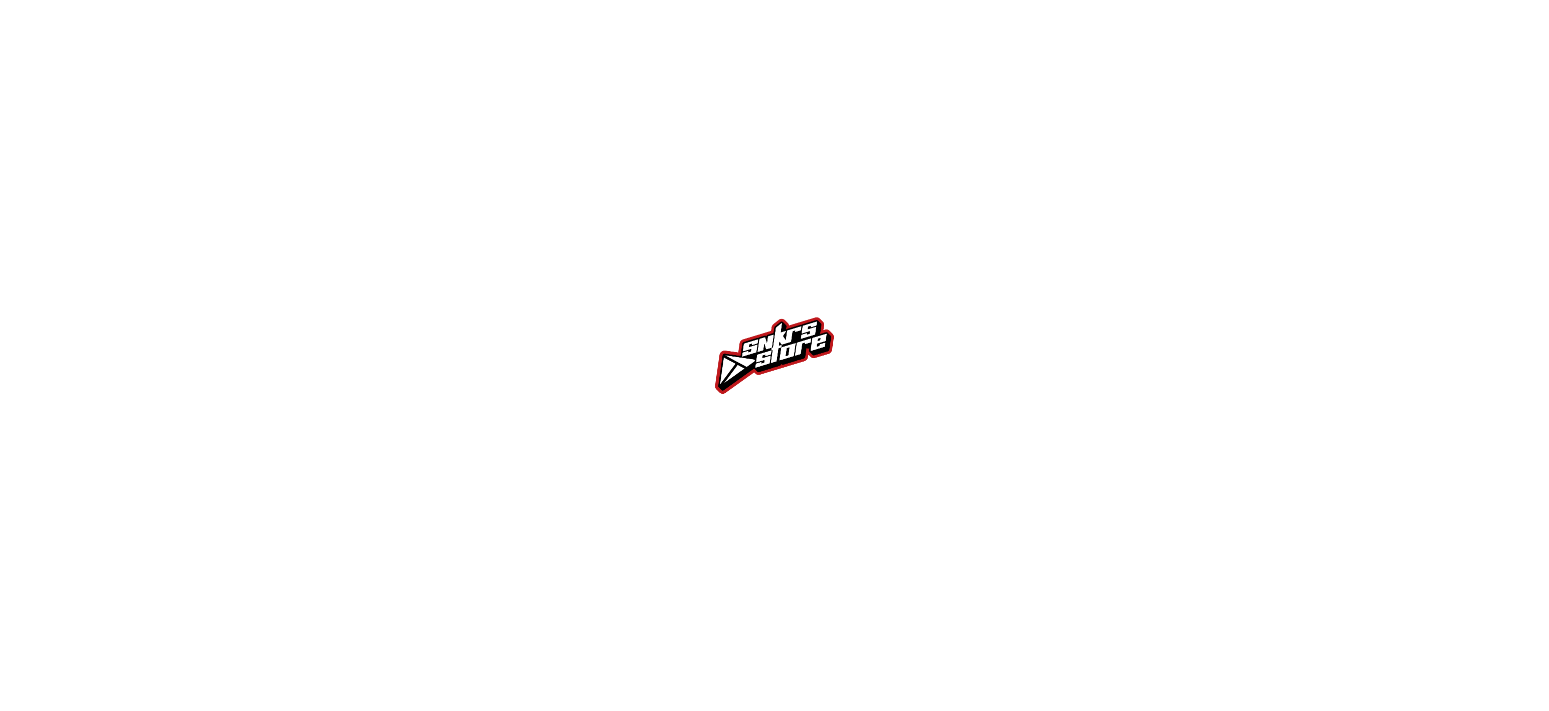 scroll, scrollTop: 0, scrollLeft: 0, axis: both 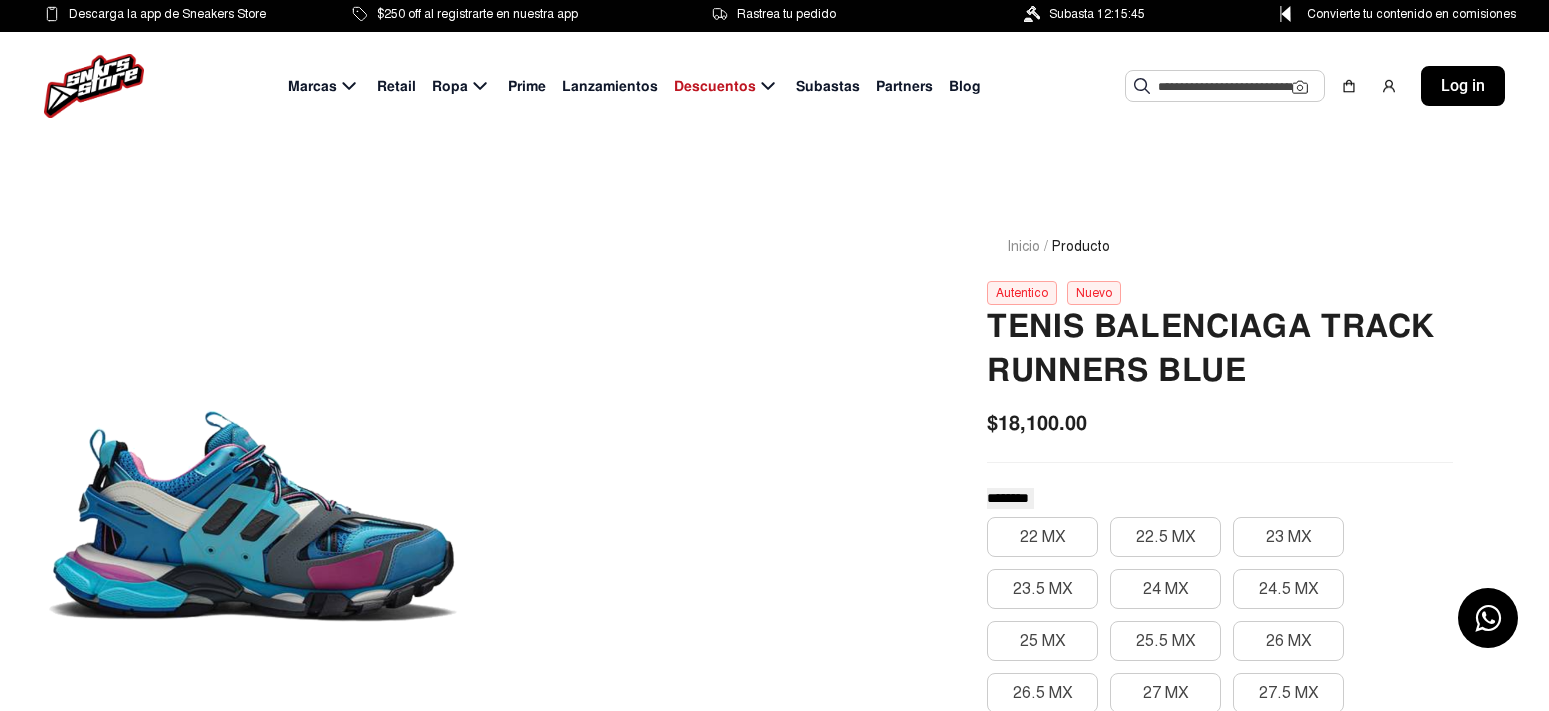 click 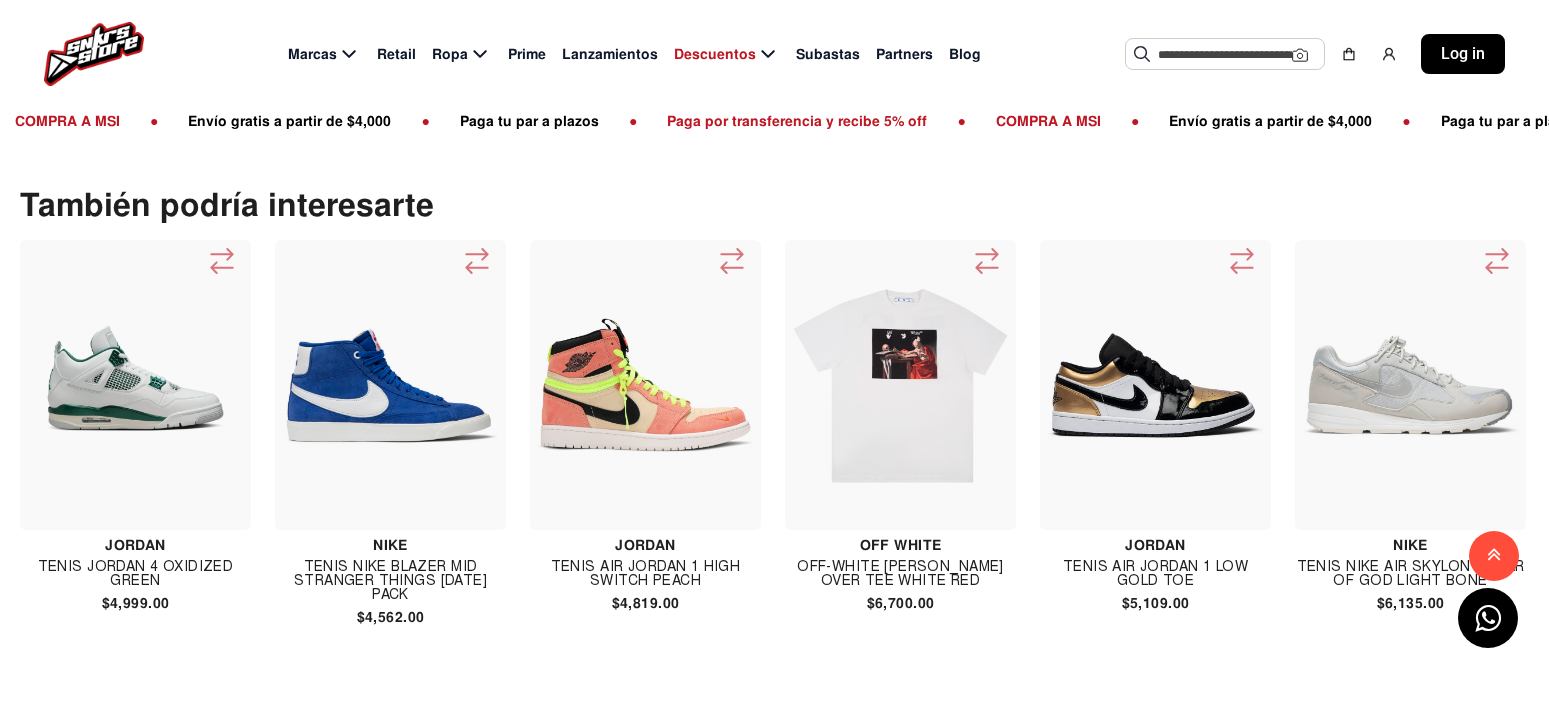 scroll, scrollTop: 2000, scrollLeft: 0, axis: vertical 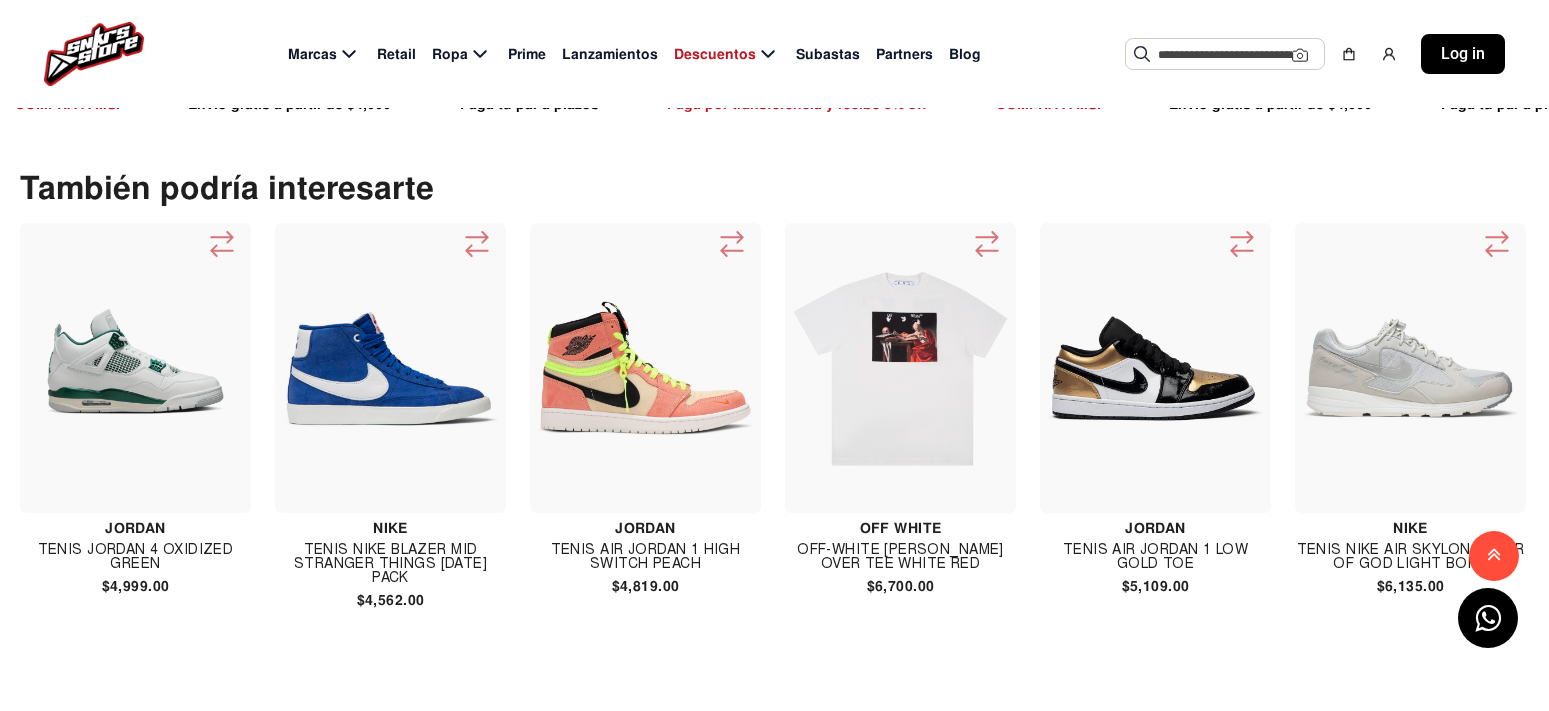 click 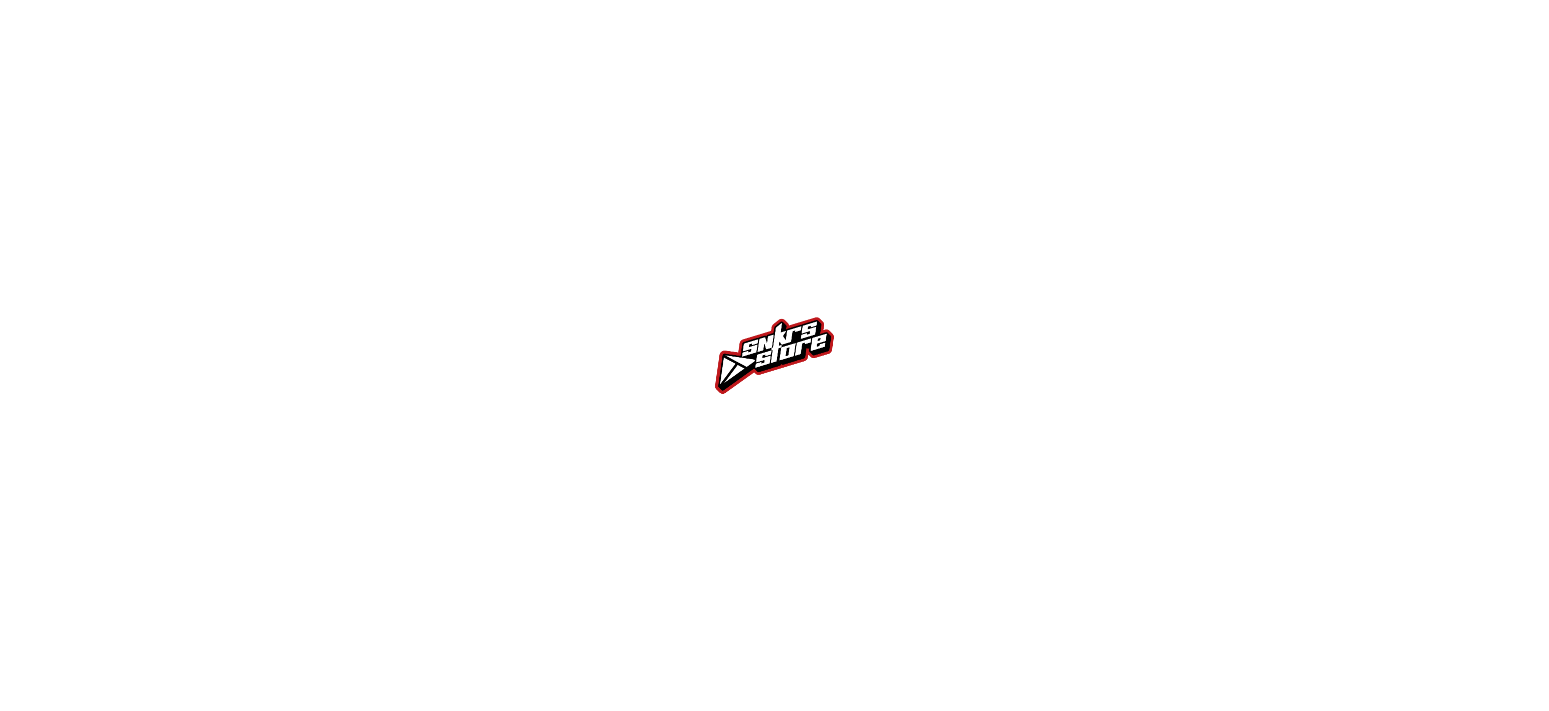 scroll, scrollTop: 0, scrollLeft: 0, axis: both 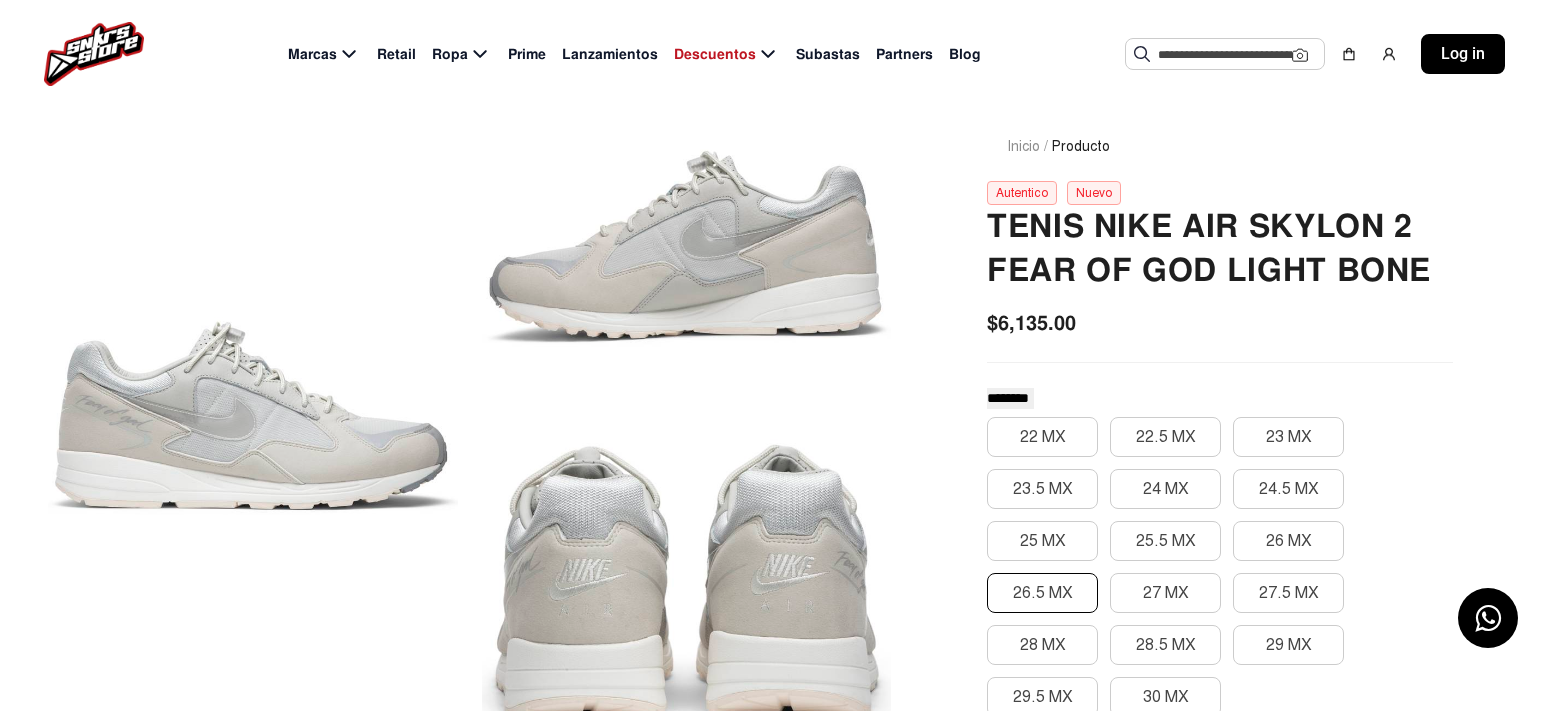 click on "26.5 MX" 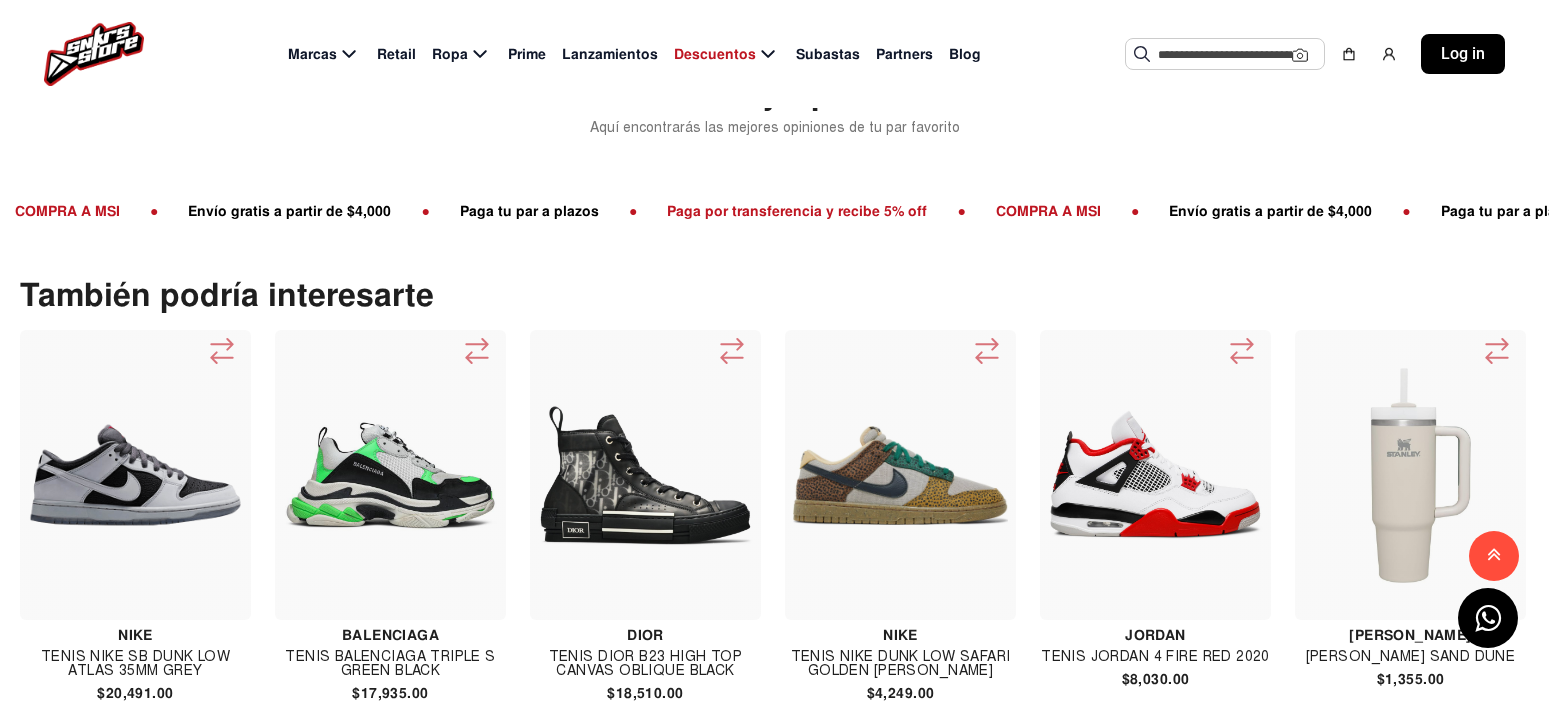 scroll, scrollTop: 2100, scrollLeft: 0, axis: vertical 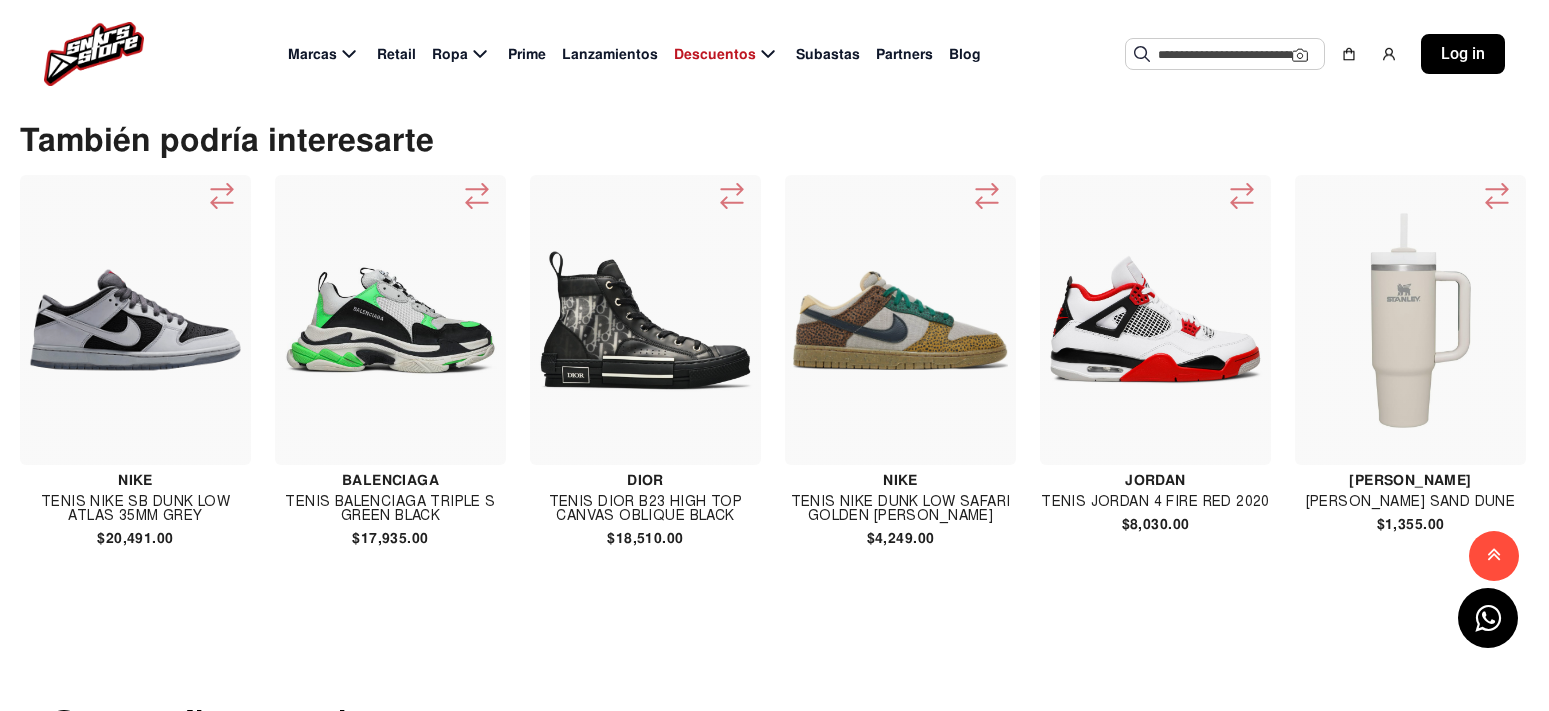 click on "Tenis Balenciaga Triple S Green Black" 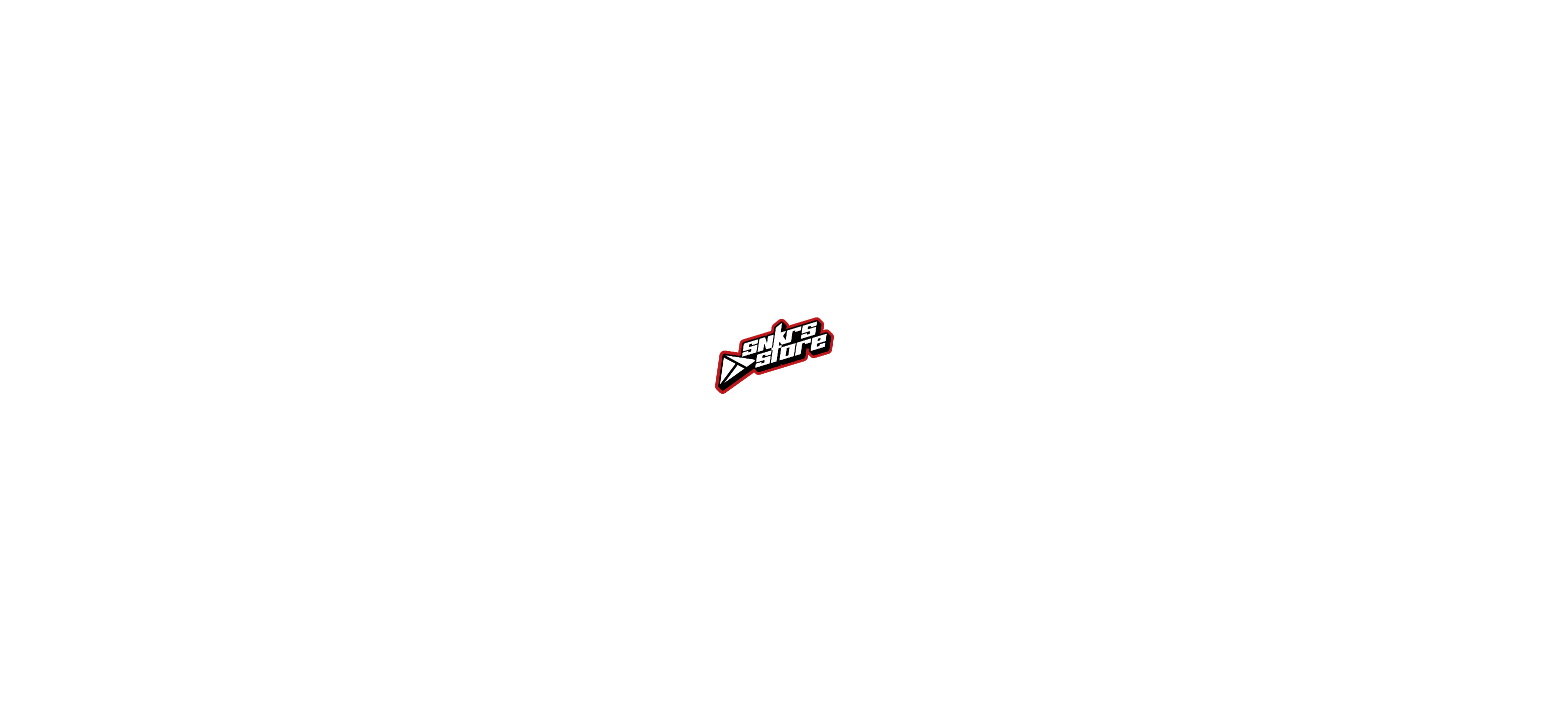 scroll, scrollTop: 0, scrollLeft: 0, axis: both 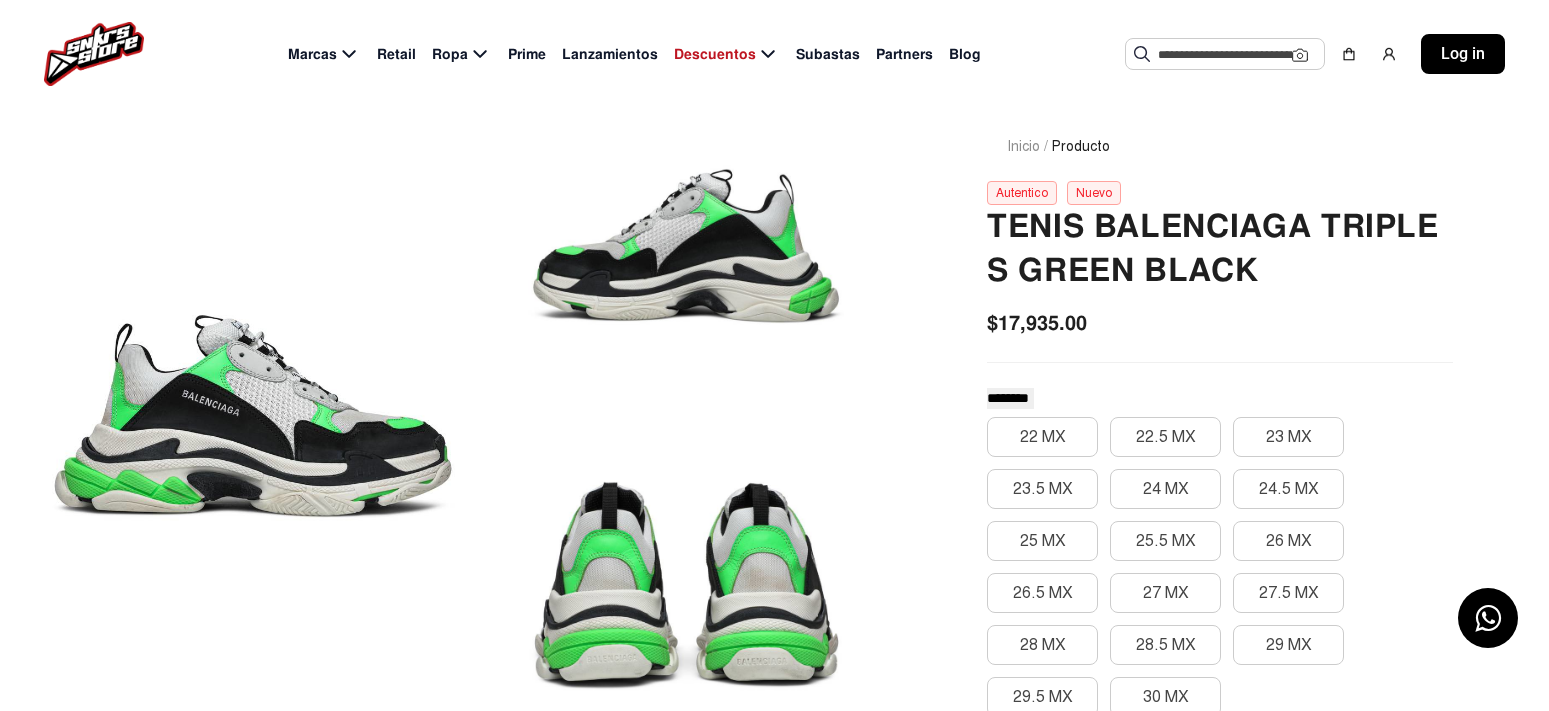 click 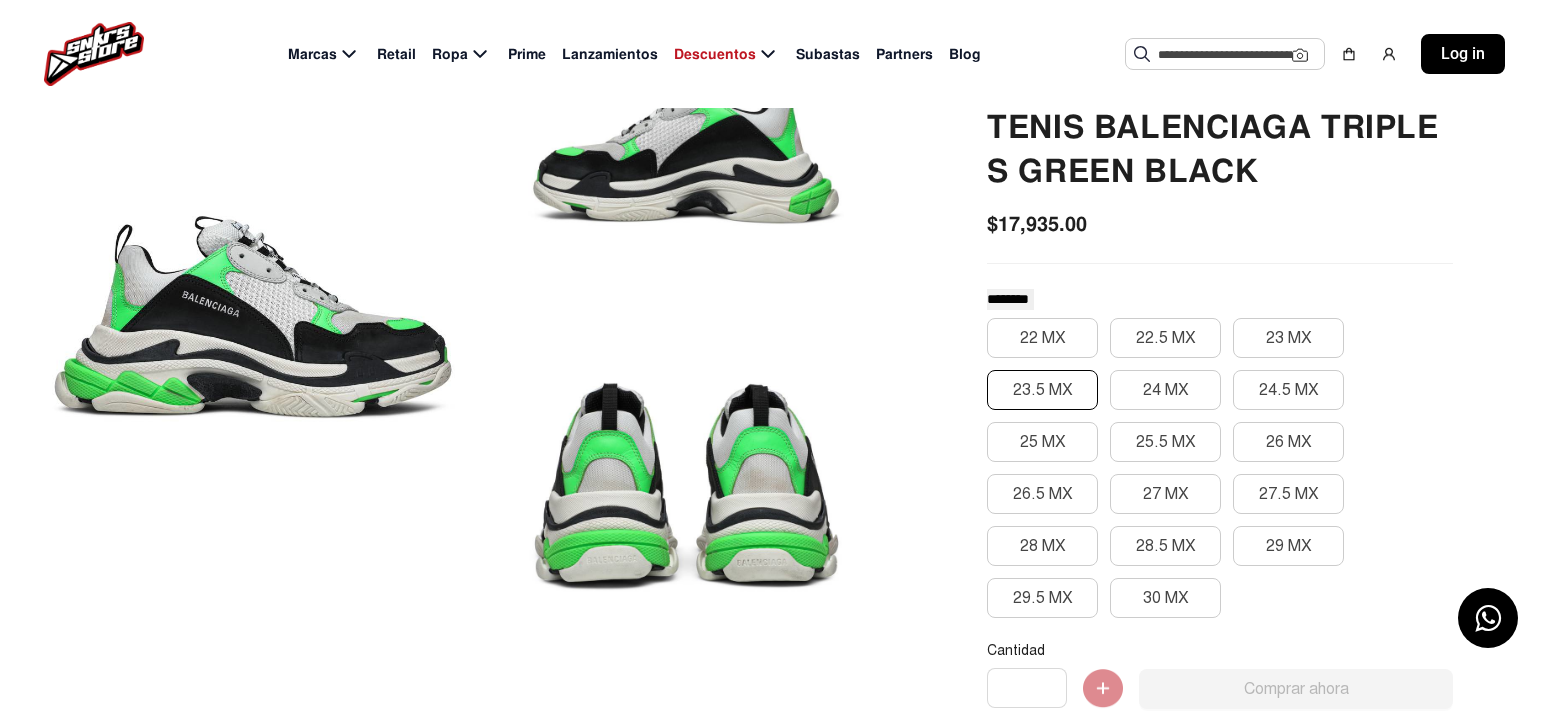 scroll, scrollTop: 200, scrollLeft: 0, axis: vertical 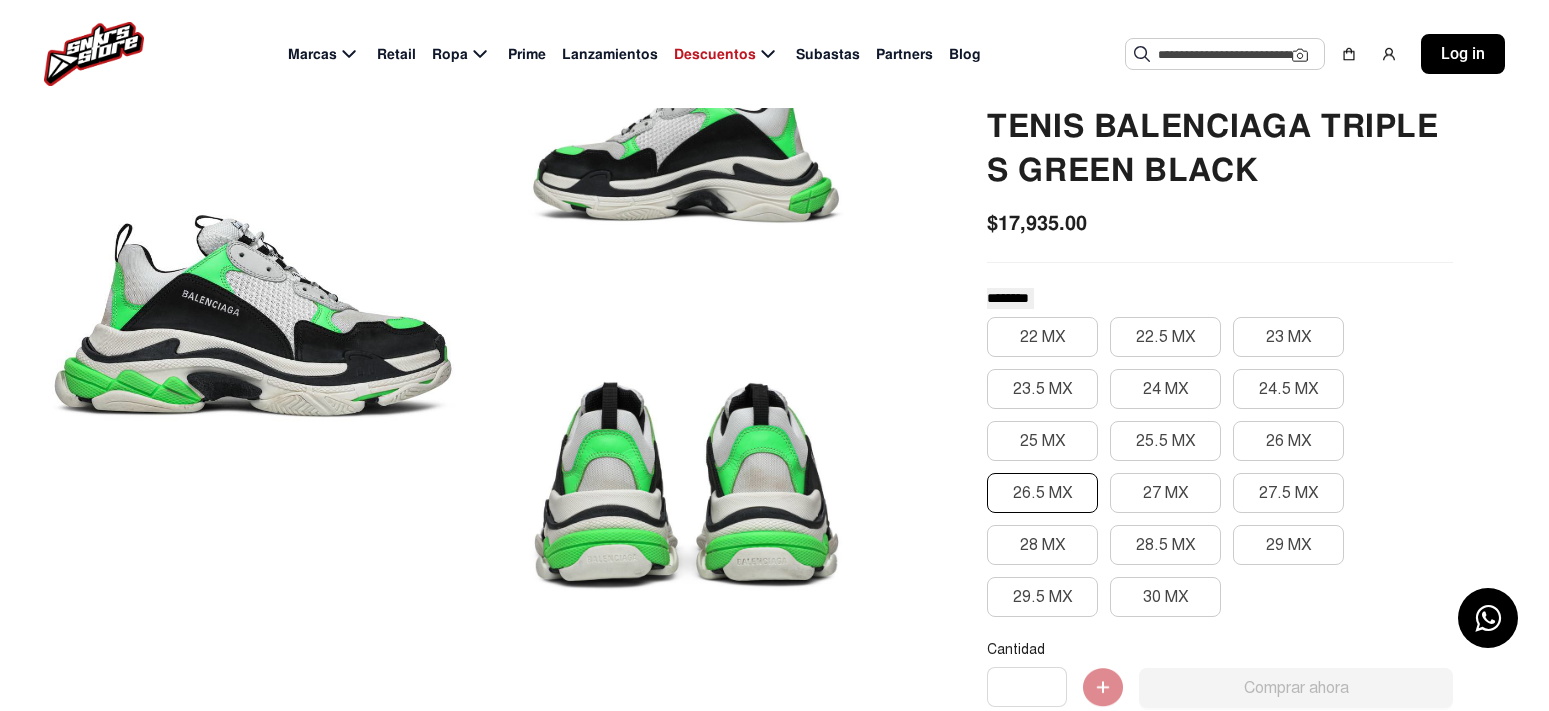 click on "26.5 MX" 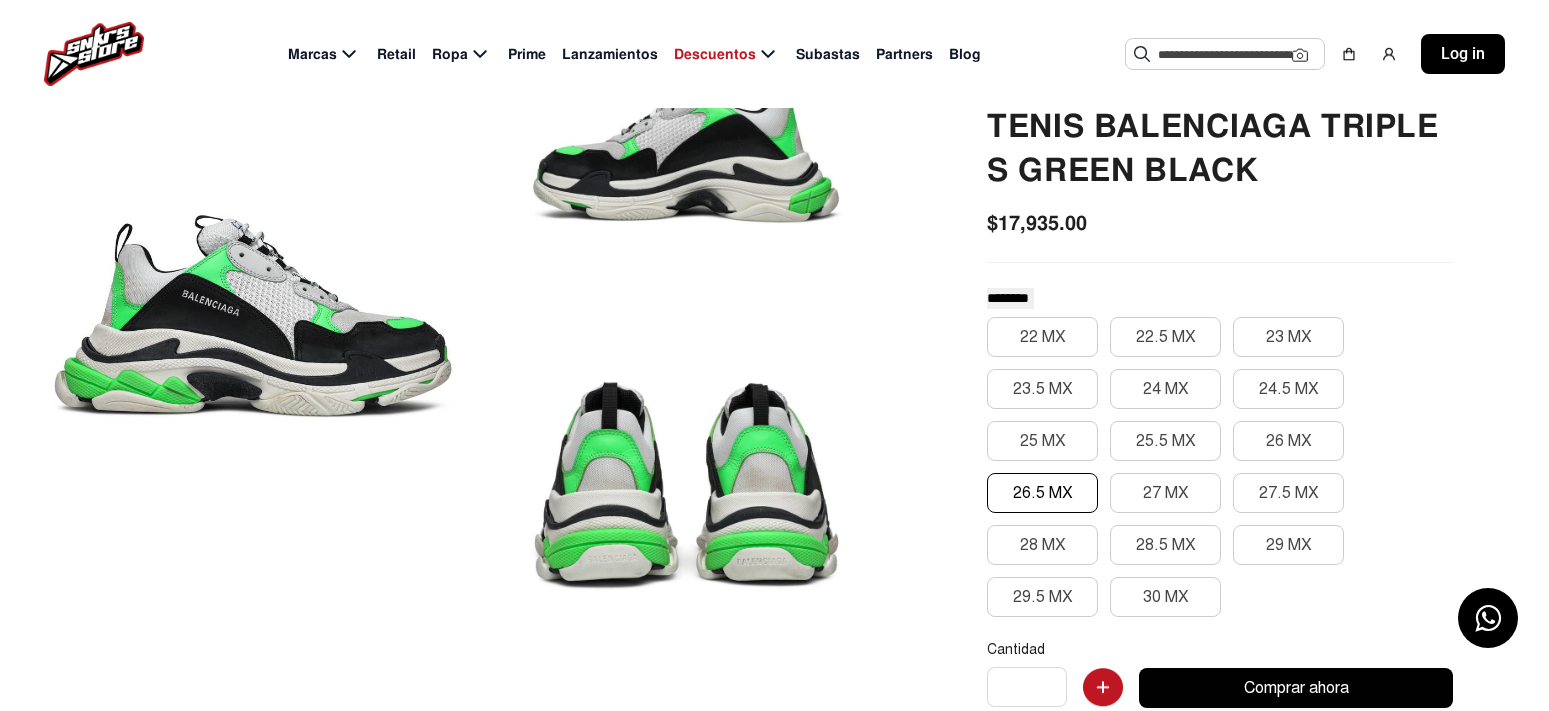 click 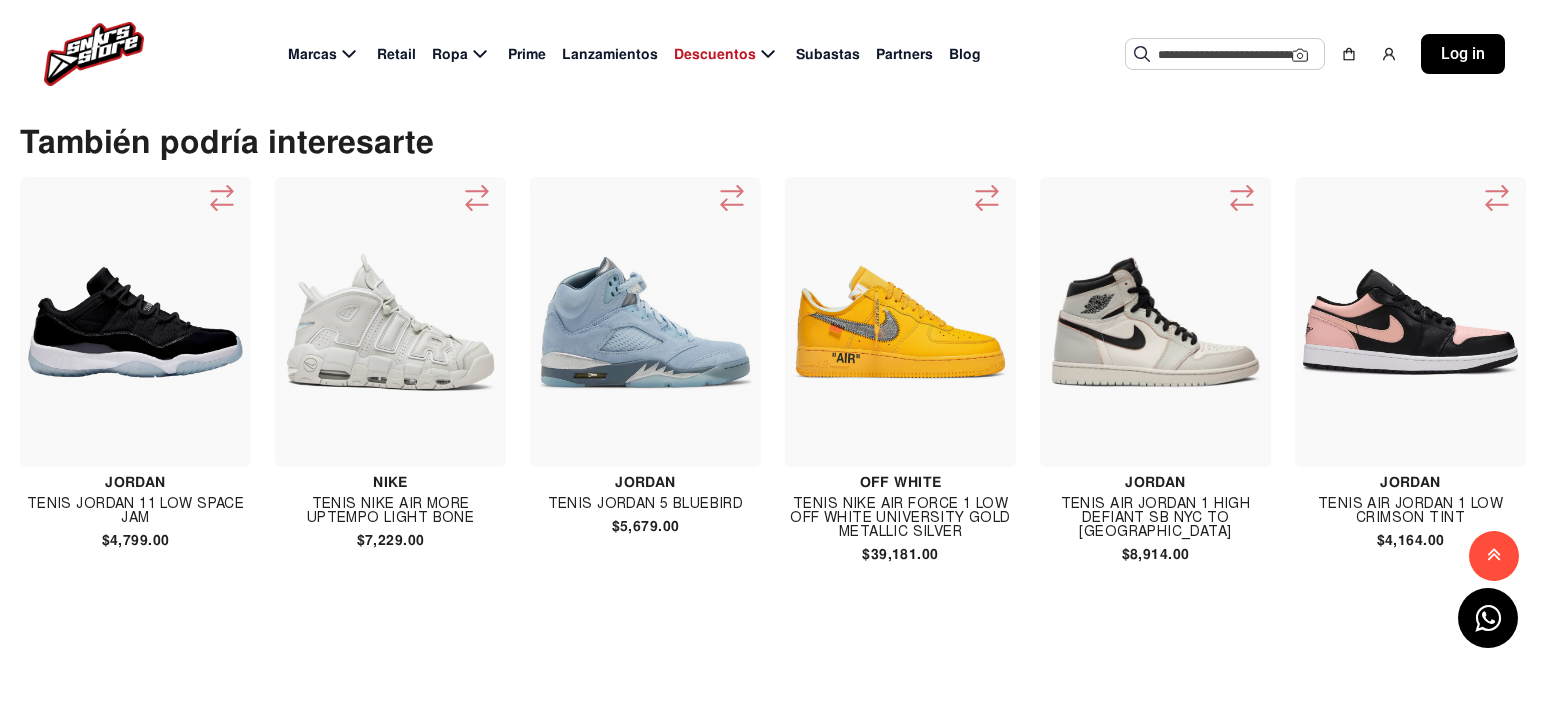 scroll, scrollTop: 2100, scrollLeft: 0, axis: vertical 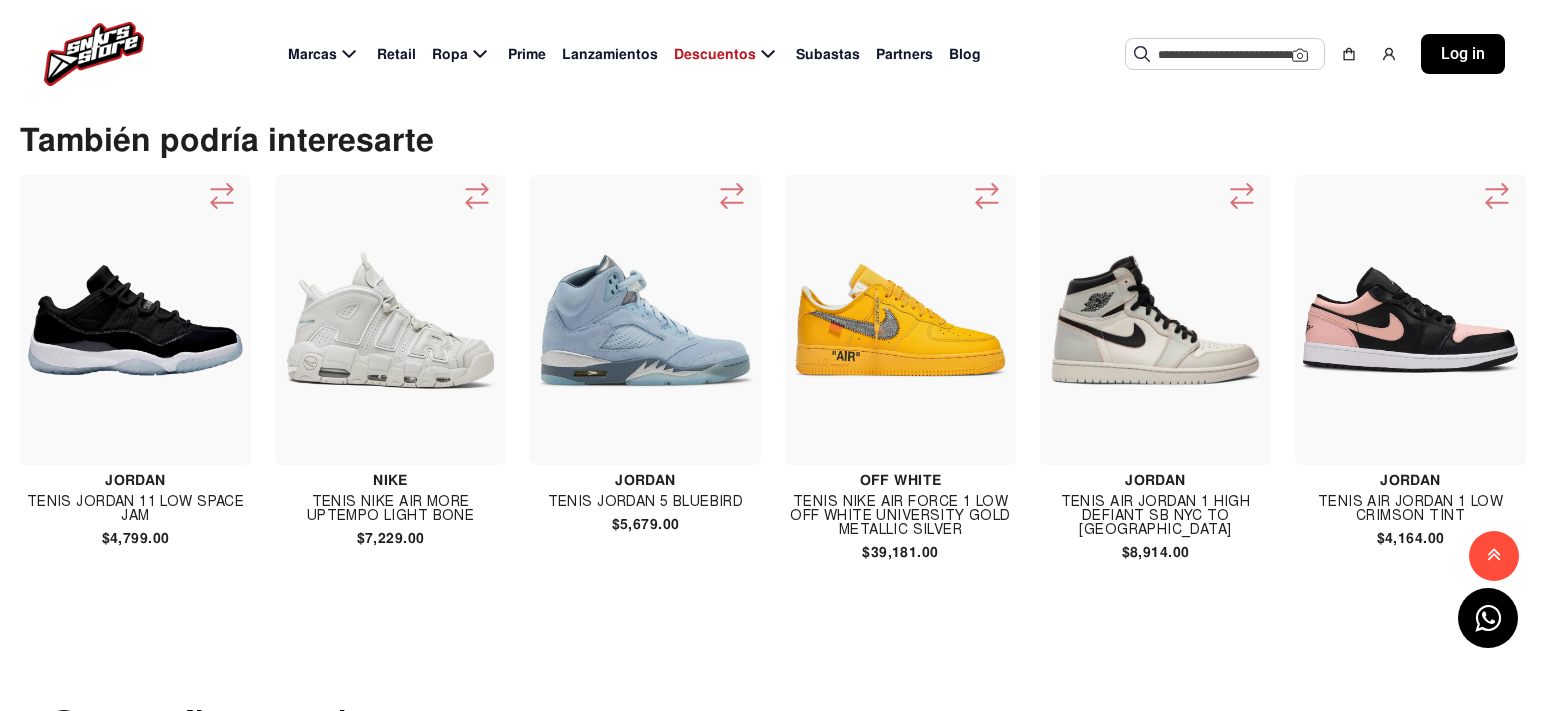 click 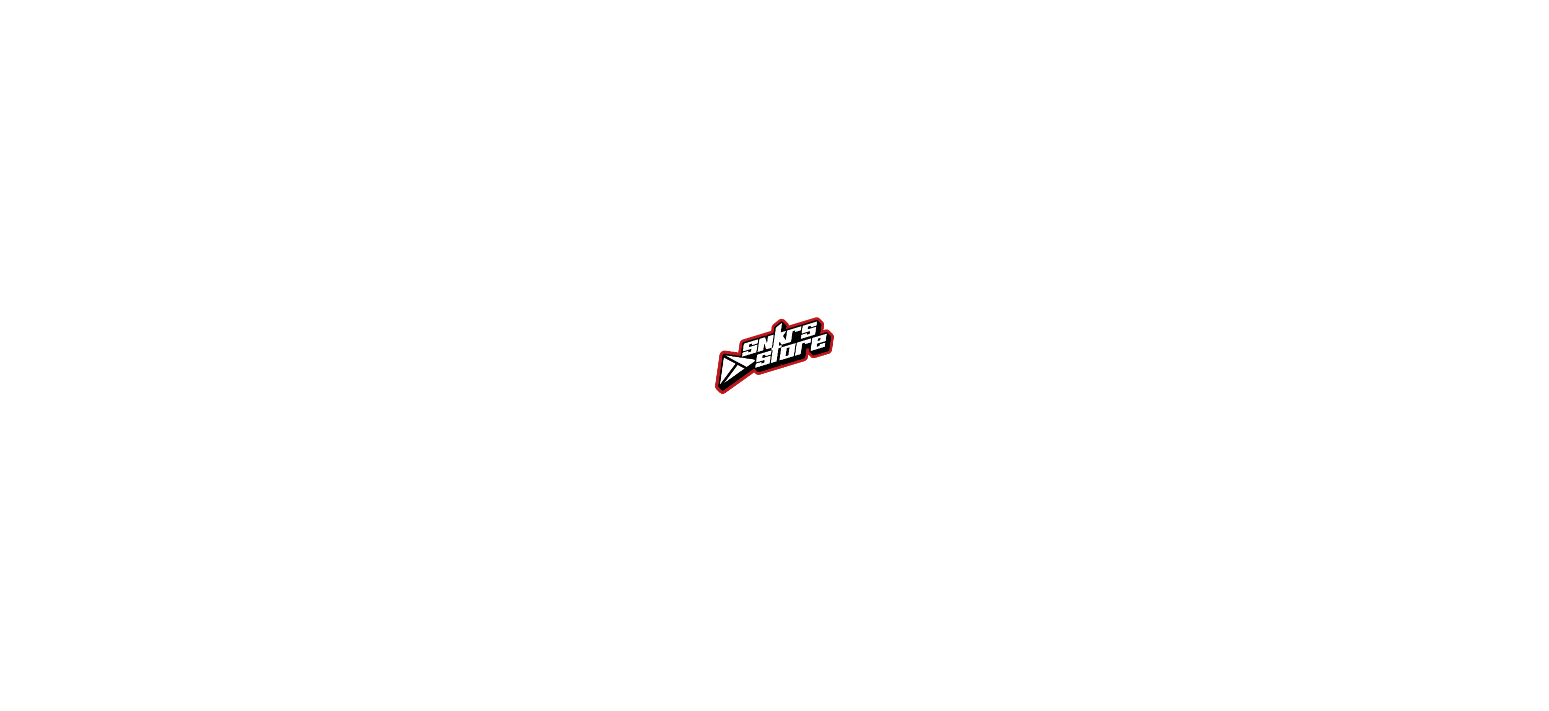 scroll, scrollTop: 0, scrollLeft: 0, axis: both 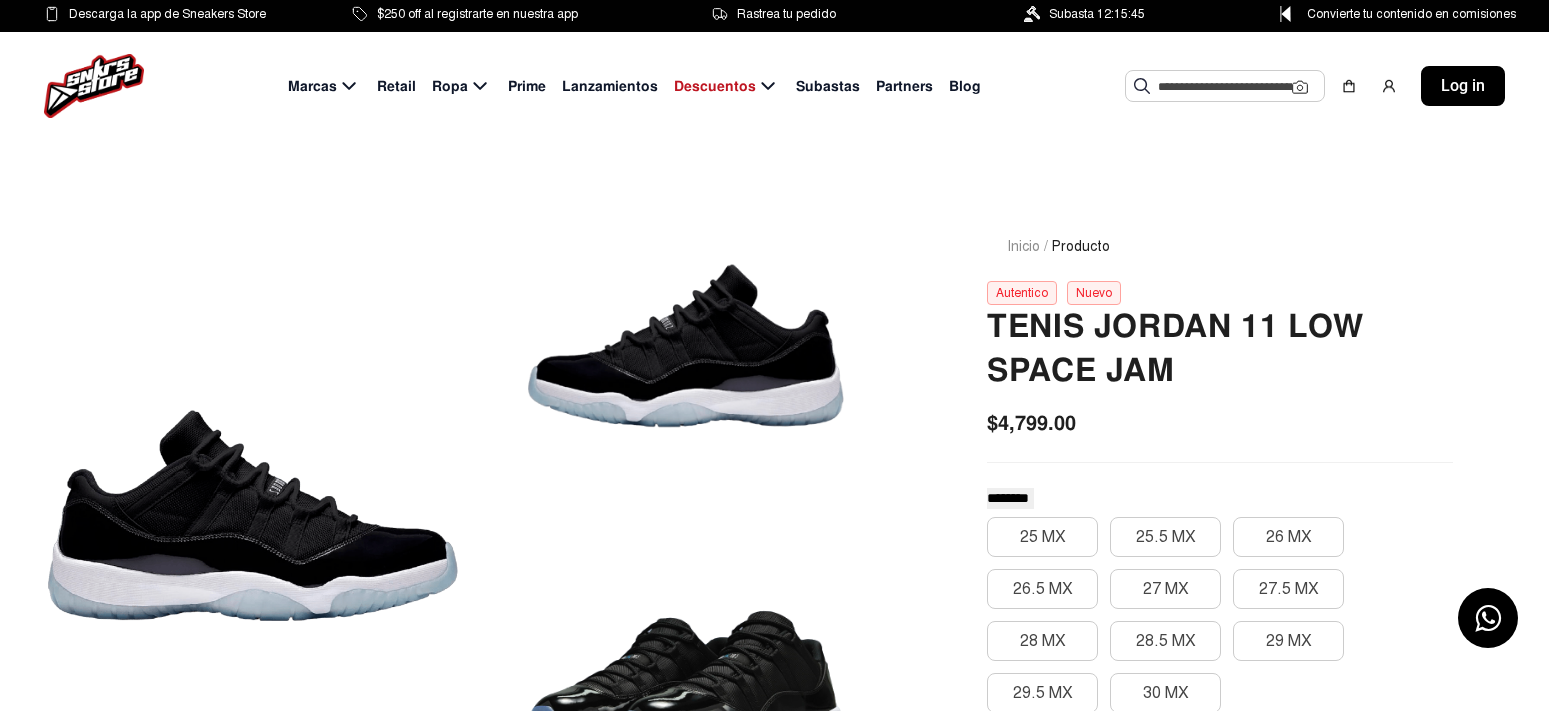 click 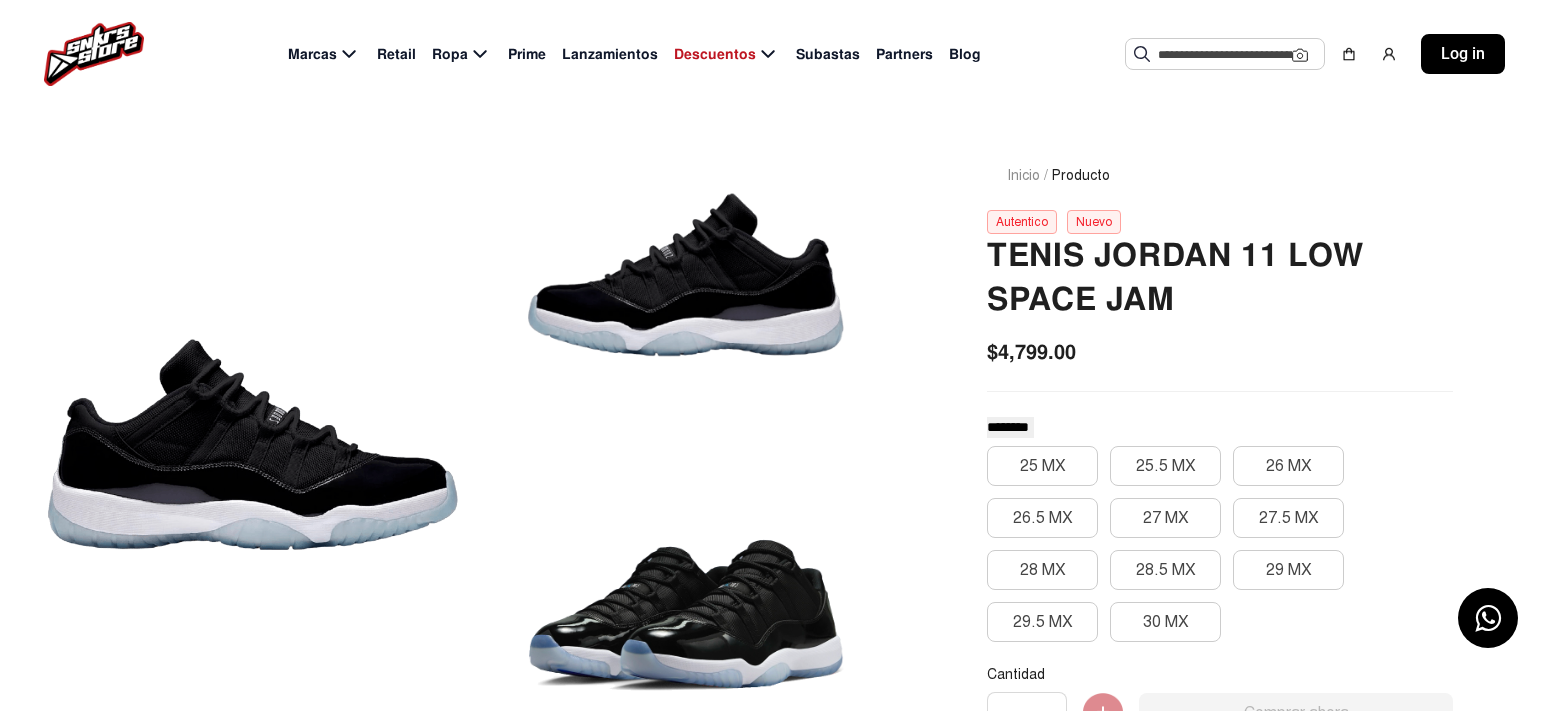 scroll, scrollTop: 200, scrollLeft: 0, axis: vertical 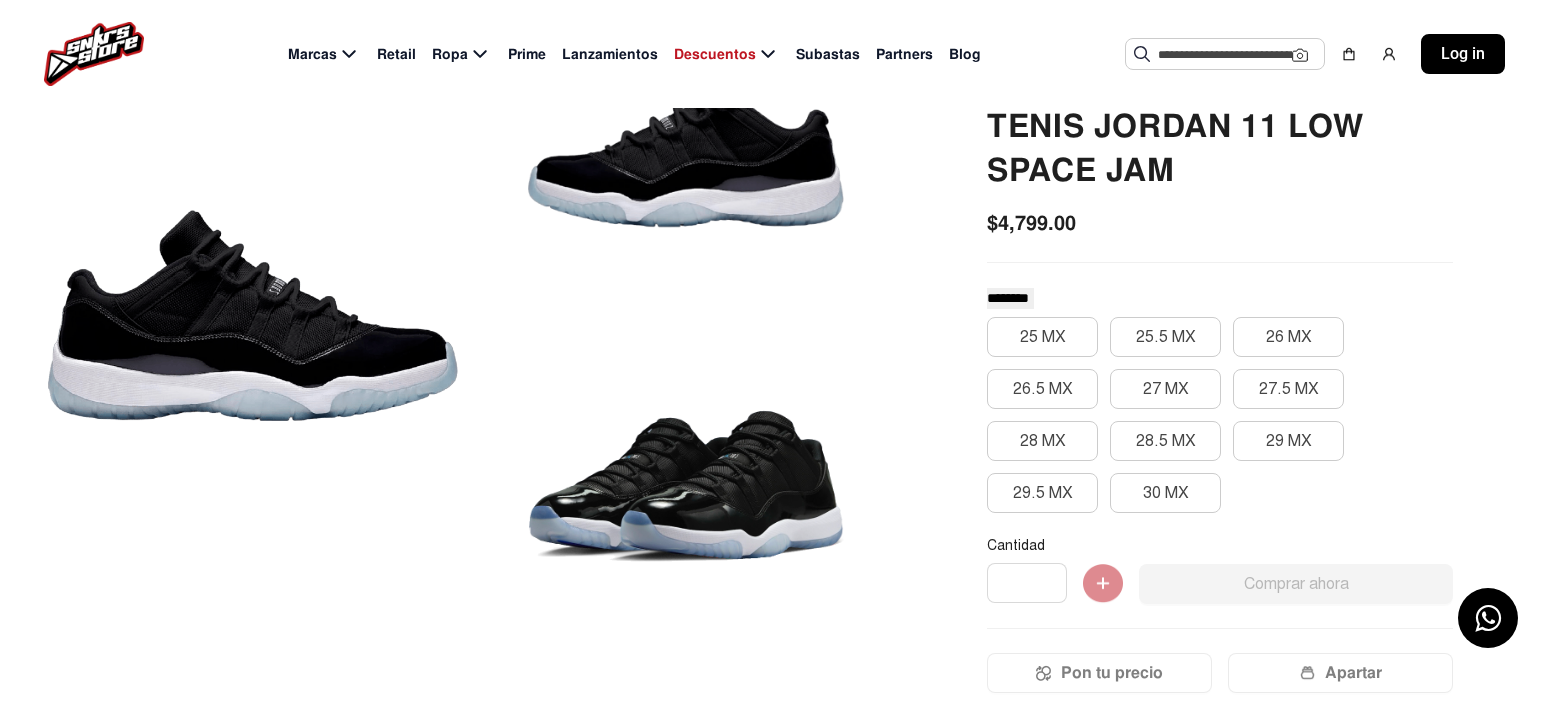 click 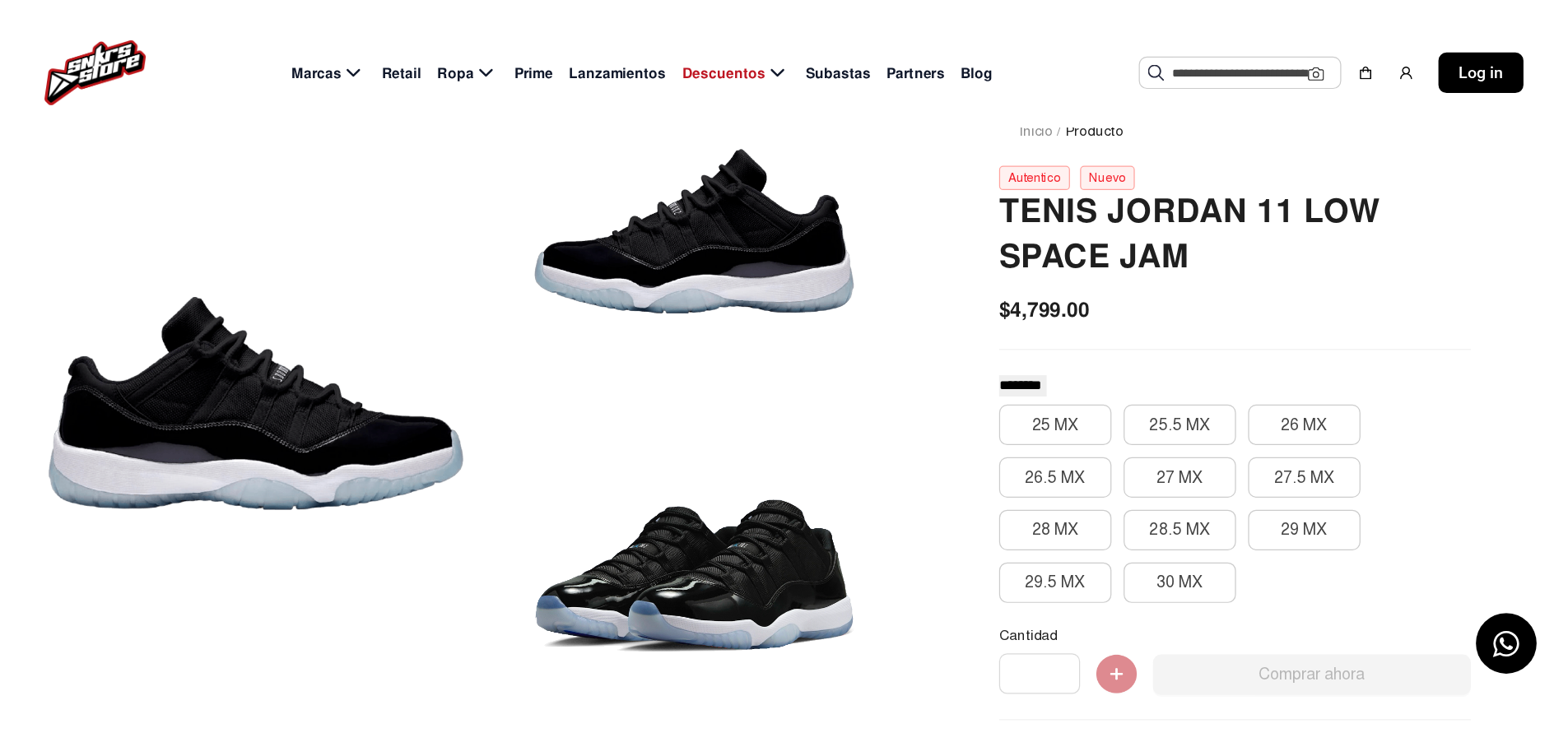 scroll, scrollTop: 82, scrollLeft: 0, axis: vertical 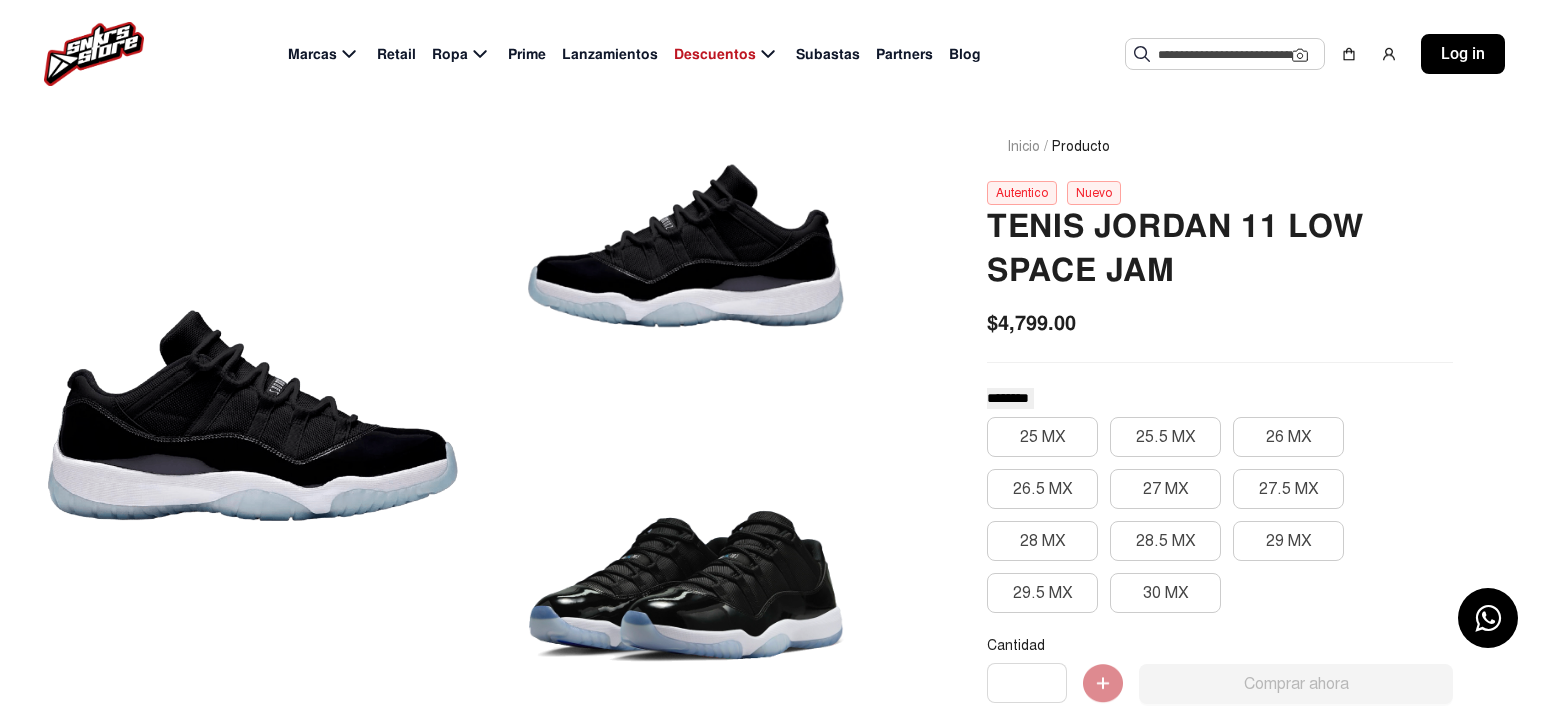 click 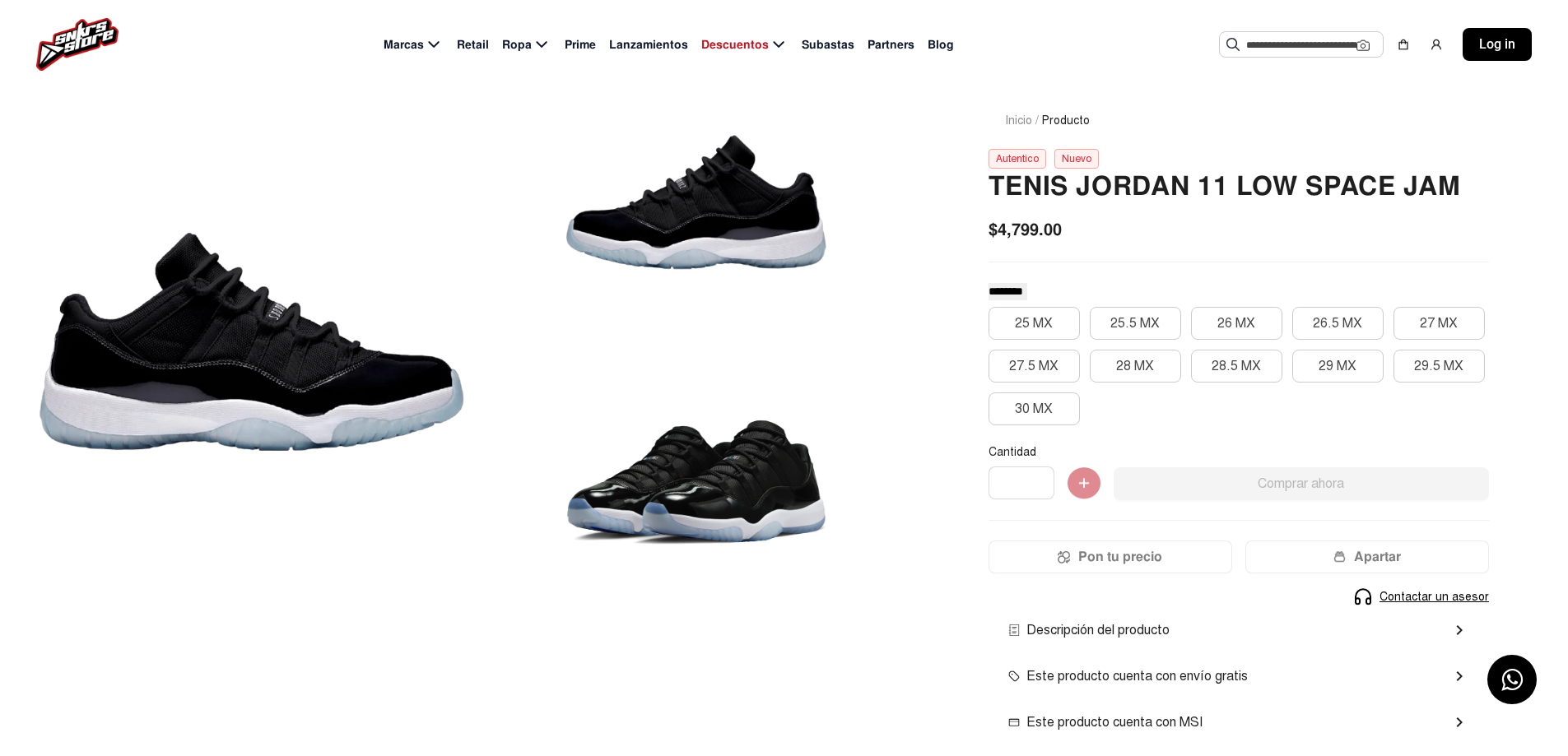 click 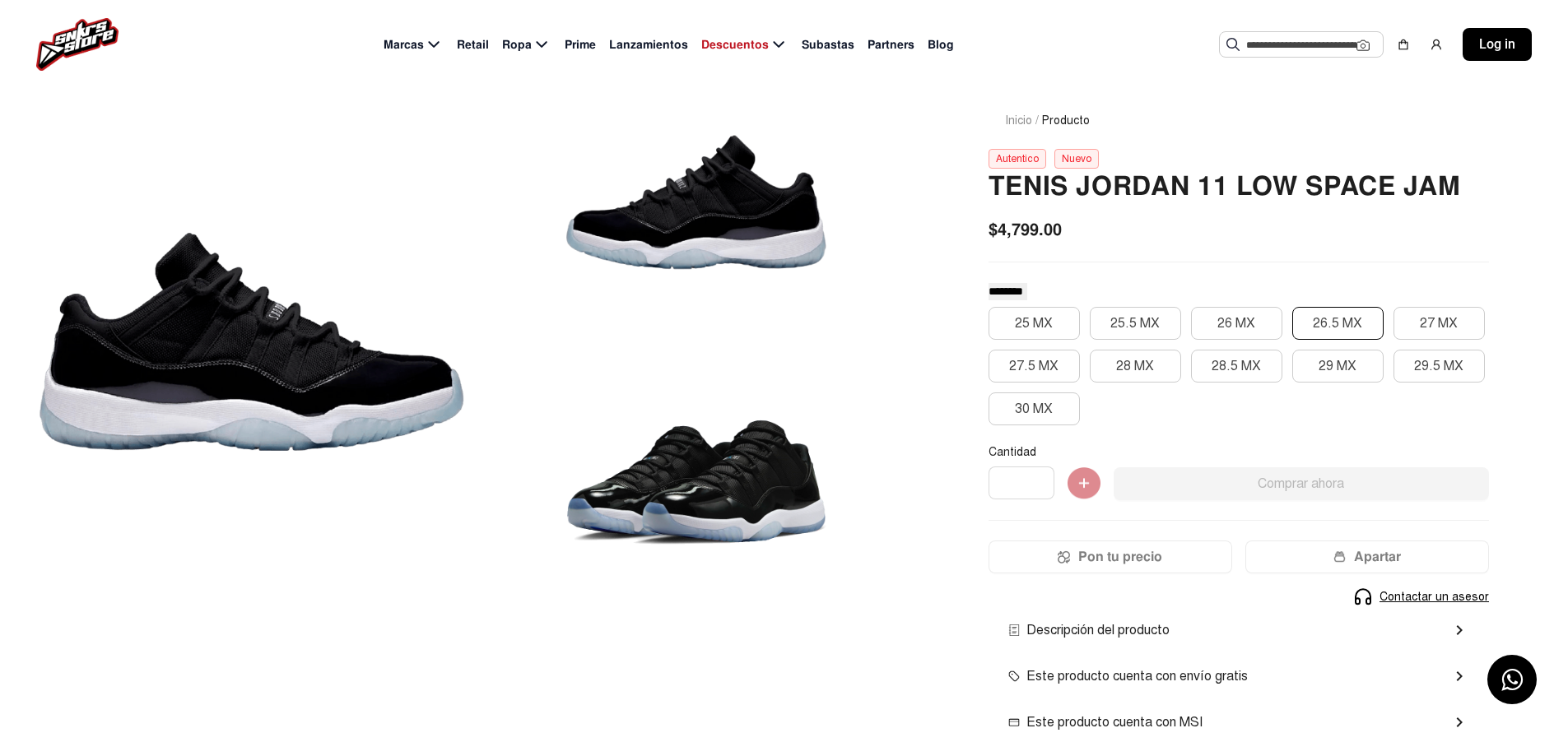 click on "26.5 MX" 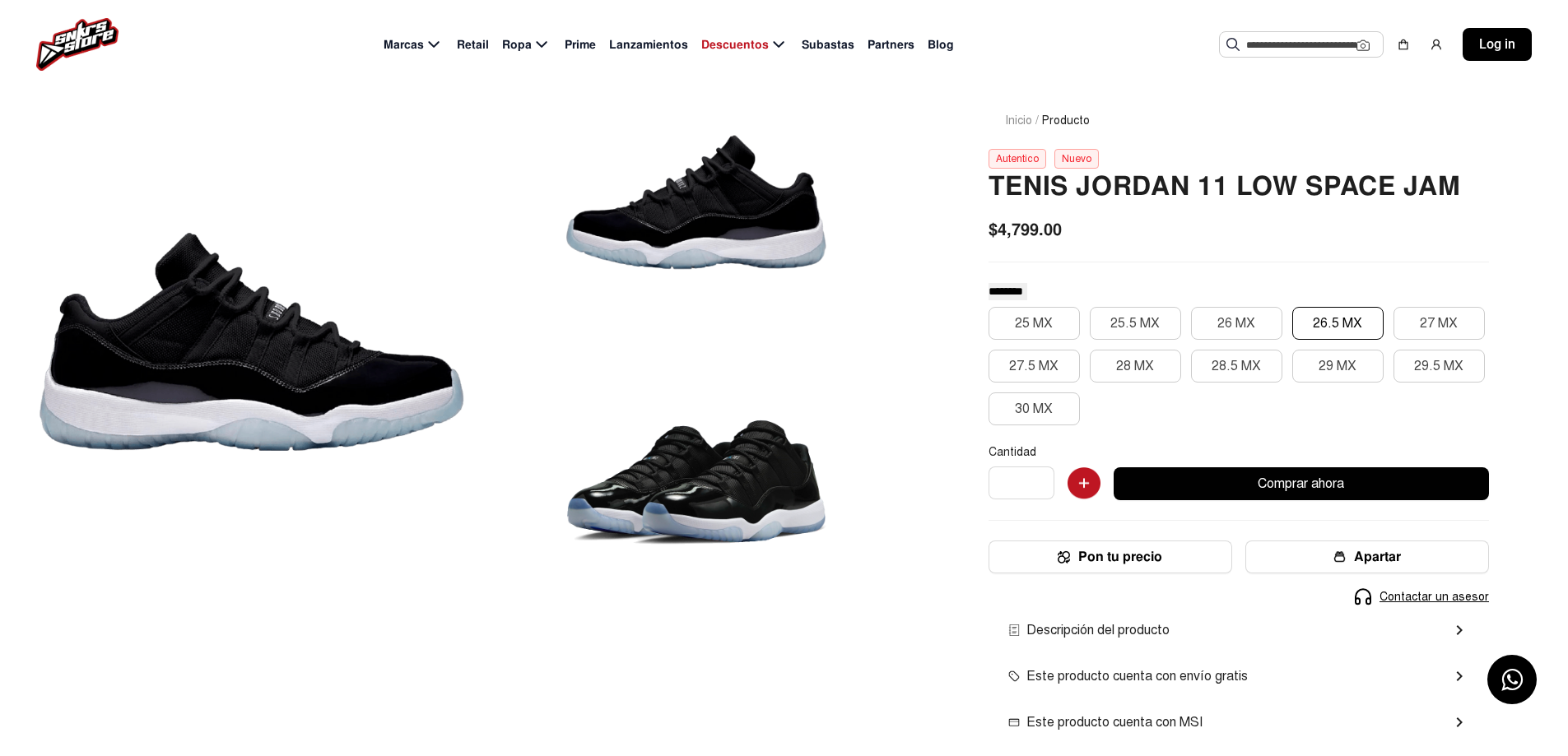 click on "Pon tu precio" 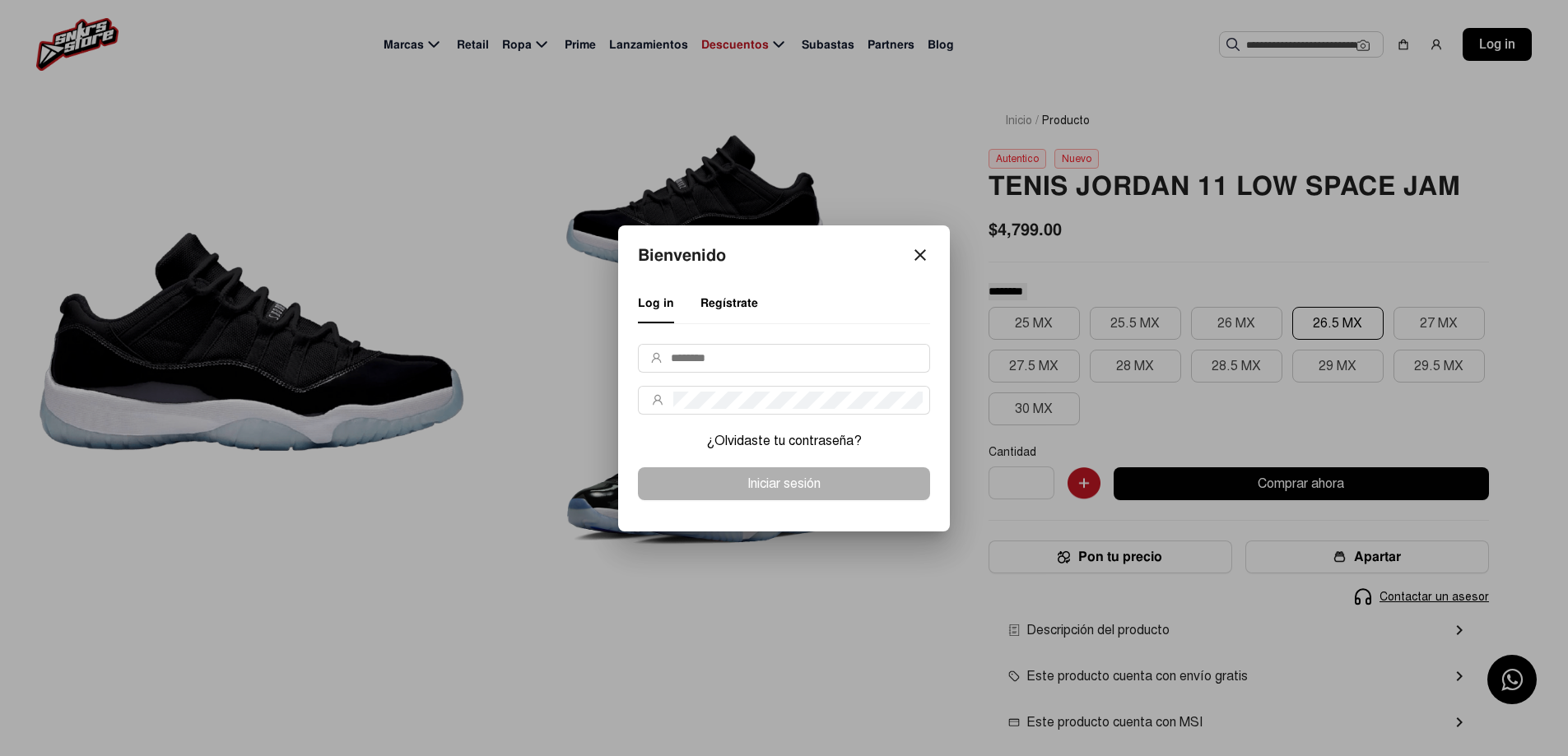 scroll, scrollTop: 0, scrollLeft: 0, axis: both 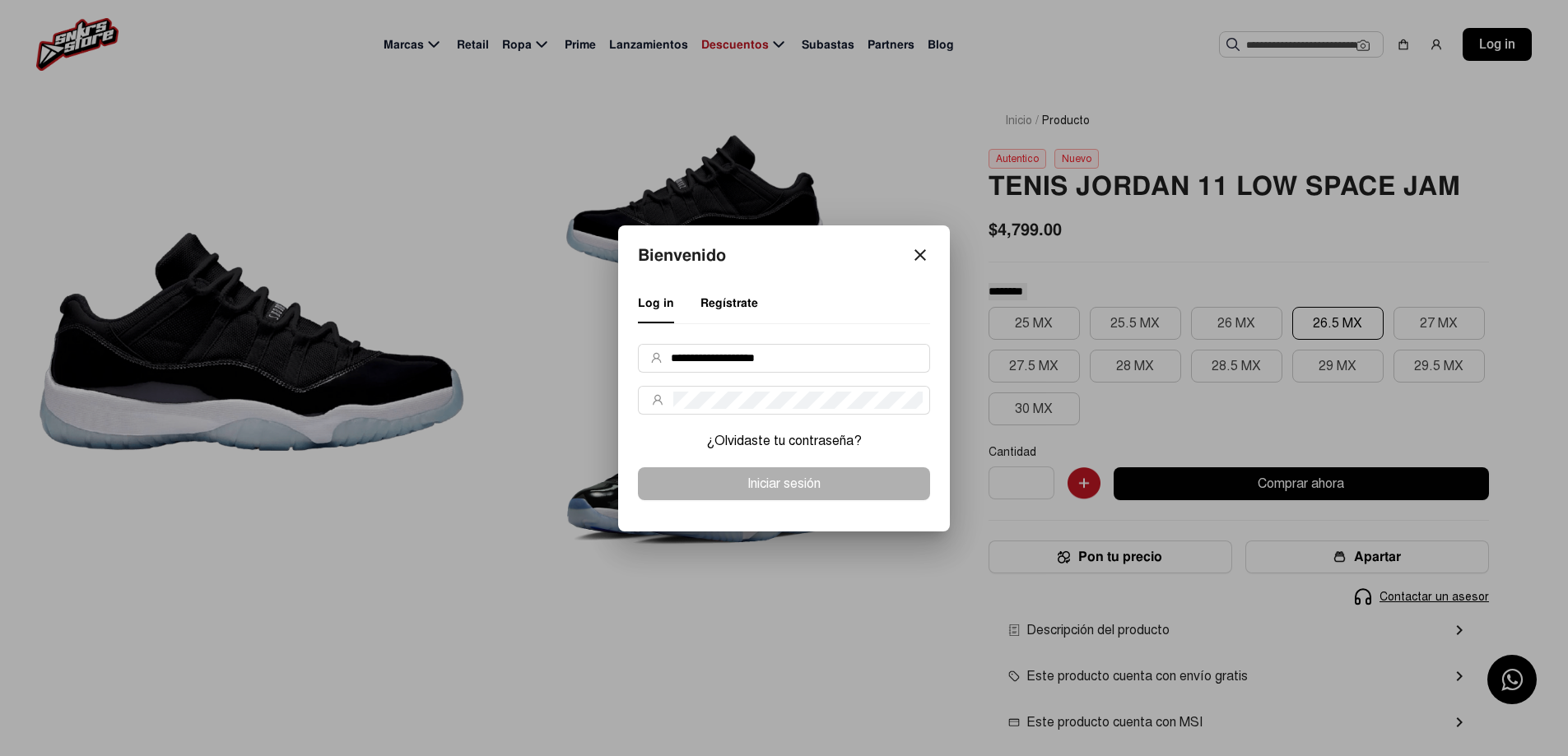 type on "**********" 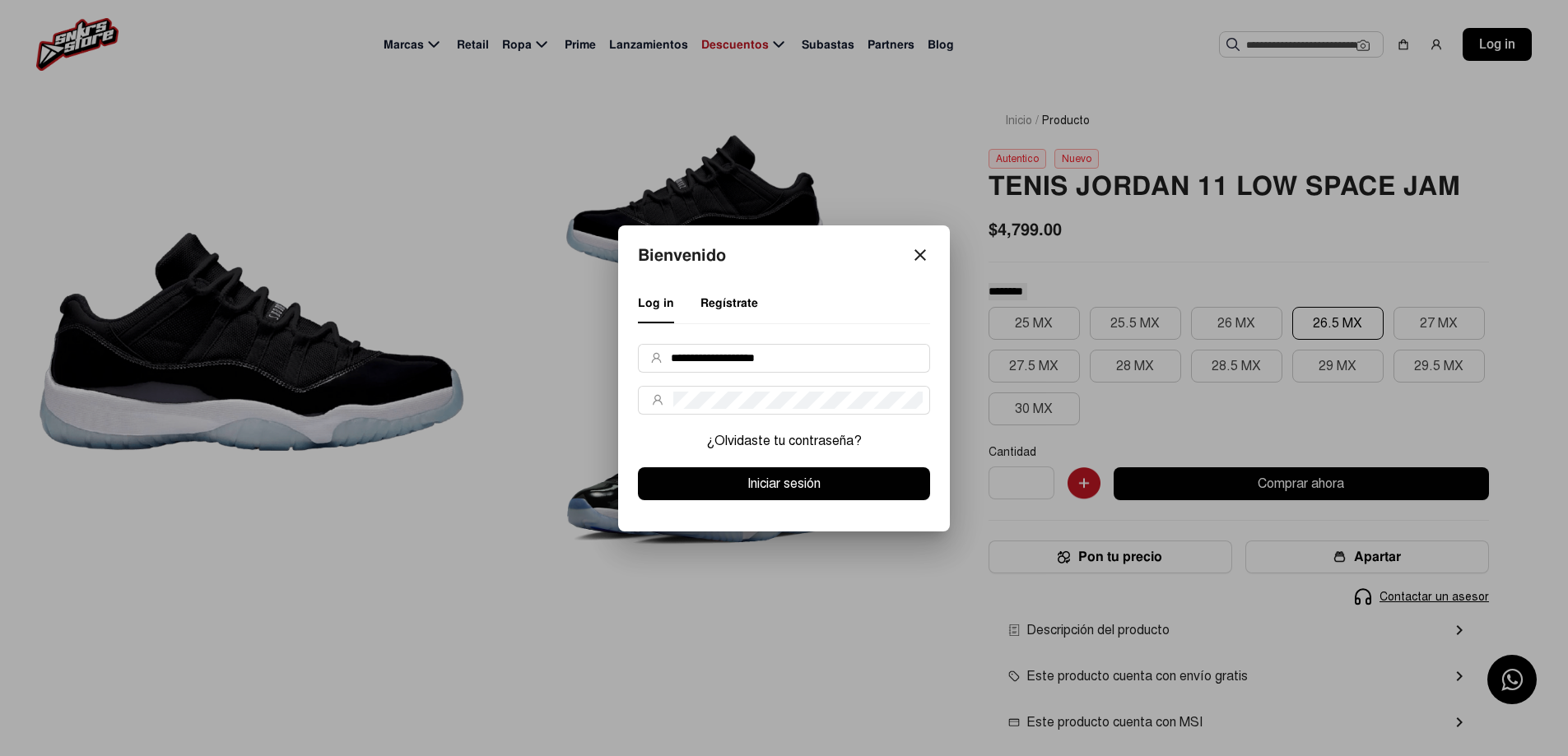 click on "Regístrate" at bounding box center [729, 303] 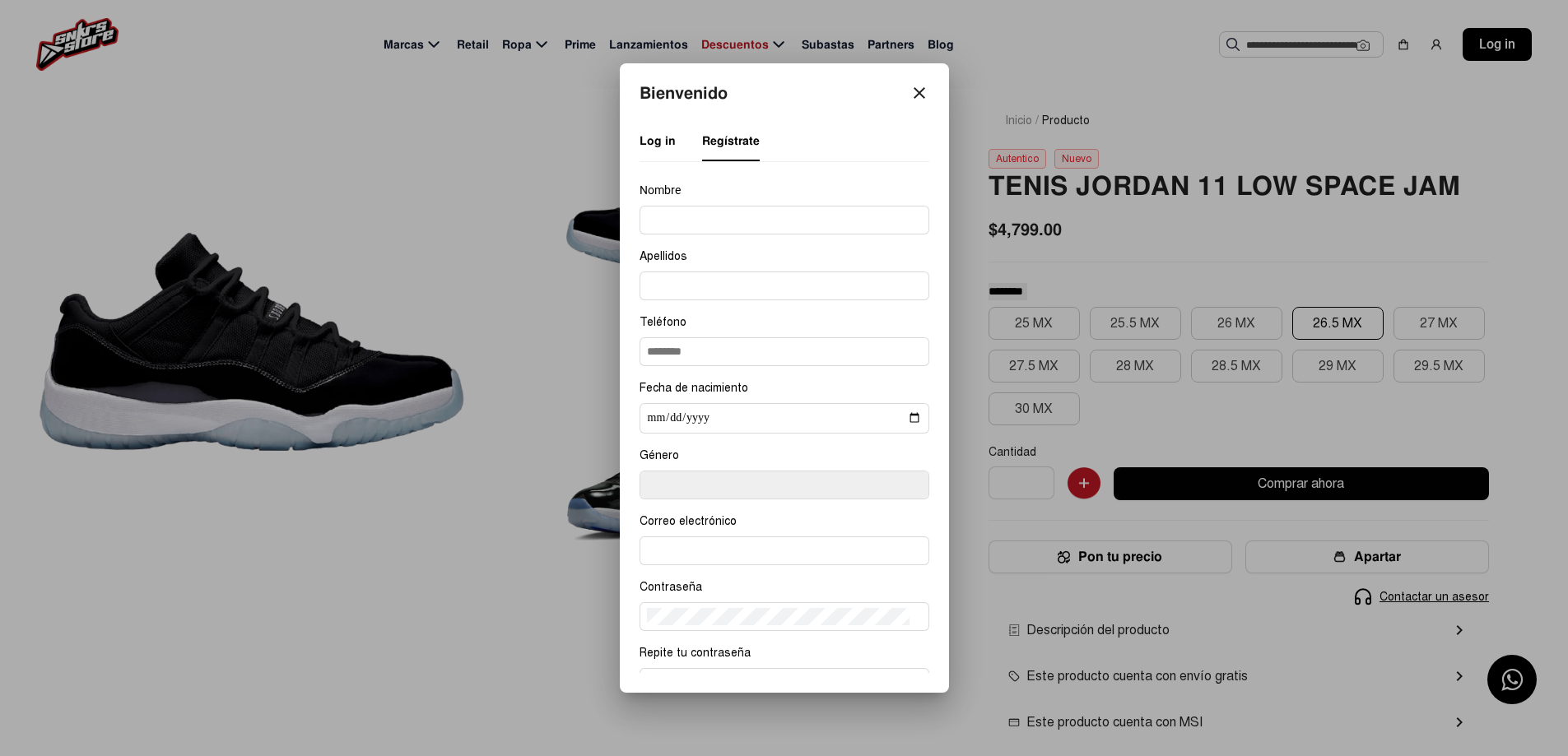 click at bounding box center (784, 220) 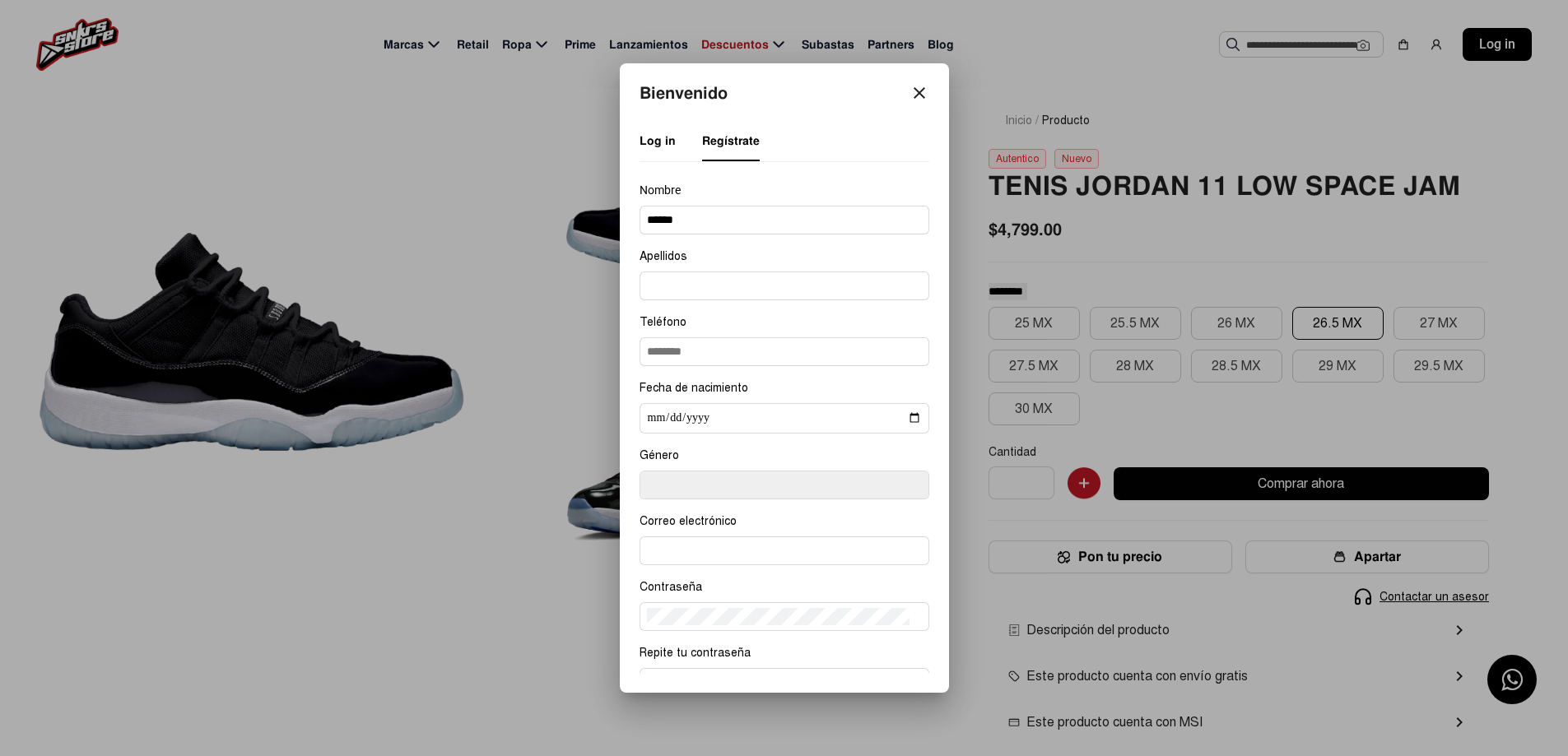 type on "******" 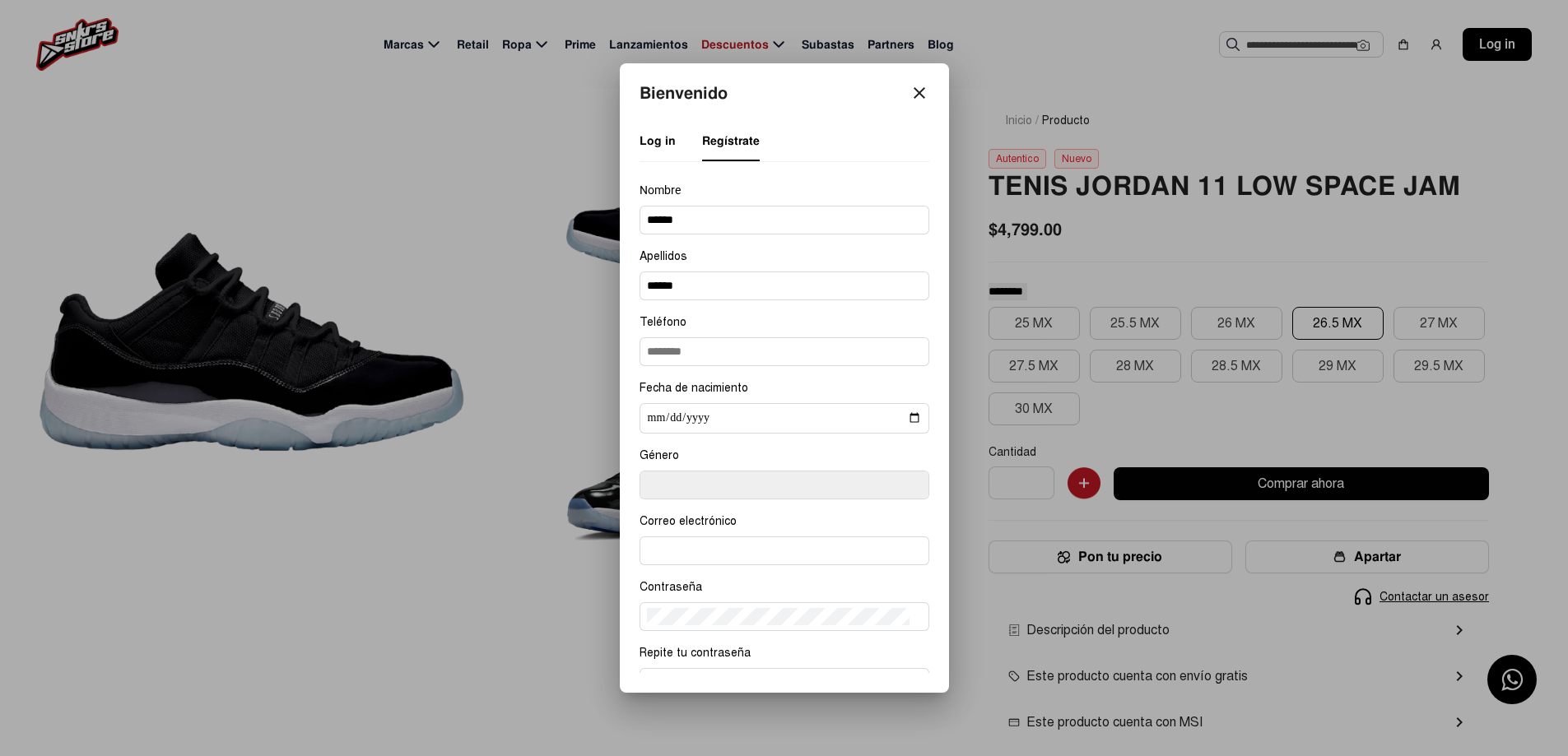 type on "**********" 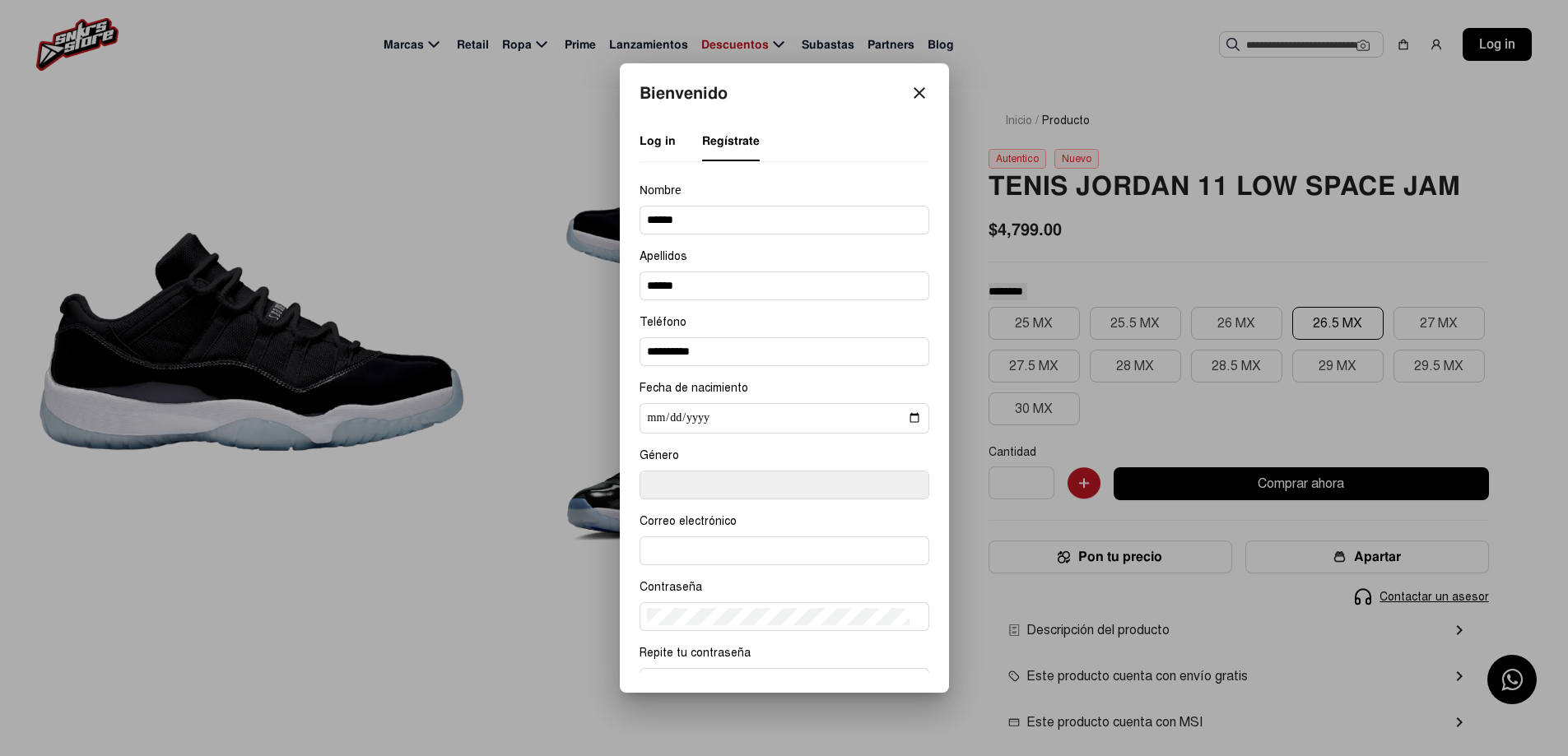click at bounding box center [784, 550] 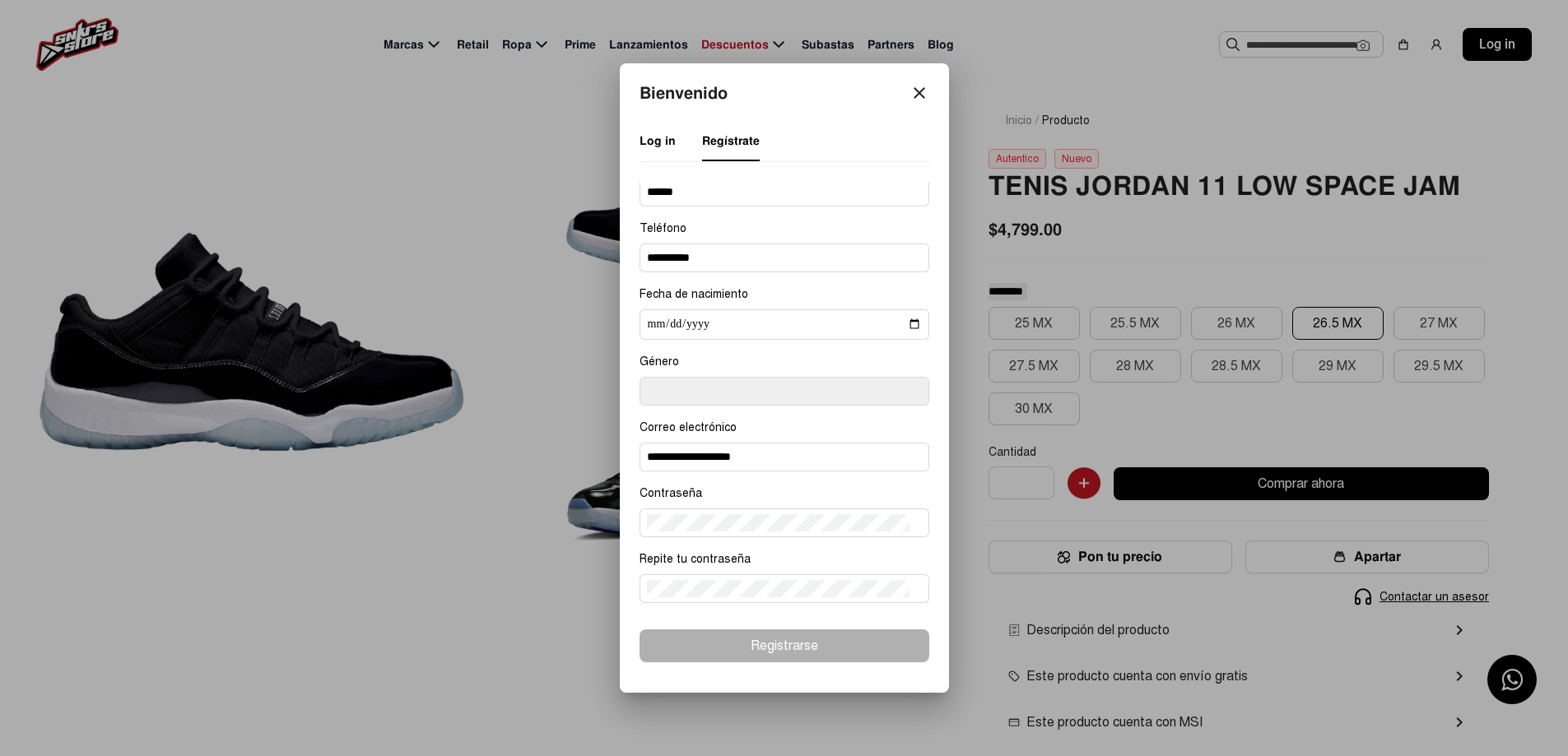scroll, scrollTop: 95, scrollLeft: 0, axis: vertical 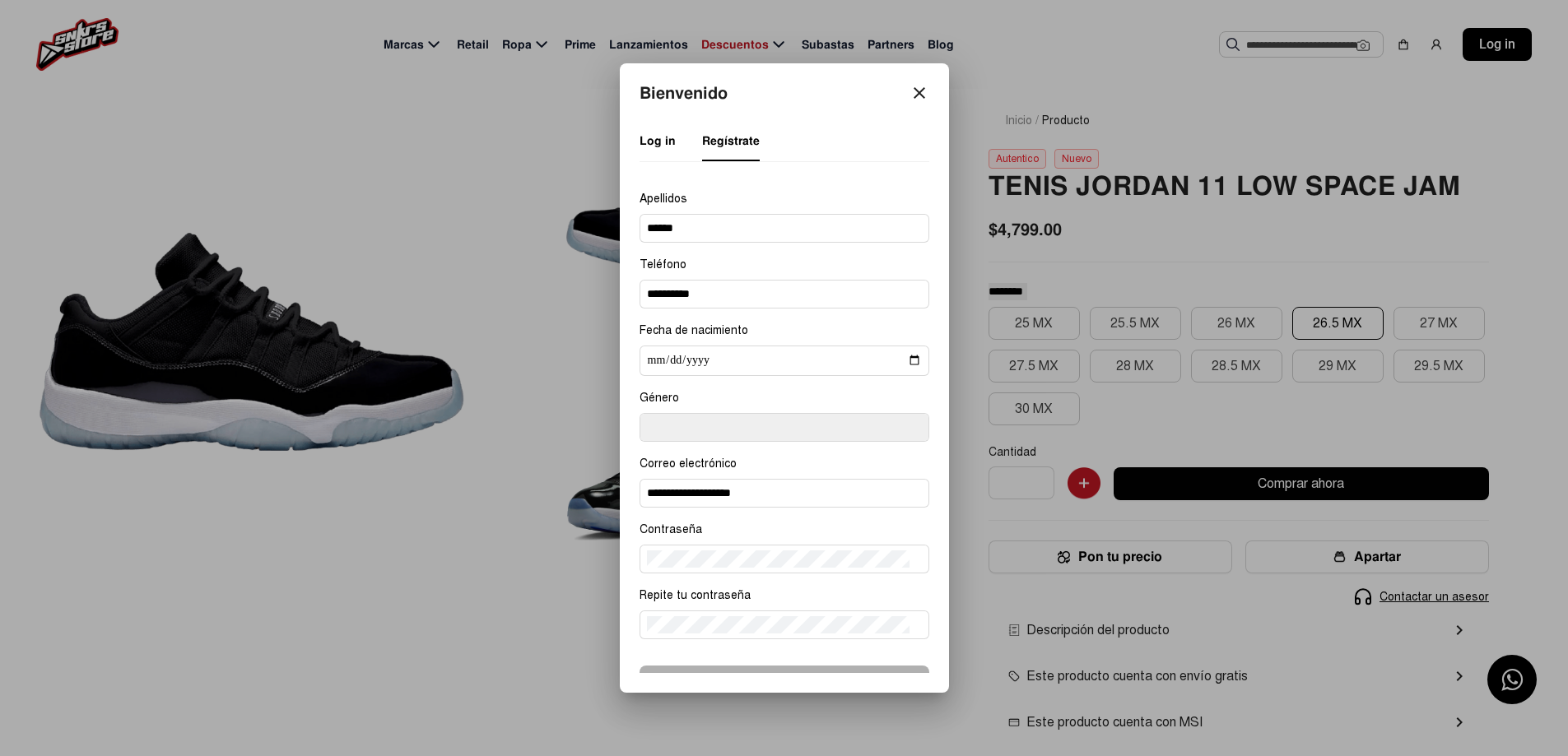 click at bounding box center (784, 360) 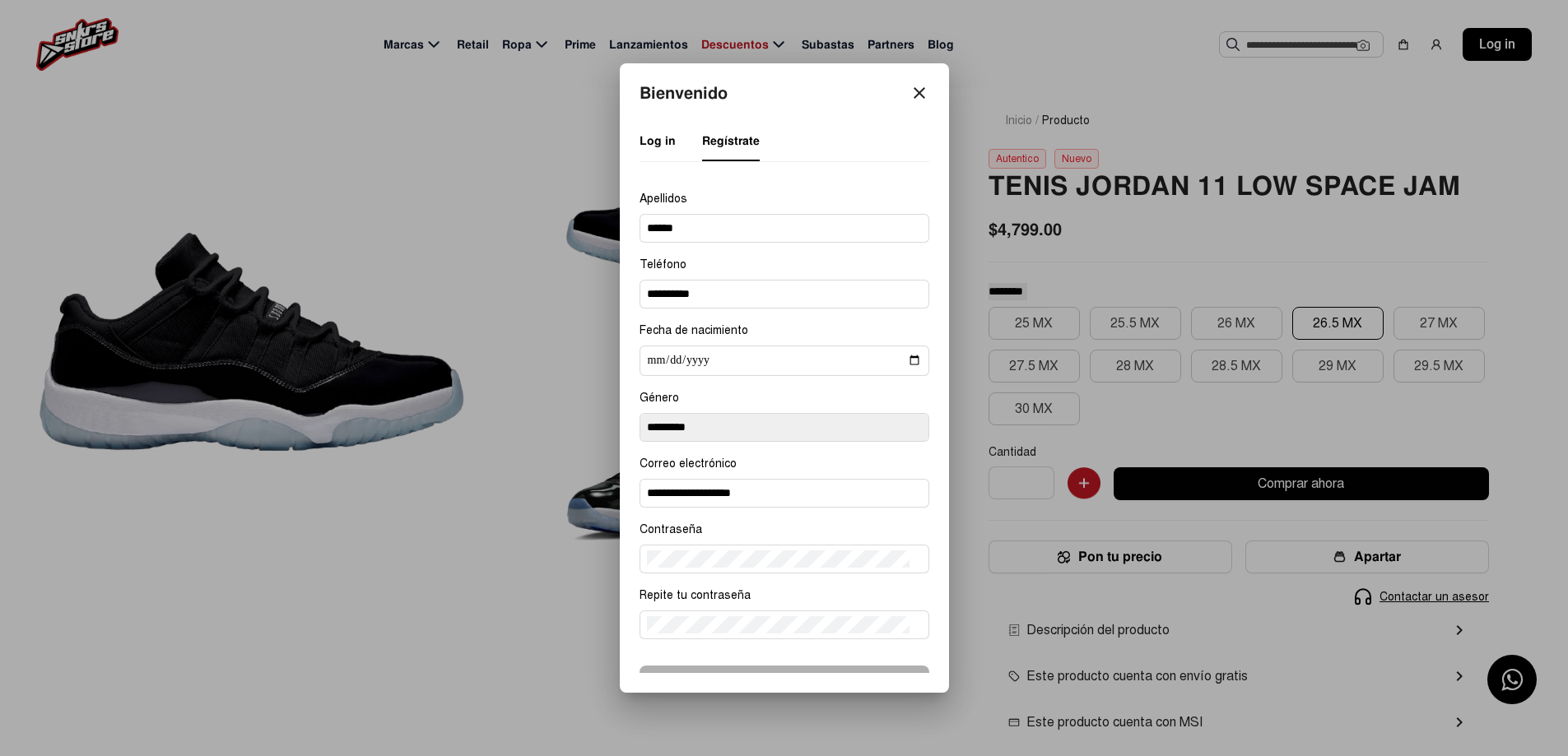 click on "********* ********" at bounding box center (784, 427) 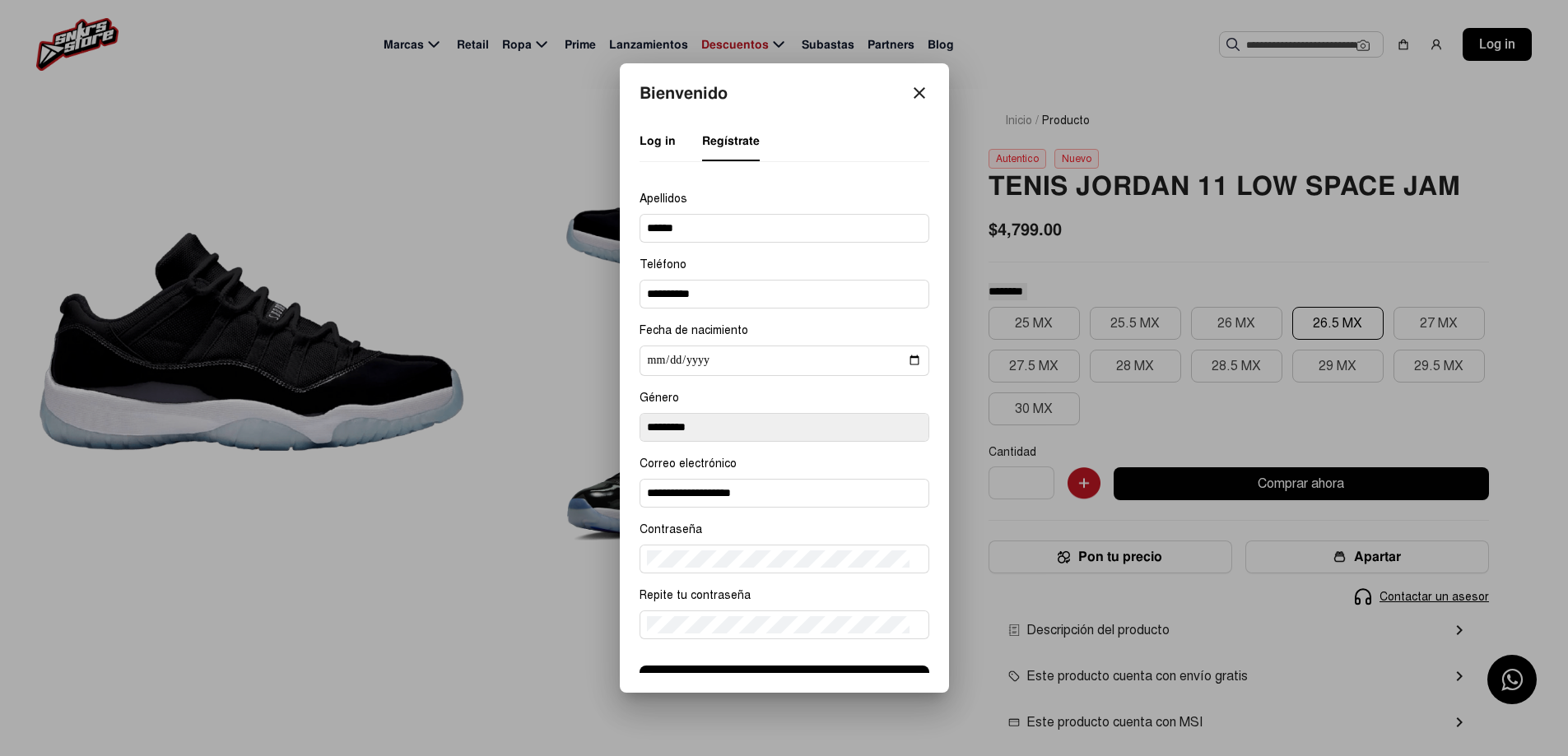 scroll, scrollTop: 95, scrollLeft: 0, axis: vertical 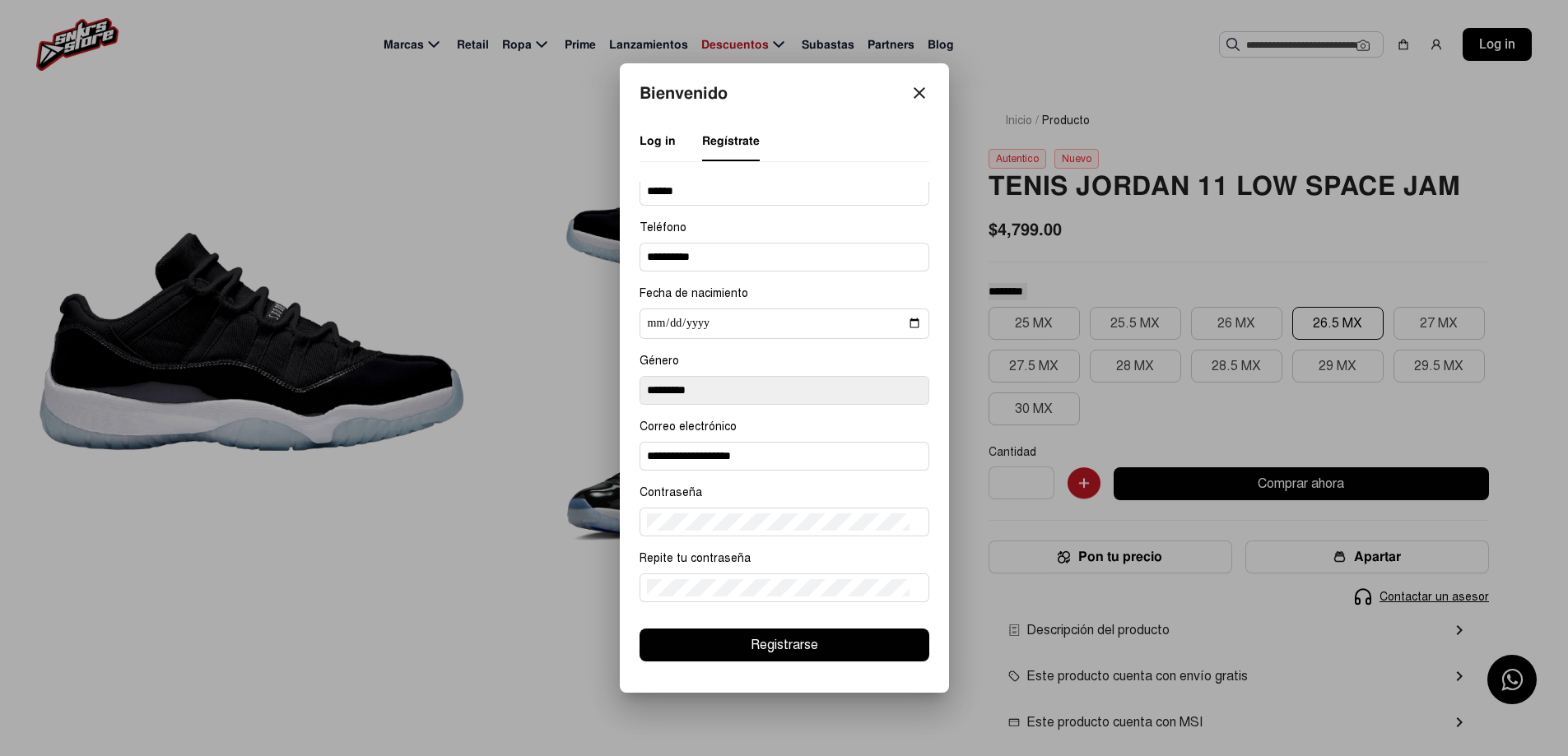 click on "Registrarse" at bounding box center [784, 645] 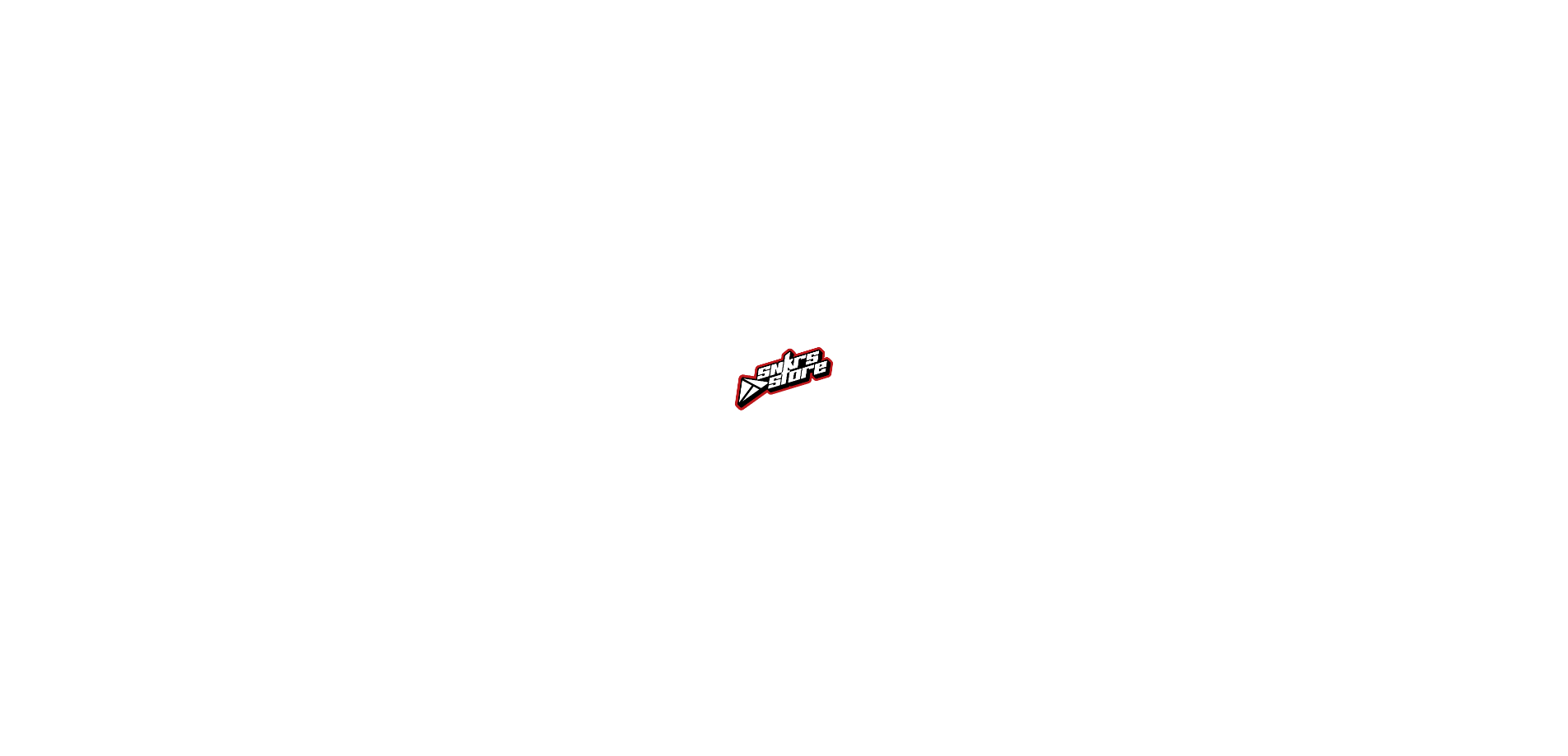 scroll, scrollTop: 0, scrollLeft: 0, axis: both 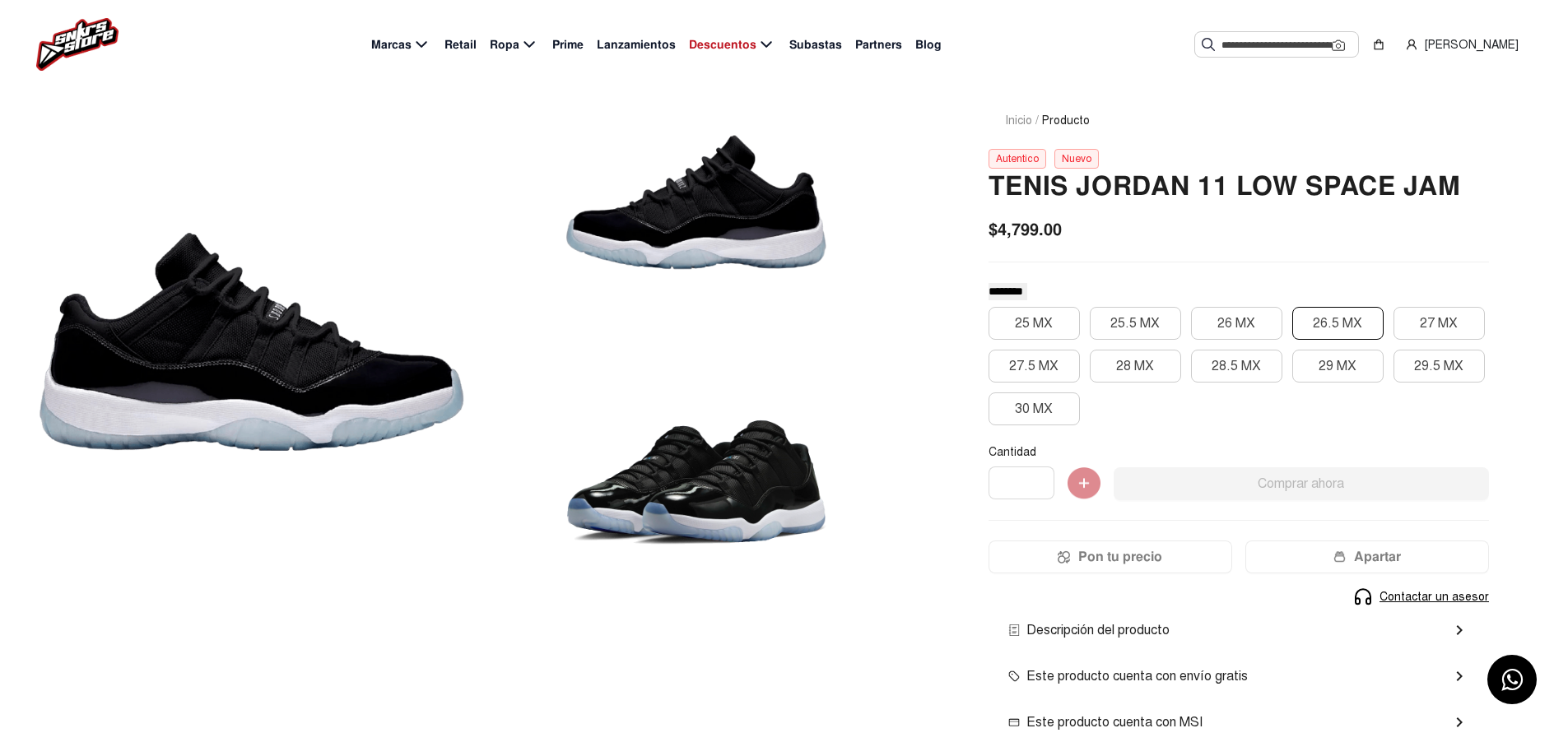 click on "26.5 MX" 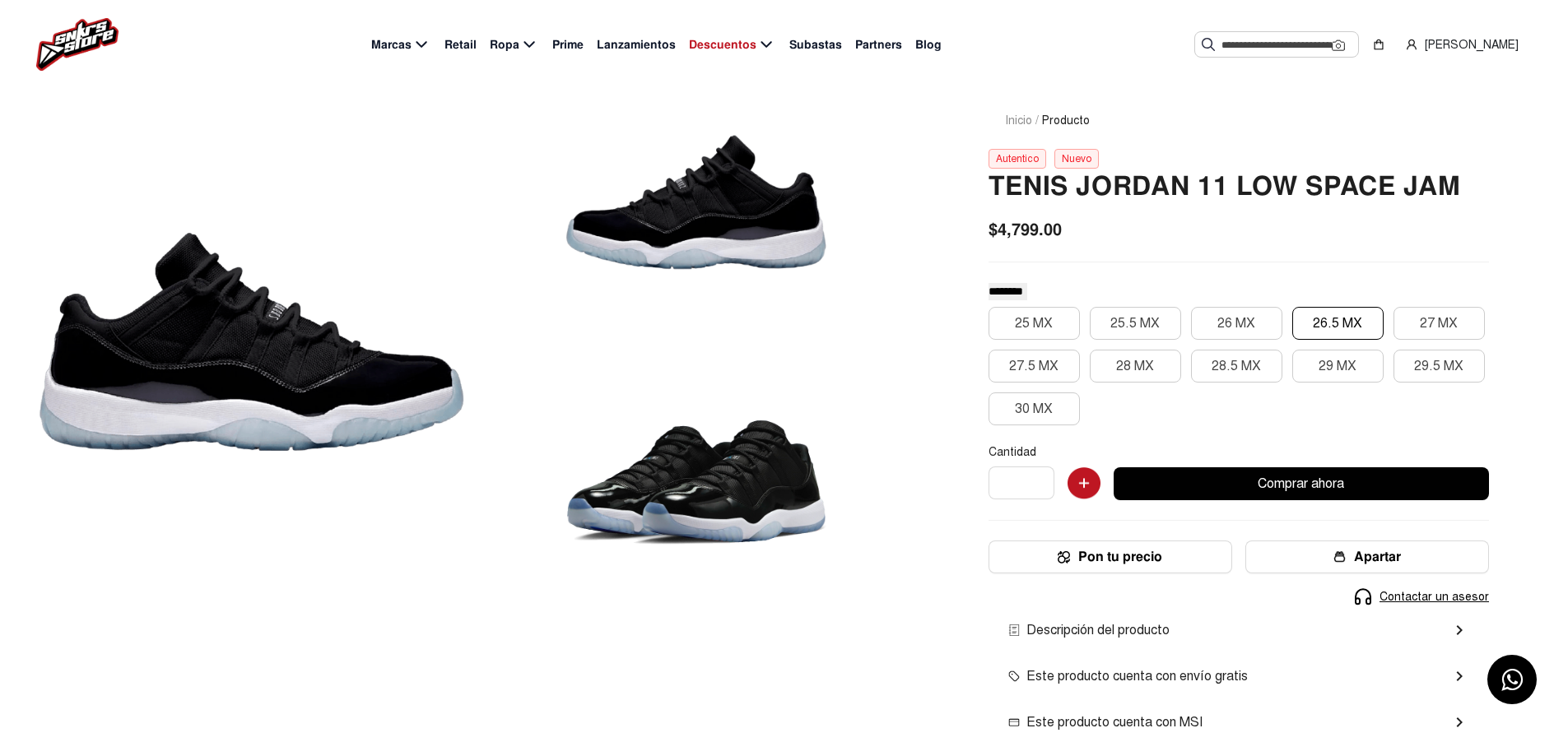 click on "Pon tu precio" 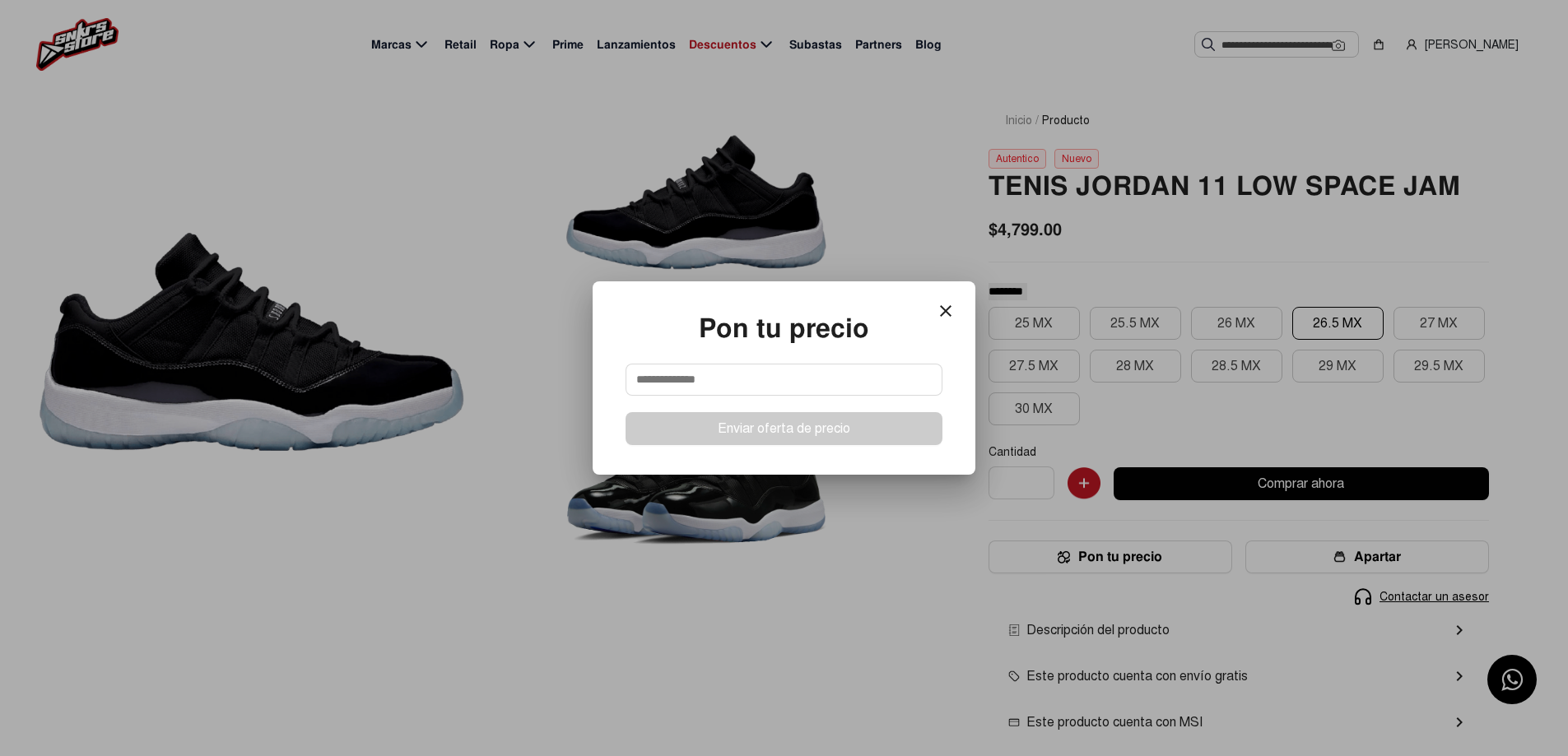 scroll, scrollTop: 0, scrollLeft: 0, axis: both 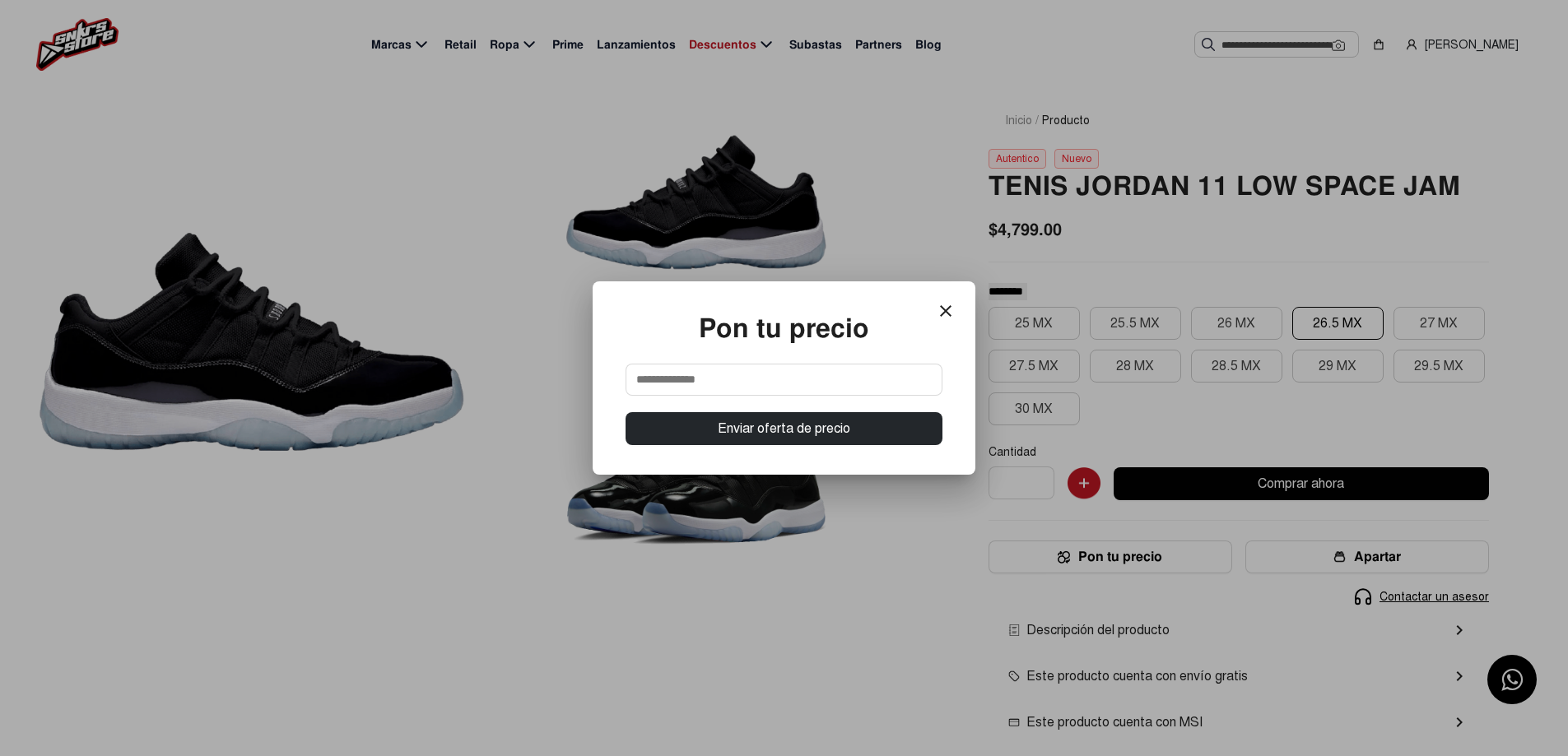 type on "****" 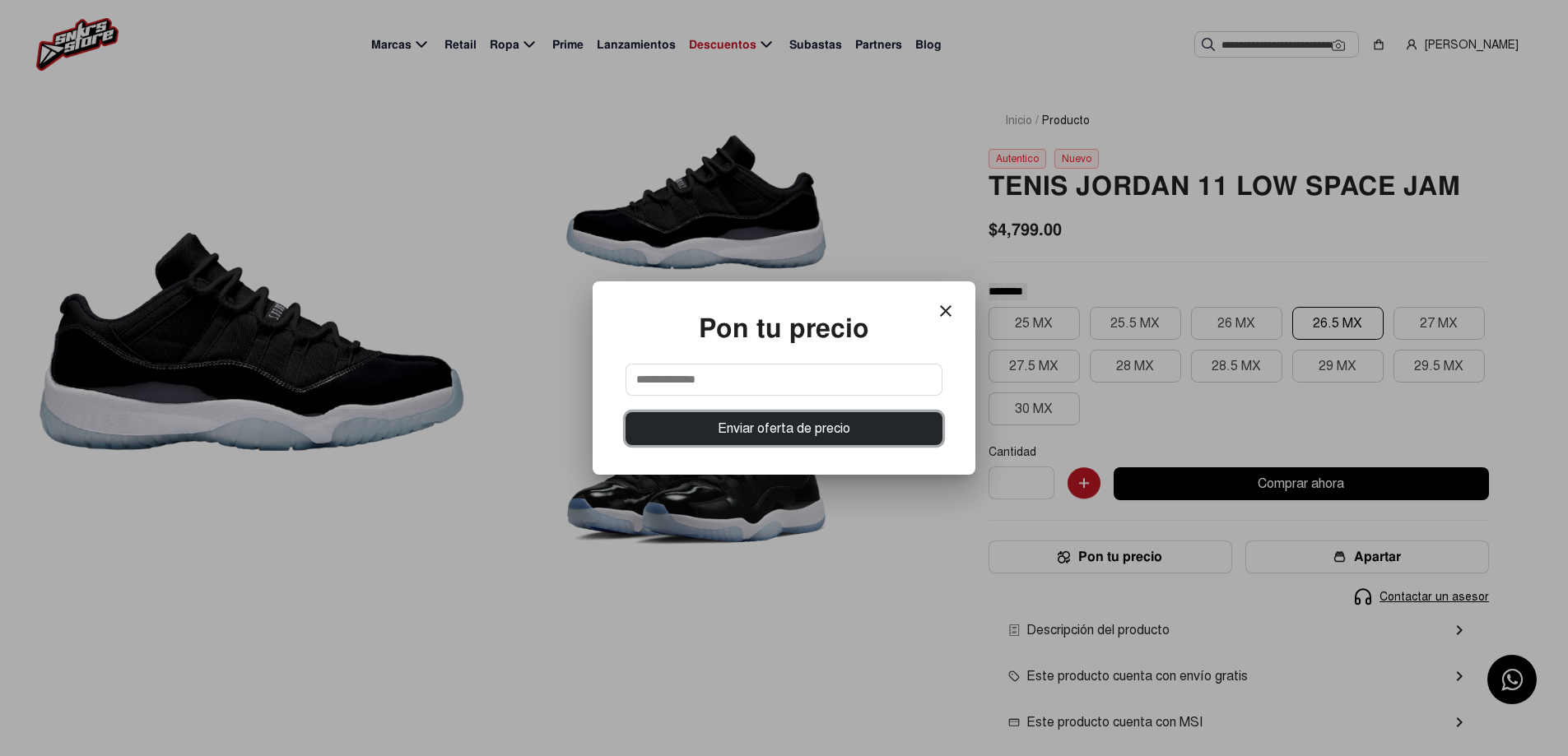 type 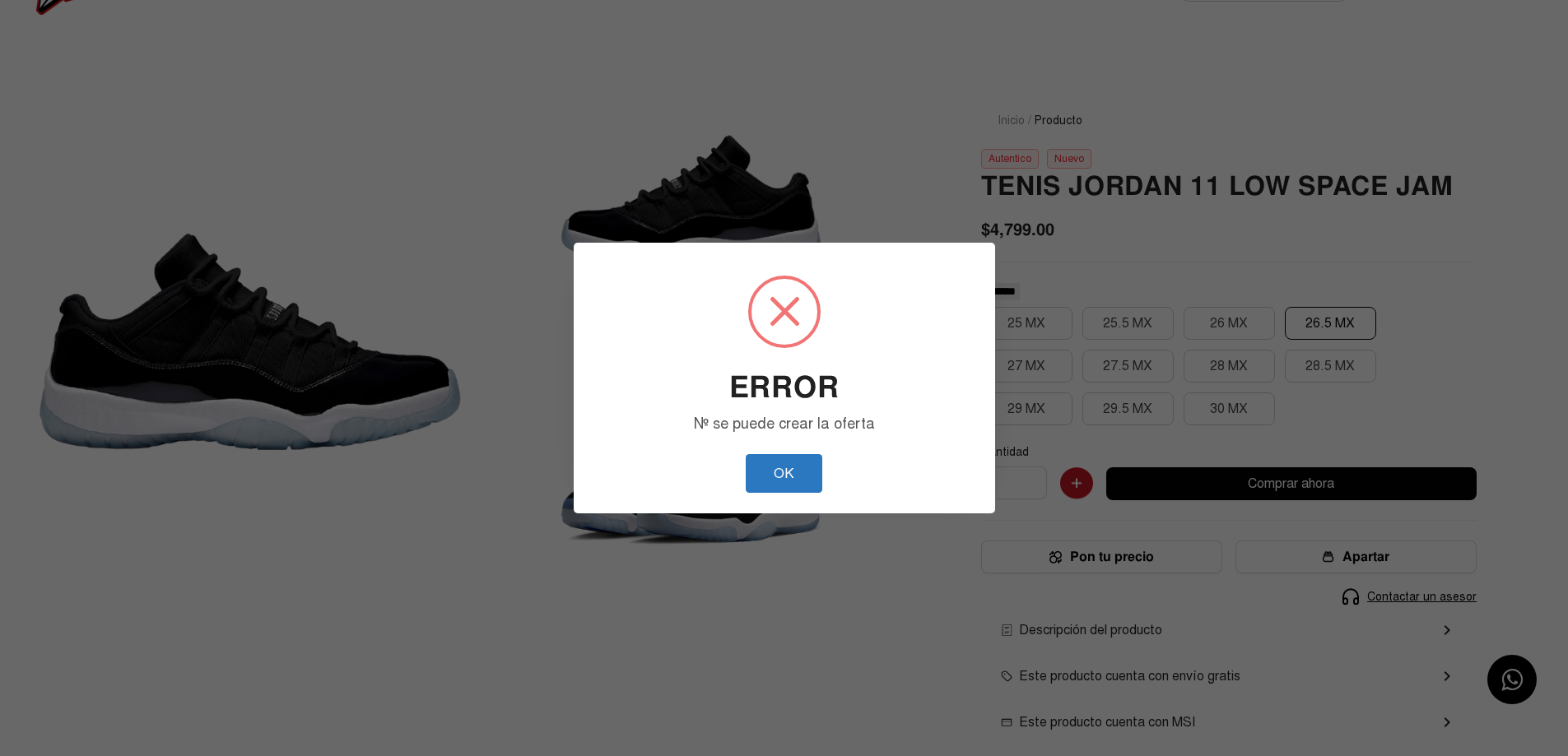 click on "OK" at bounding box center [784, 473] 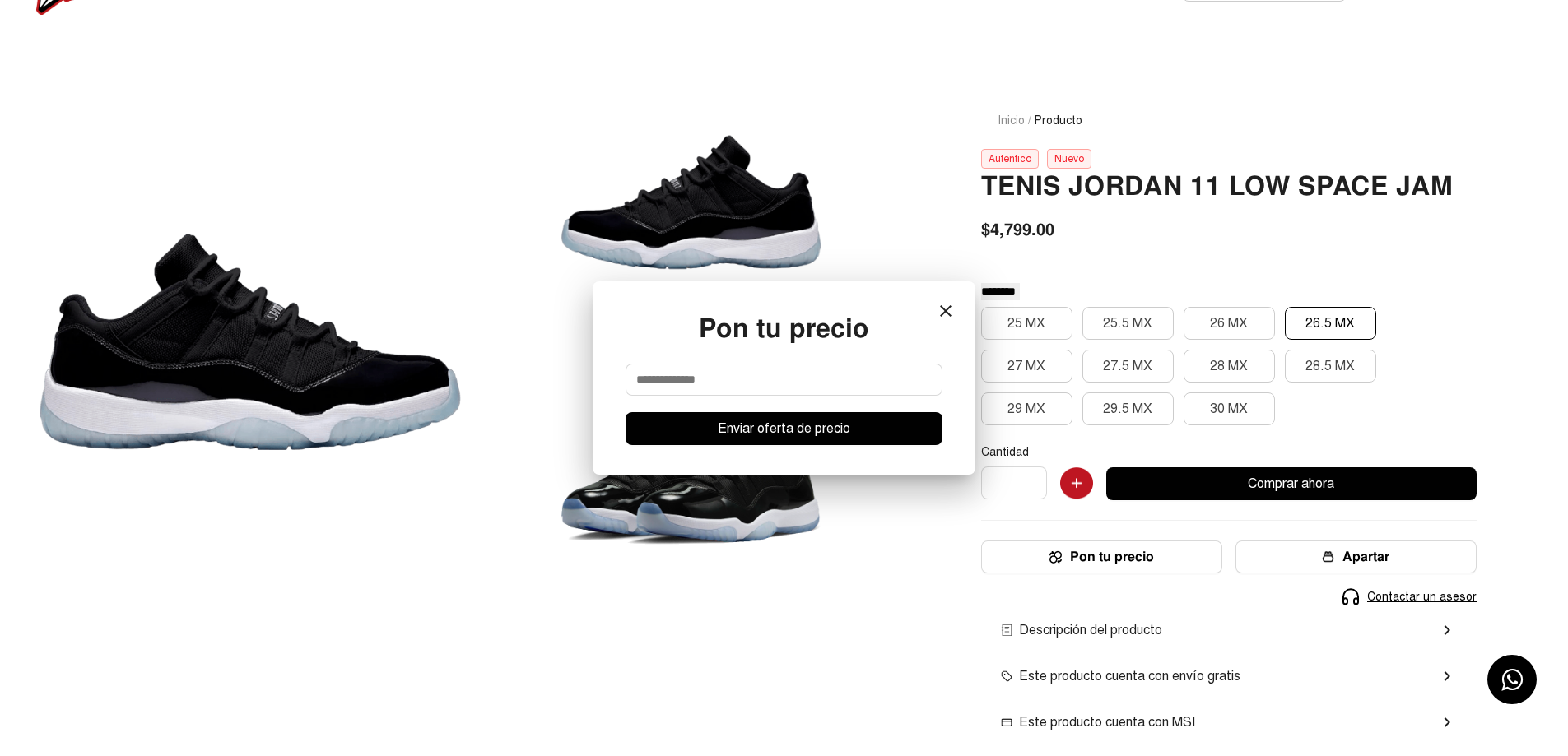 scroll, scrollTop: 16, scrollLeft: 0, axis: vertical 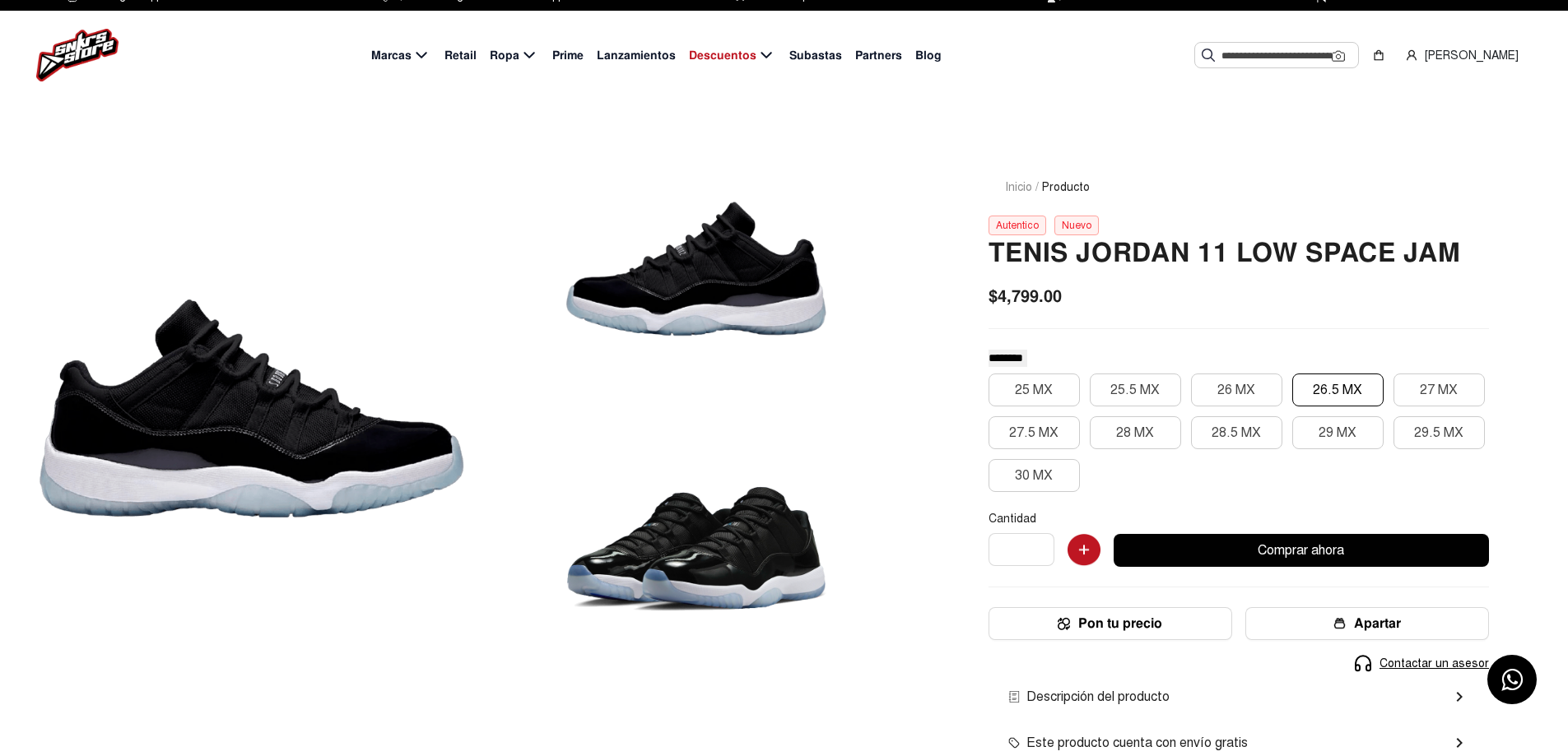 click on "Pon tu precio" 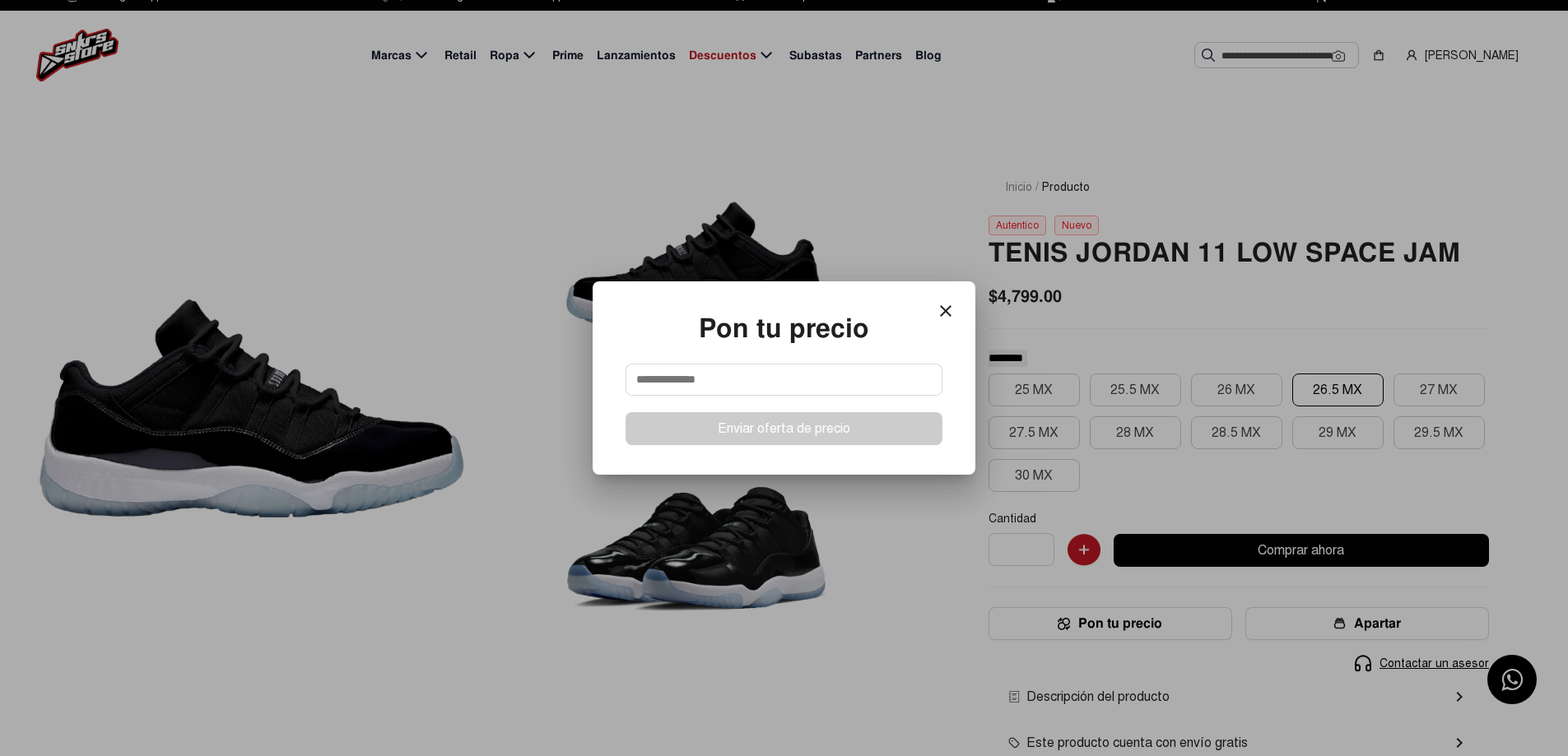 click at bounding box center (784, 379) 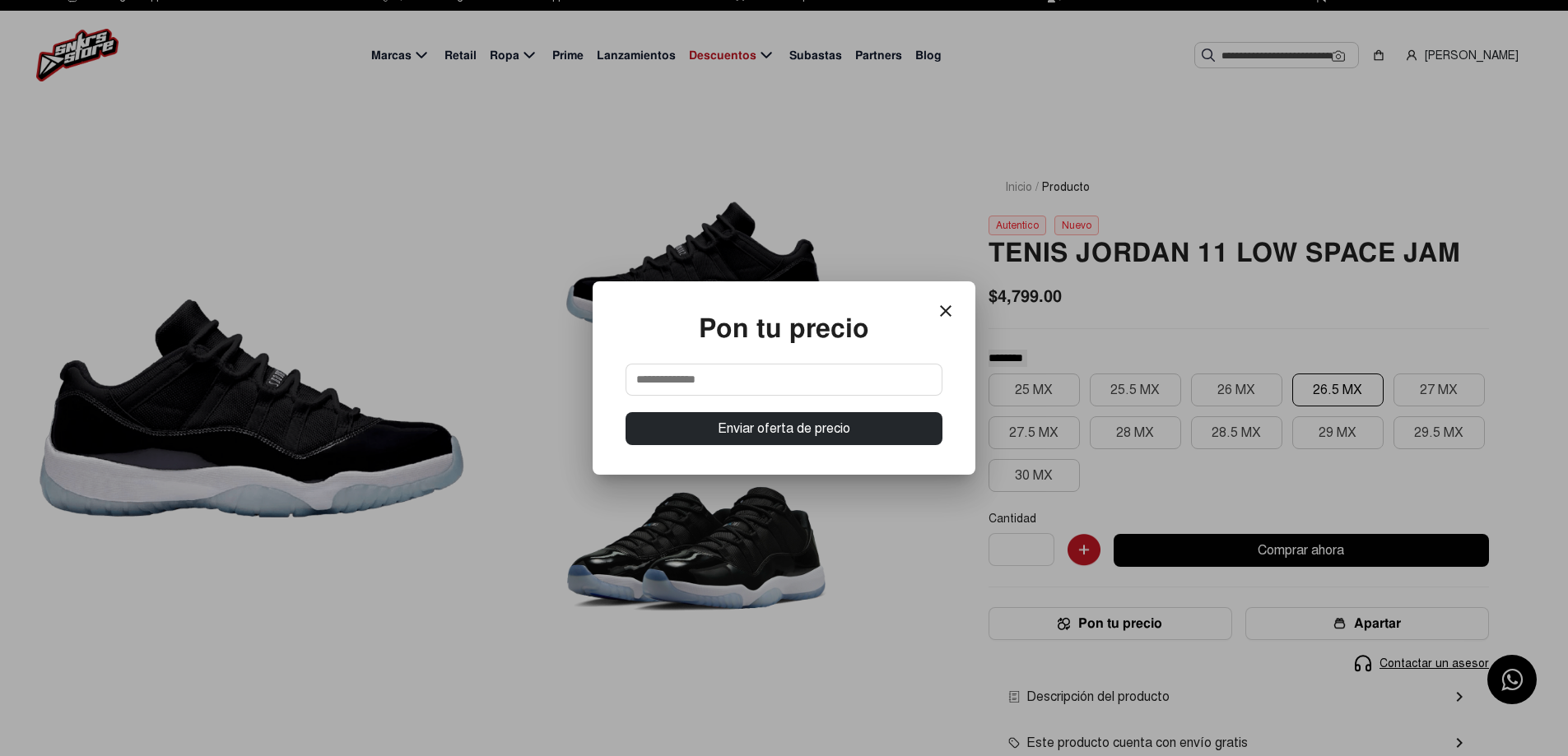 type on "*******" 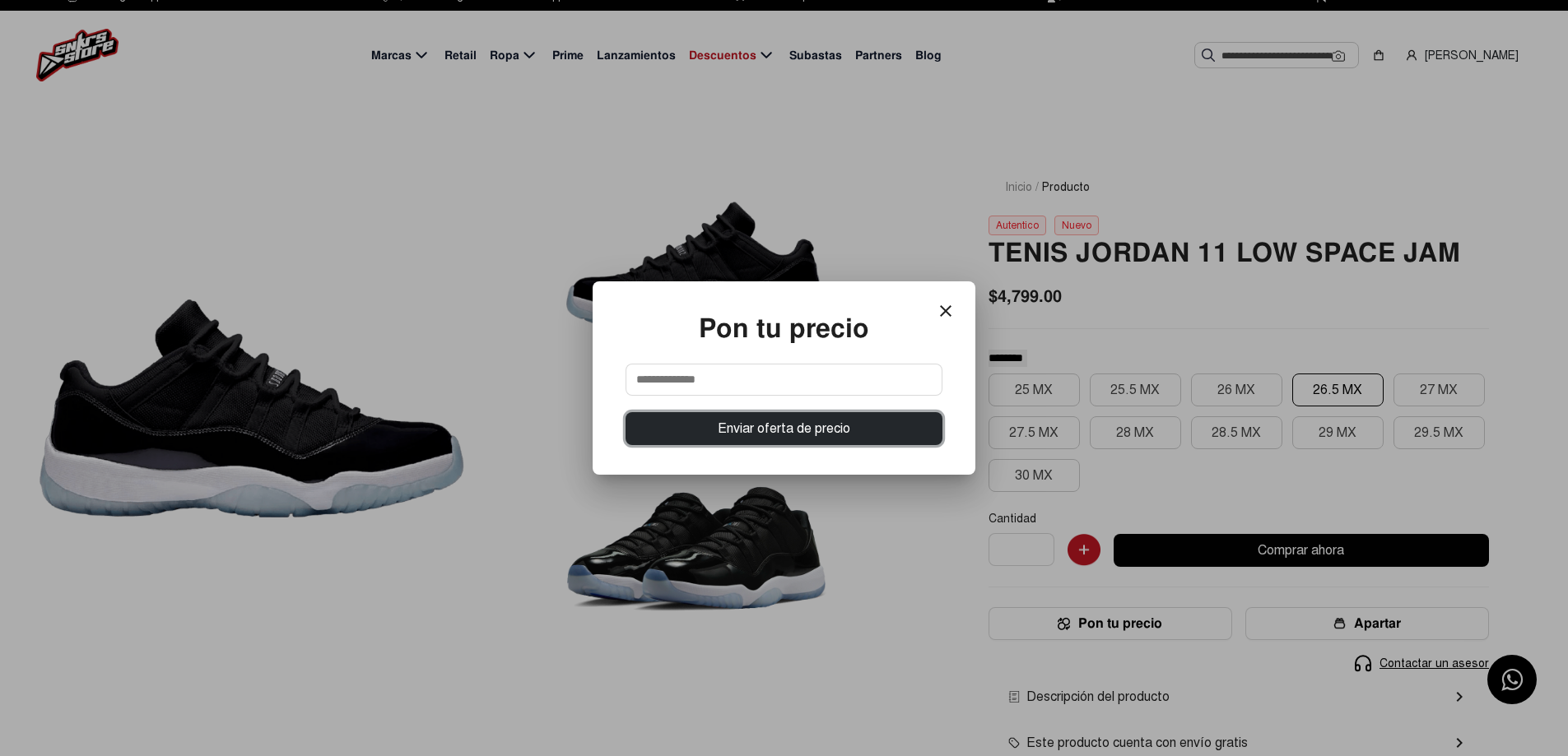 type 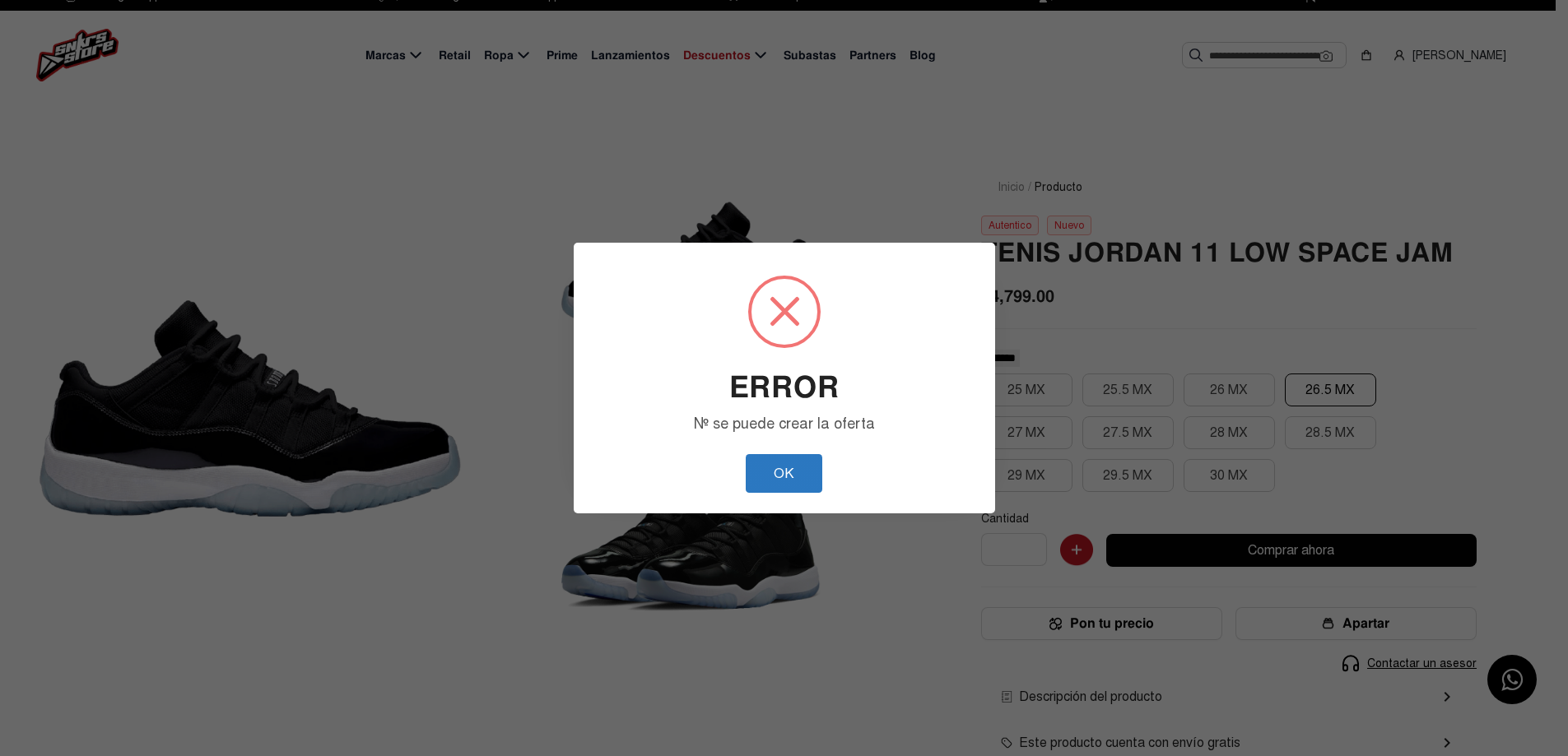 click on "OK" at bounding box center [784, 473] 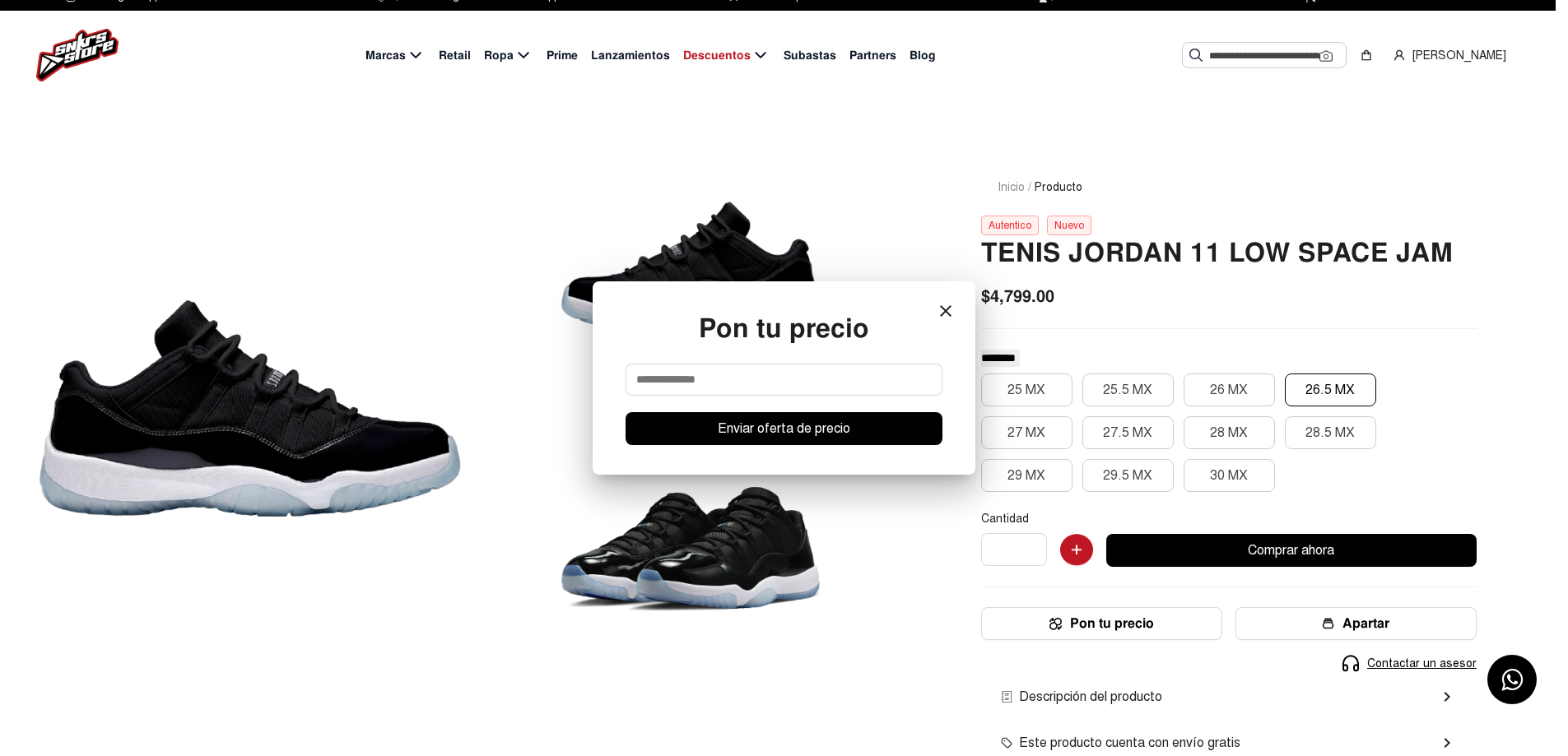 scroll, scrollTop: 7, scrollLeft: 0, axis: vertical 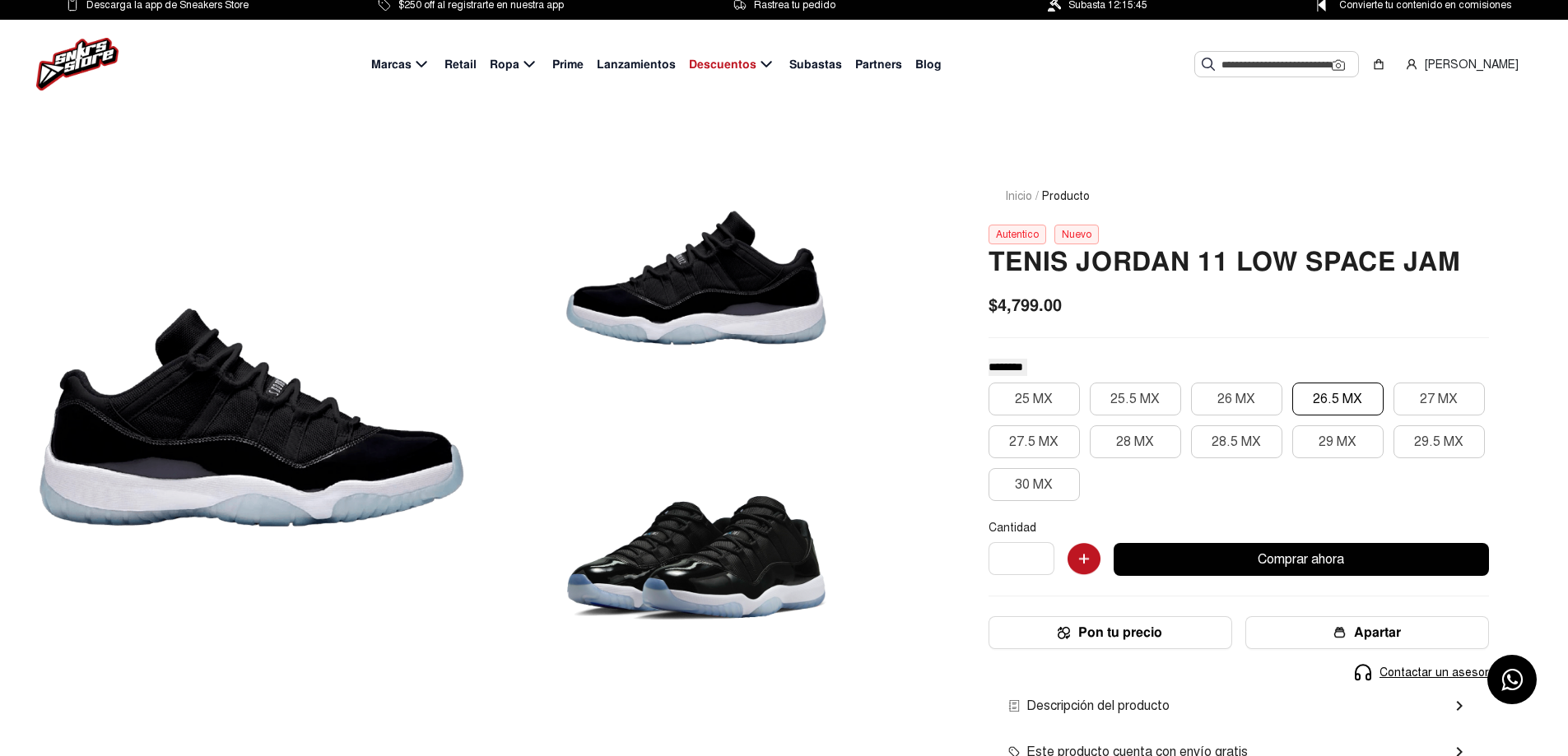 click on "Pon tu precio" 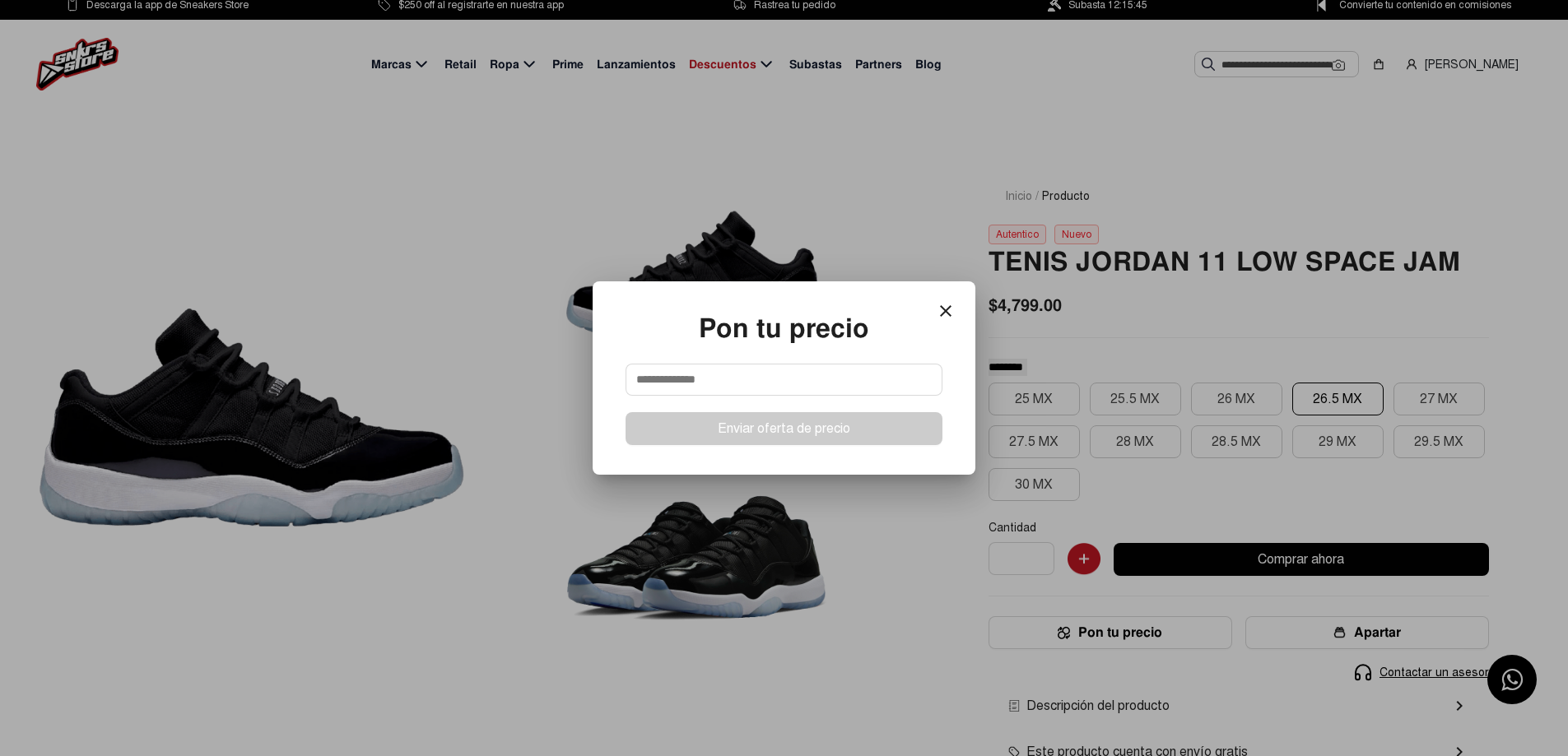 click at bounding box center [784, 379] 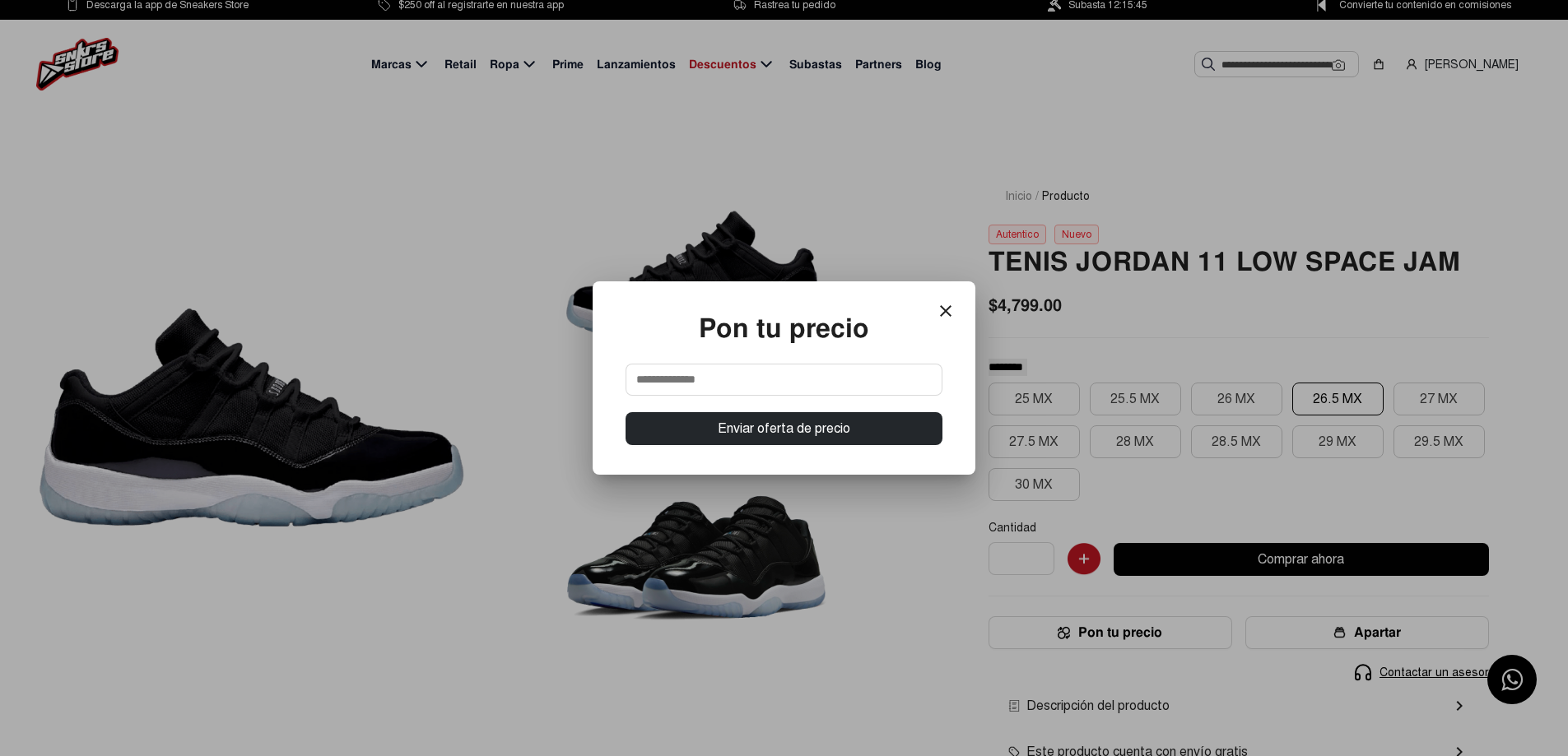 type on "*******" 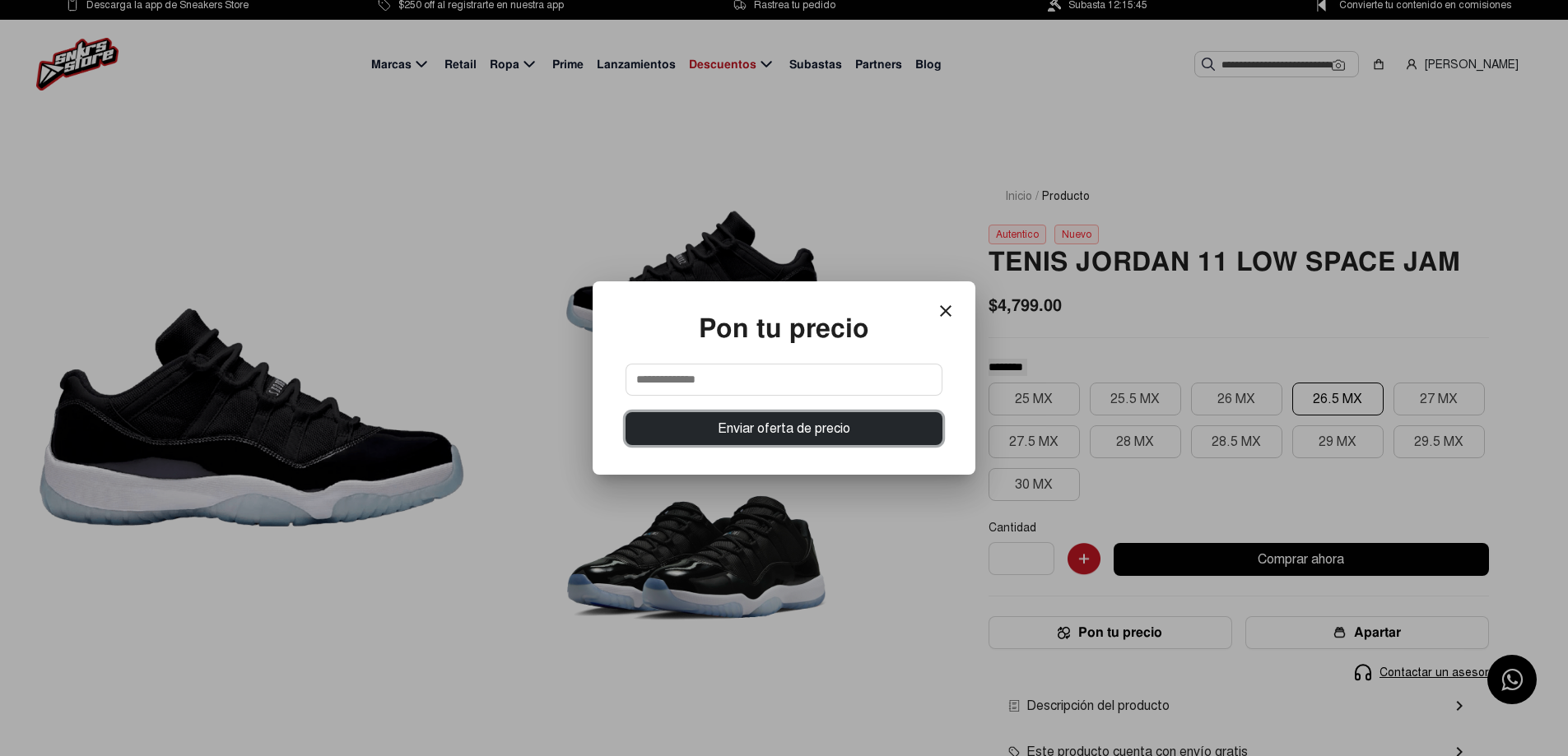 type 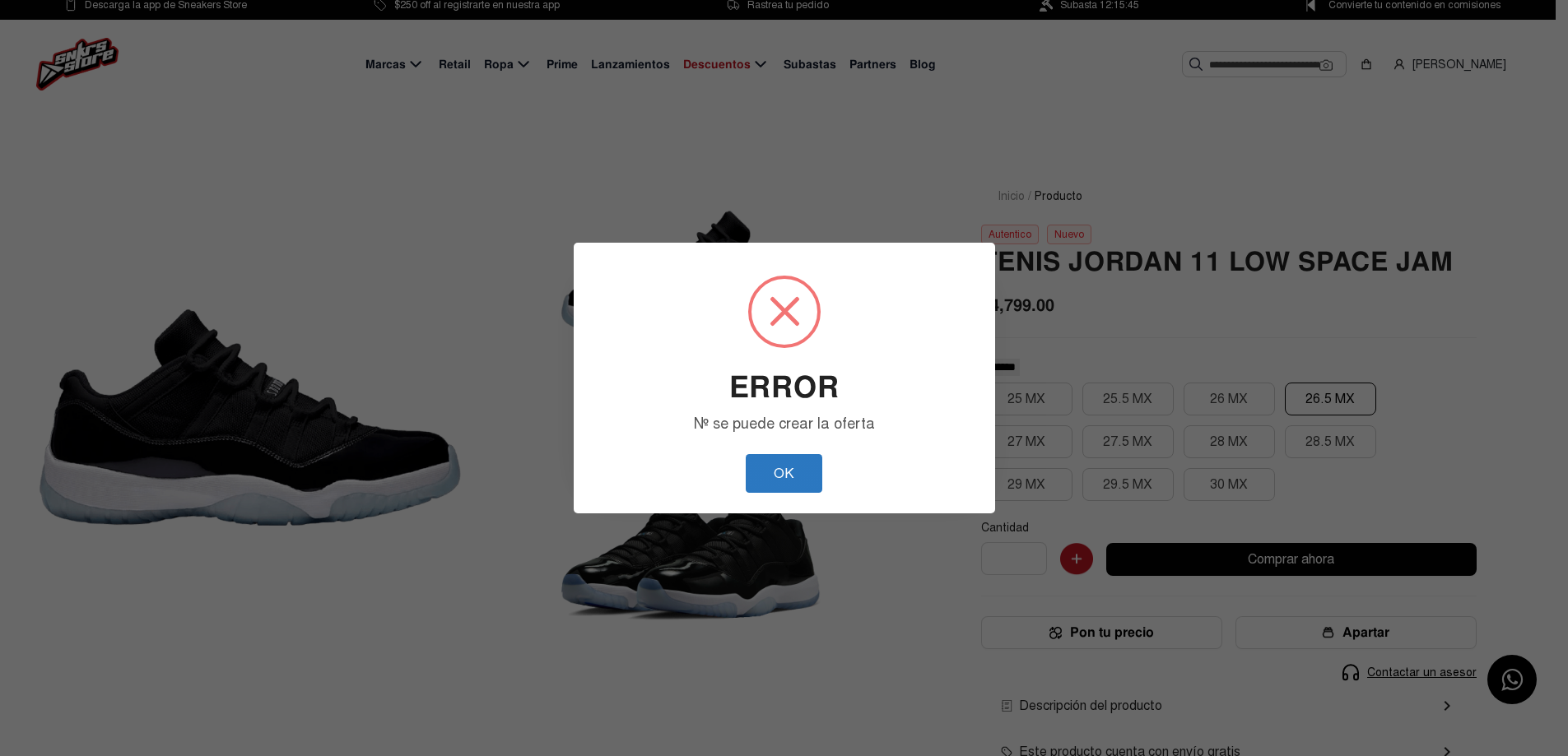 click on "OK" at bounding box center [784, 473] 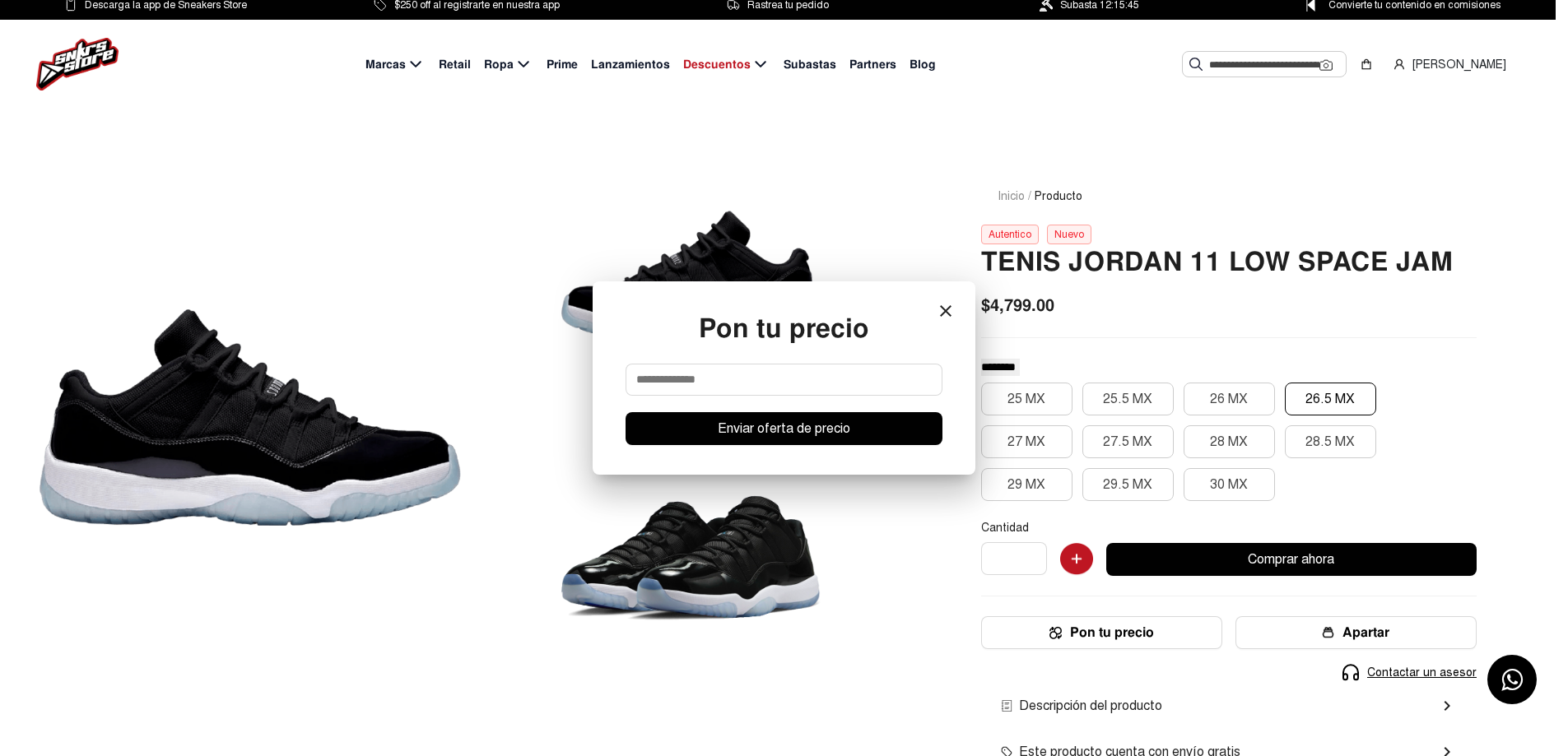 scroll, scrollTop: 6, scrollLeft: 0, axis: vertical 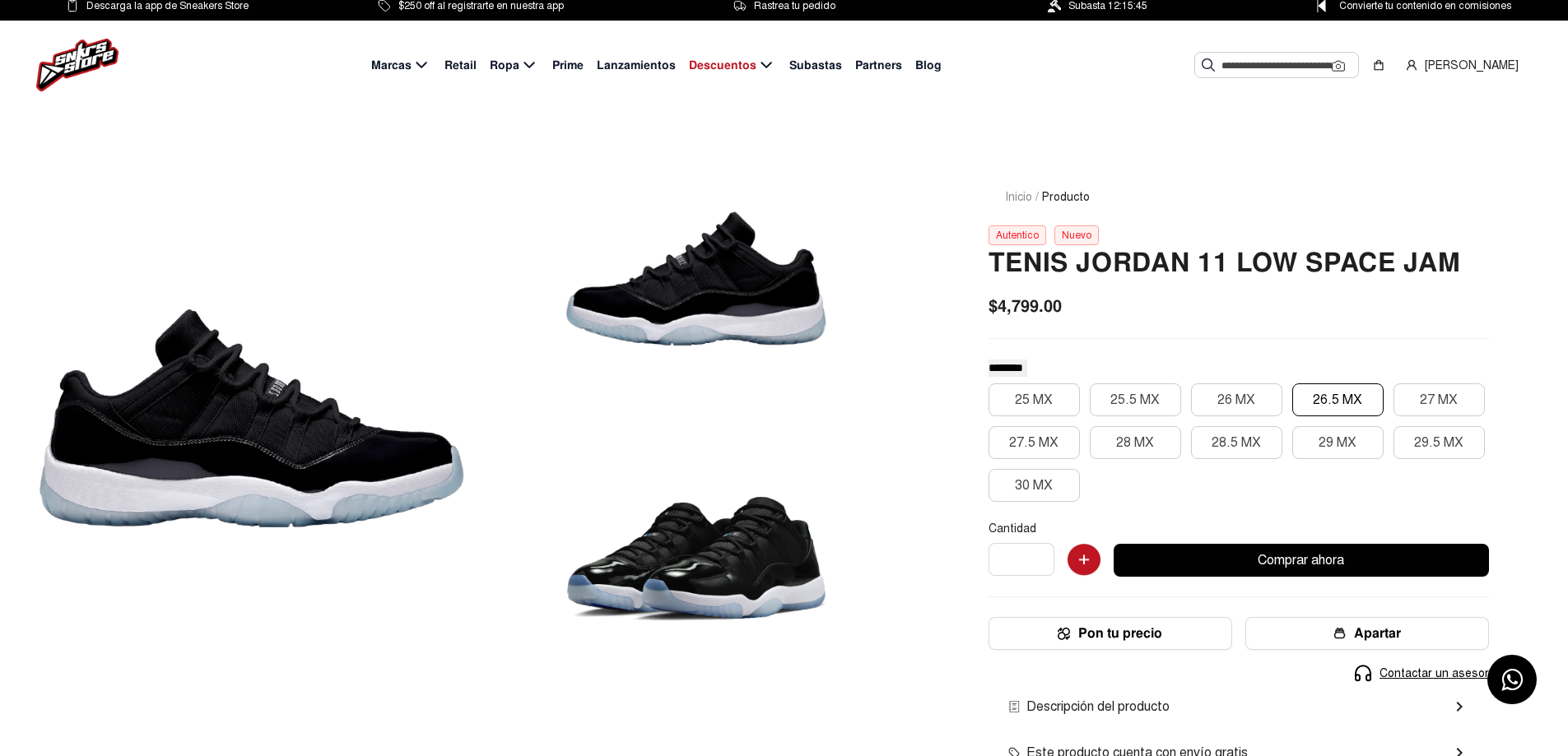 click on "Pon tu precio" 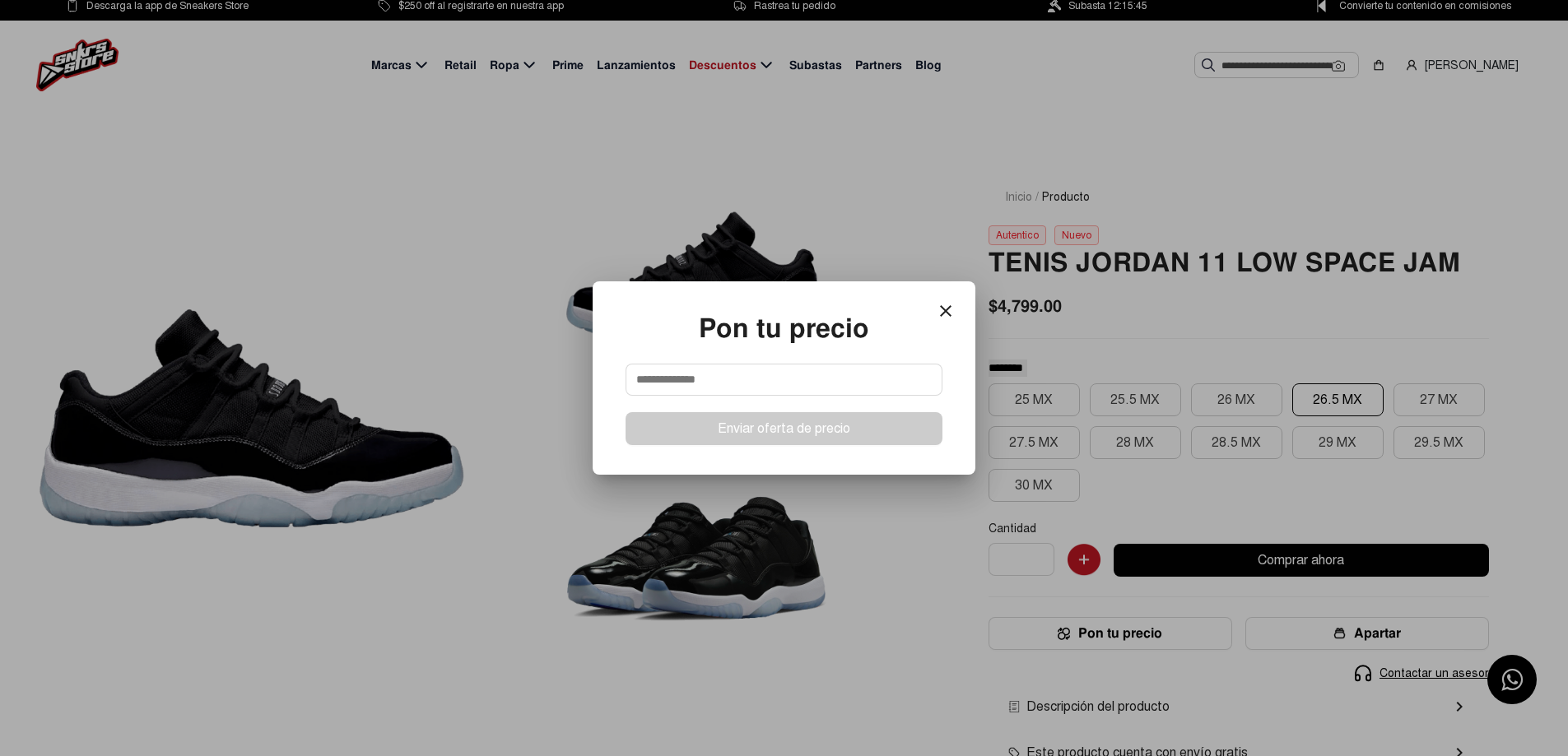click at bounding box center [784, 379] 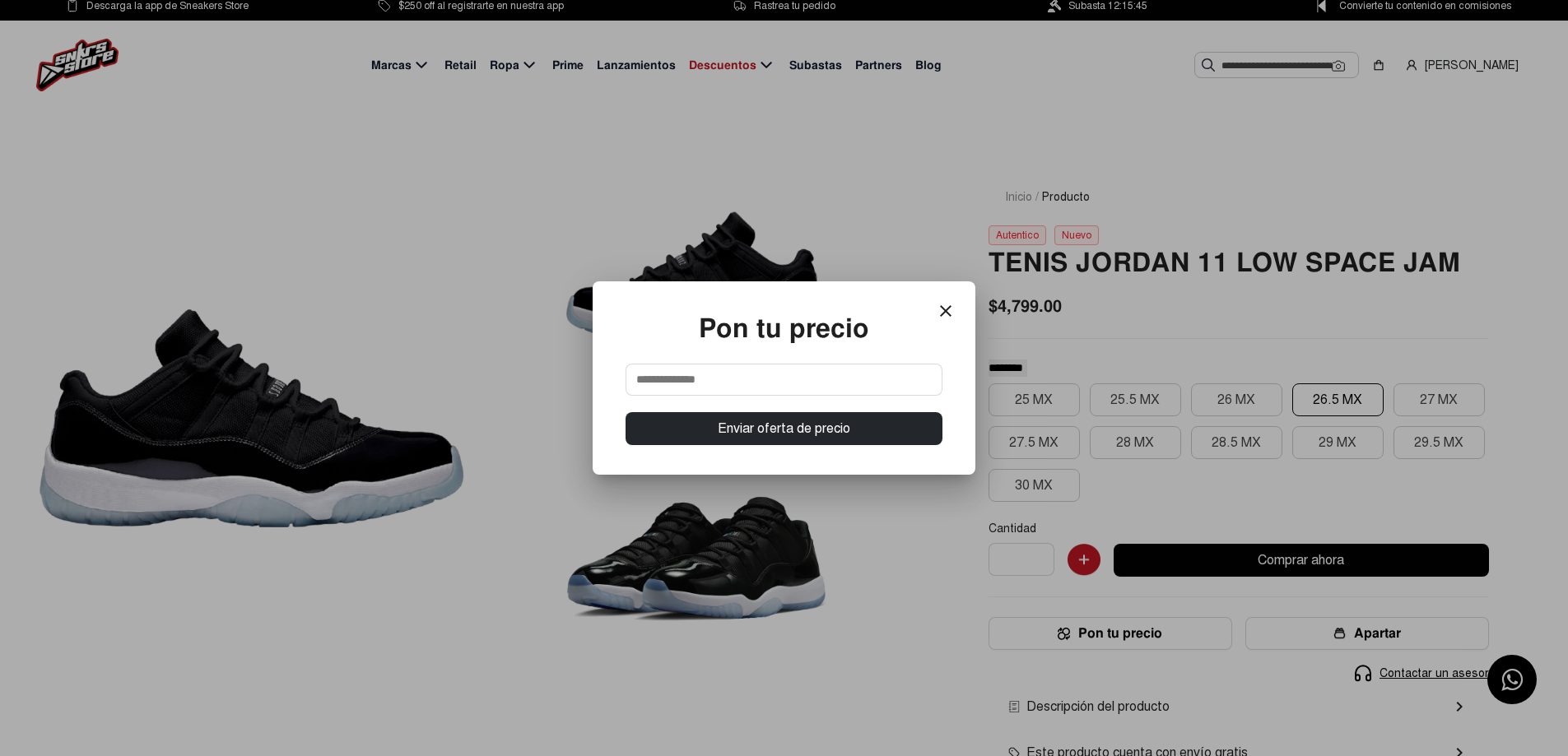 type on "*******" 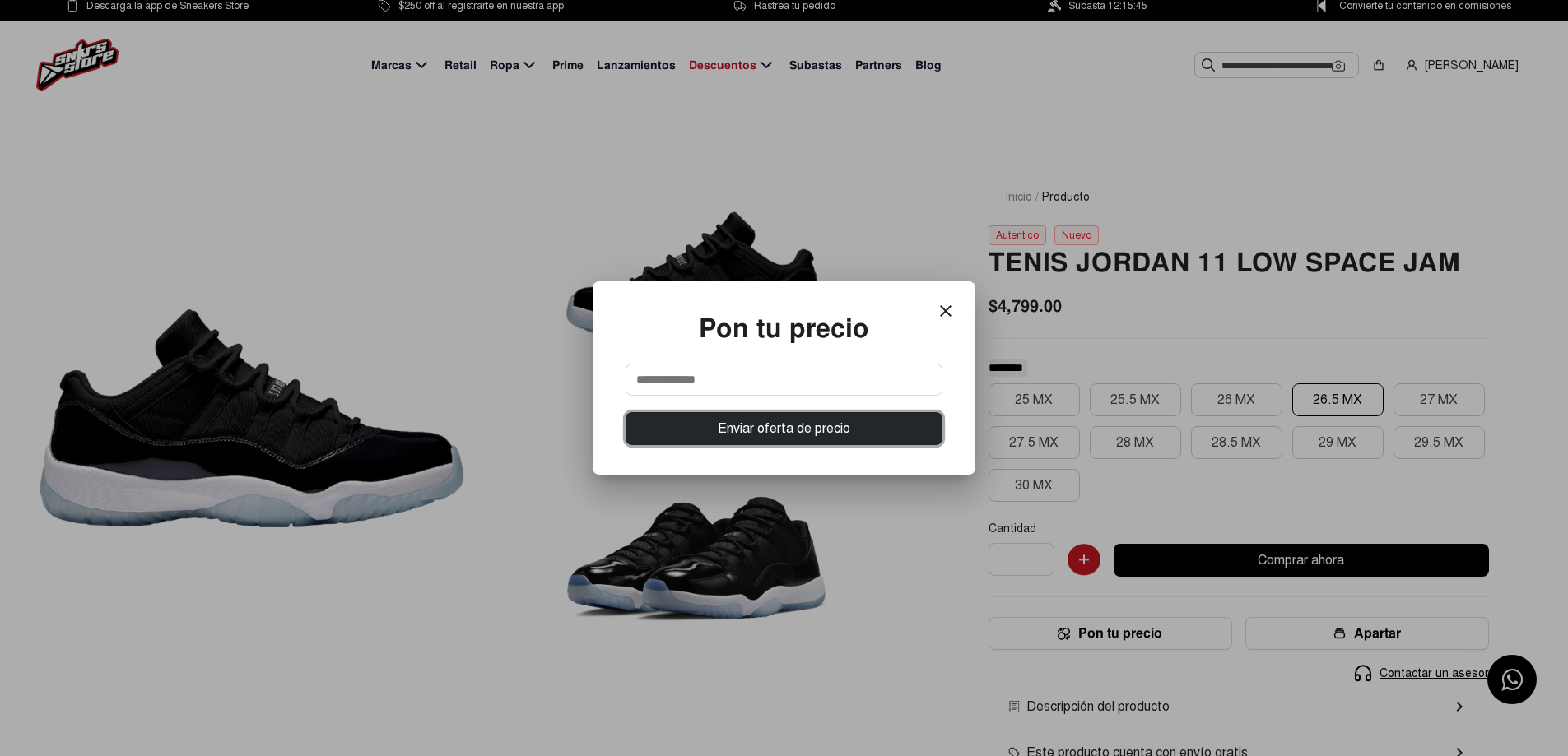 type 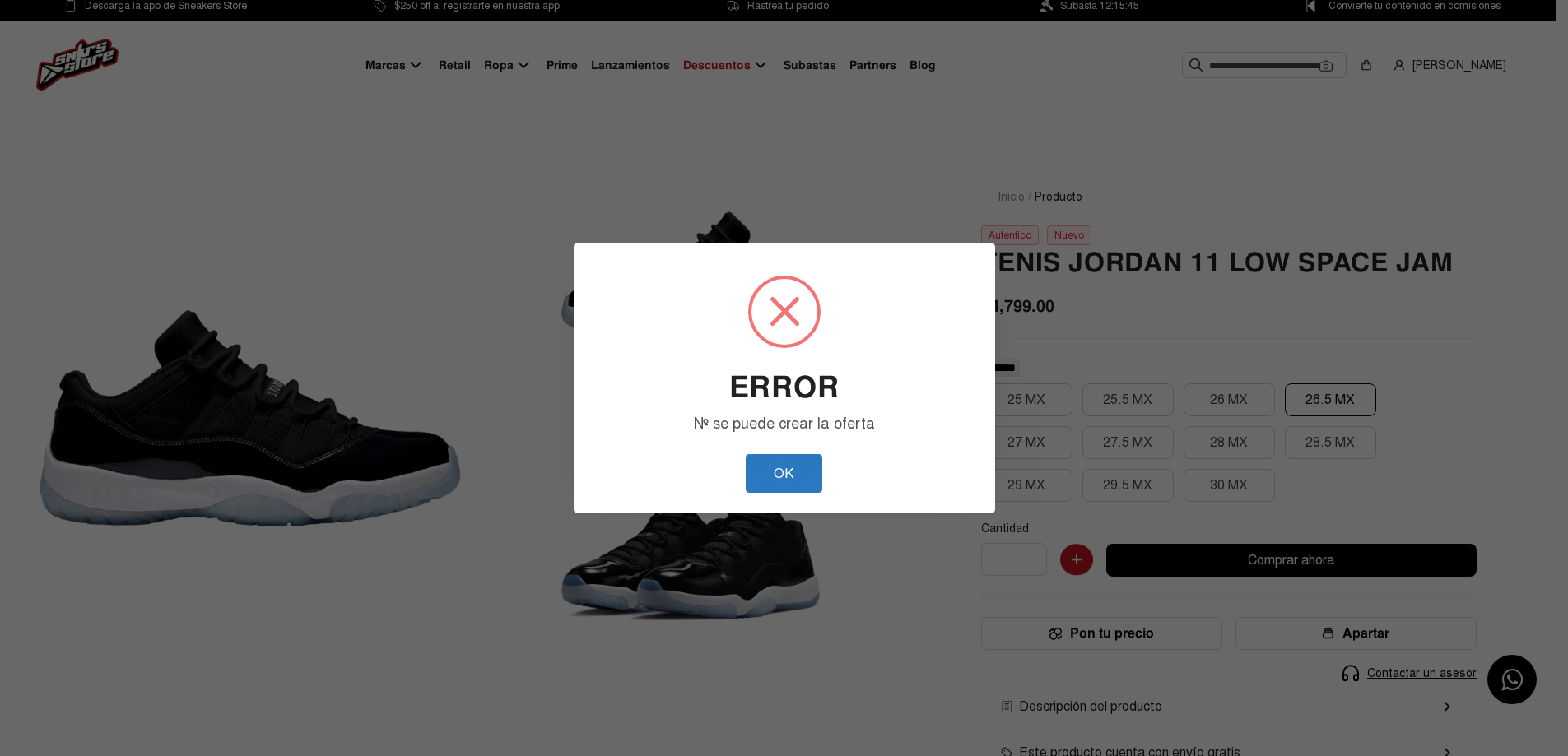 click on "OK" at bounding box center [784, 473] 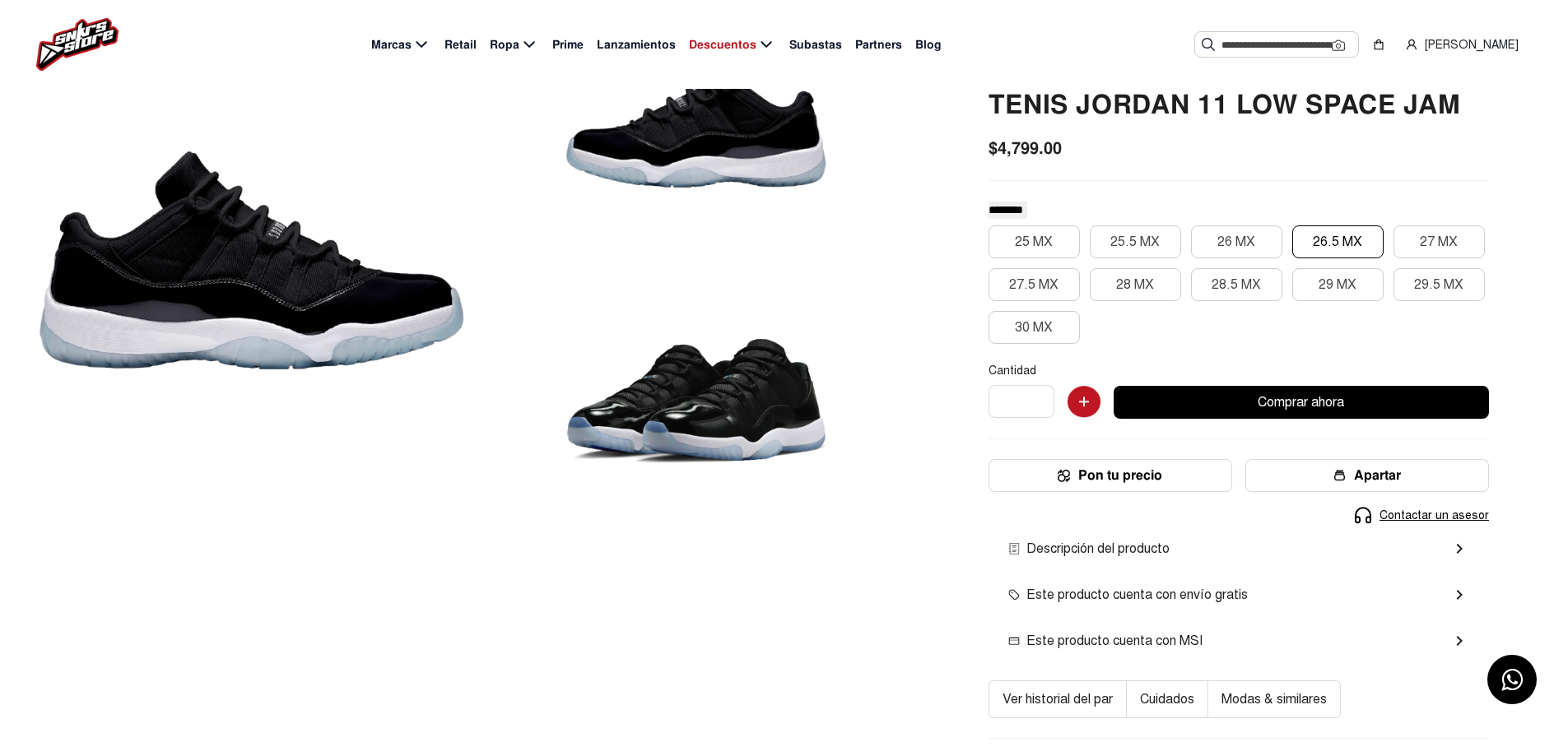 scroll, scrollTop: 88, scrollLeft: 0, axis: vertical 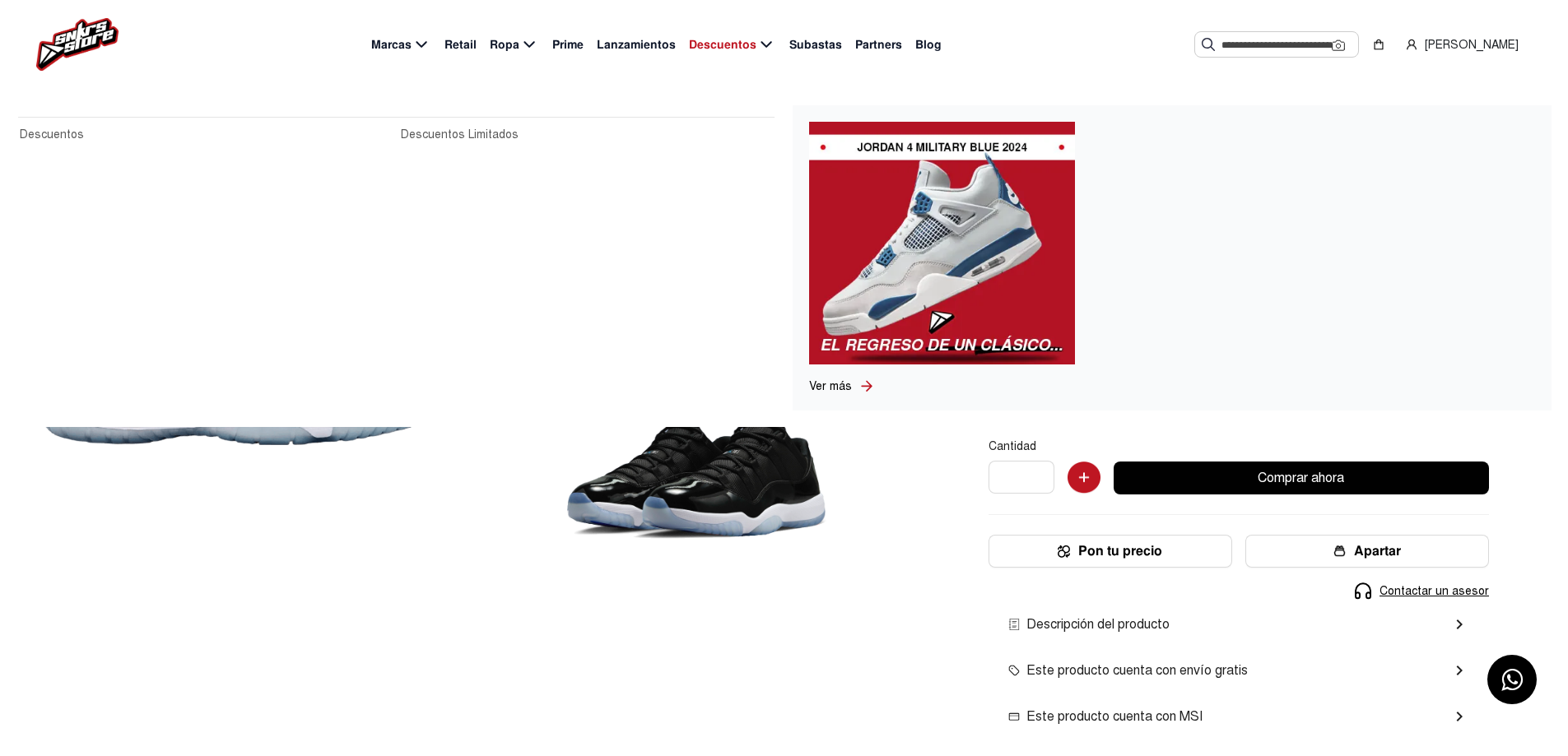 click 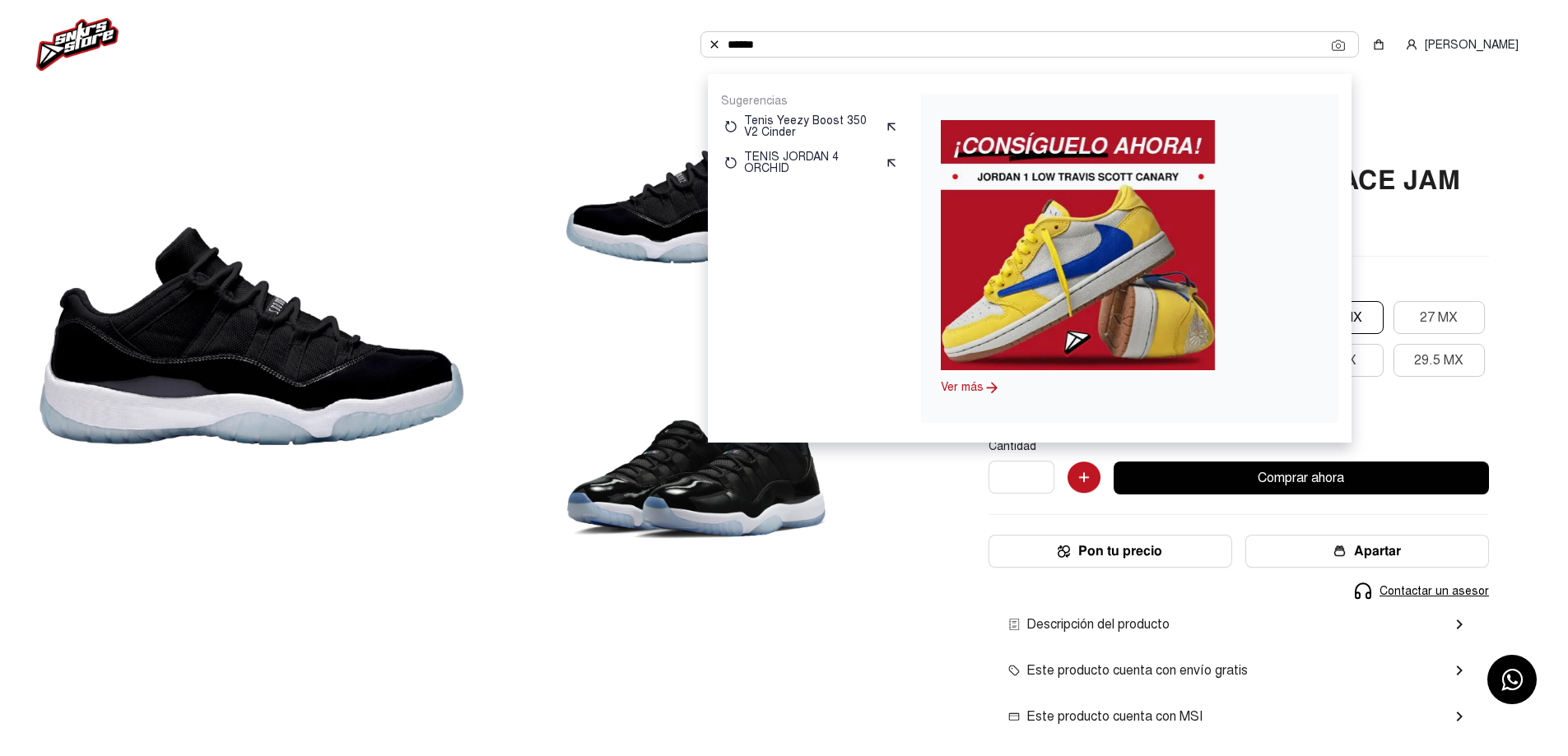 type on "******" 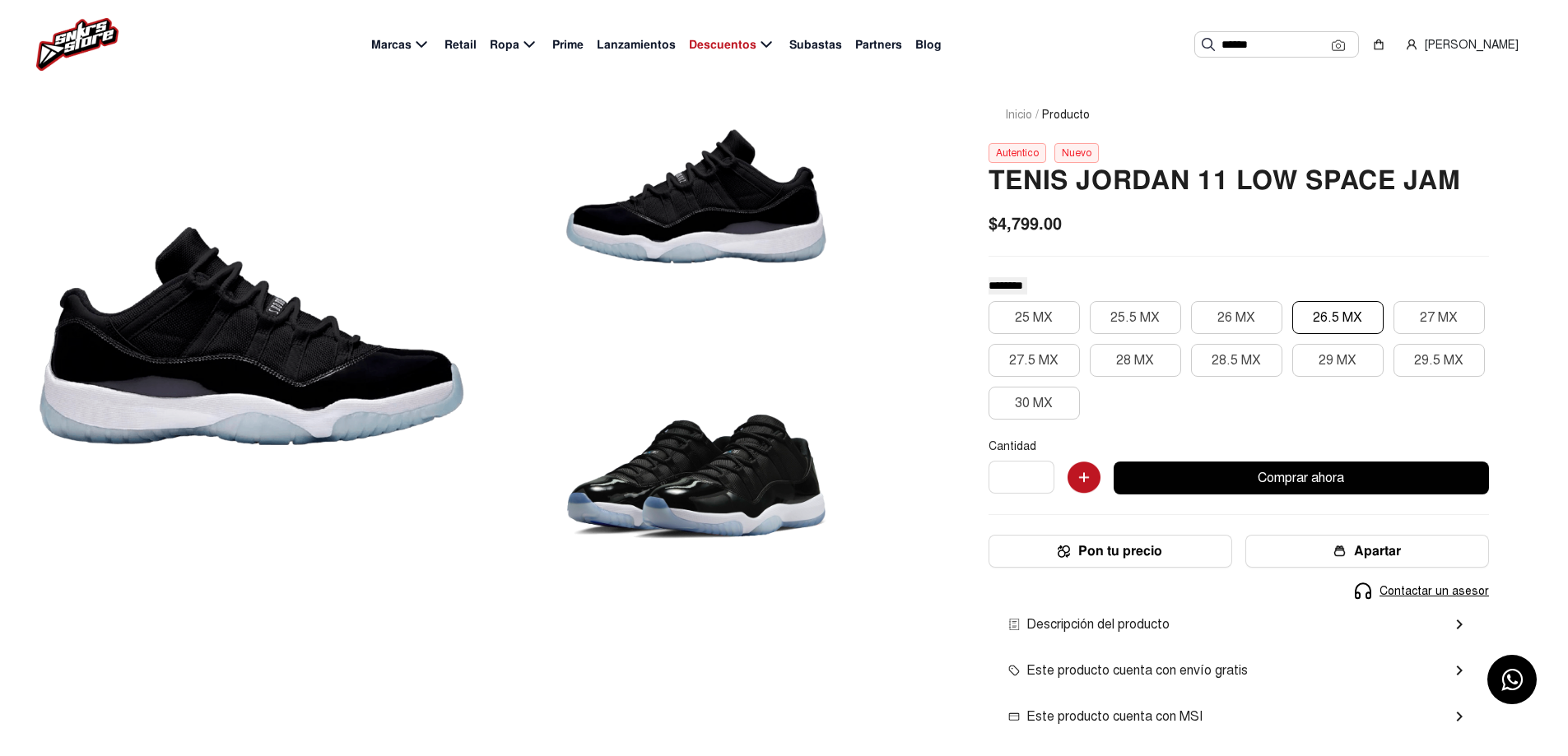 click 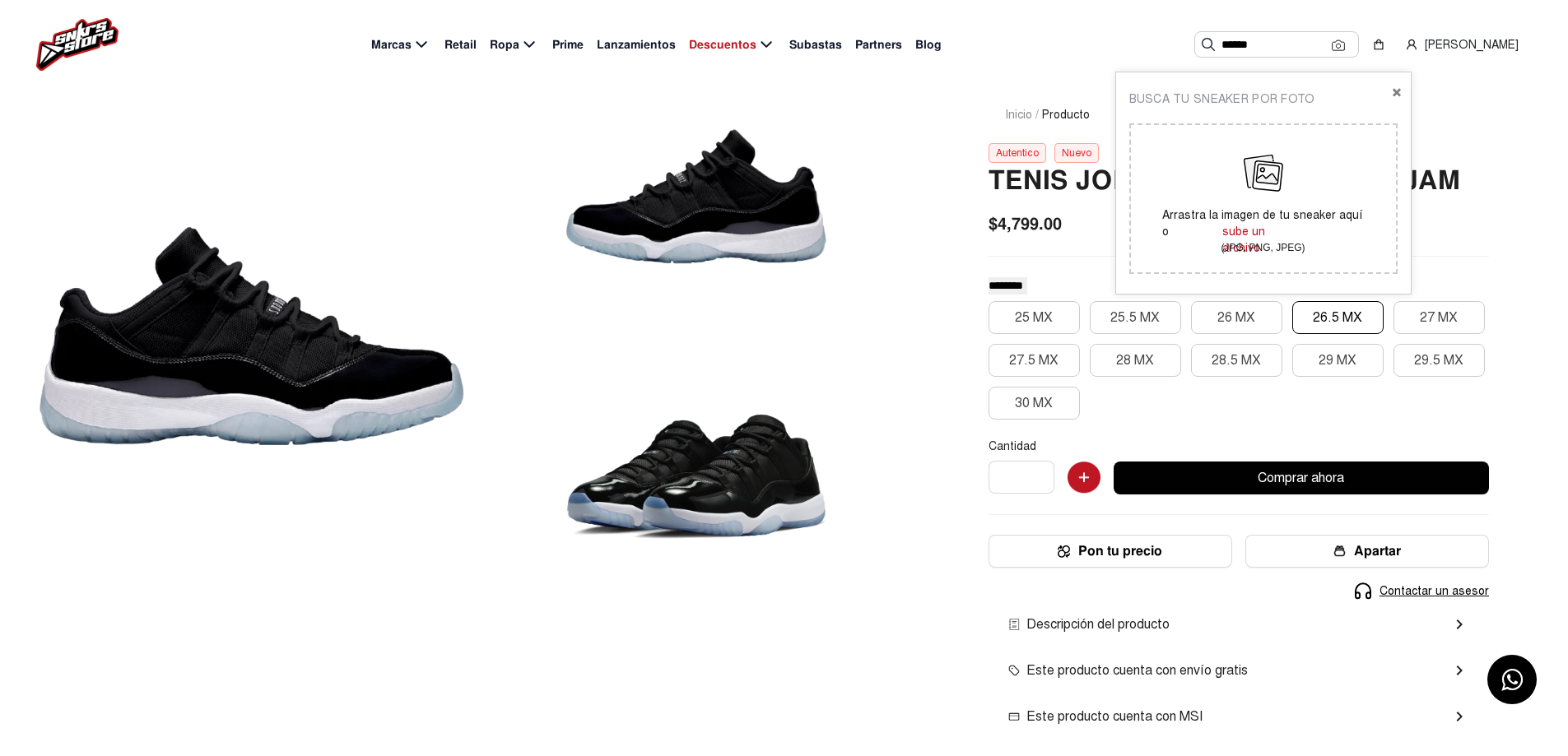 click at bounding box center [1263, 174] 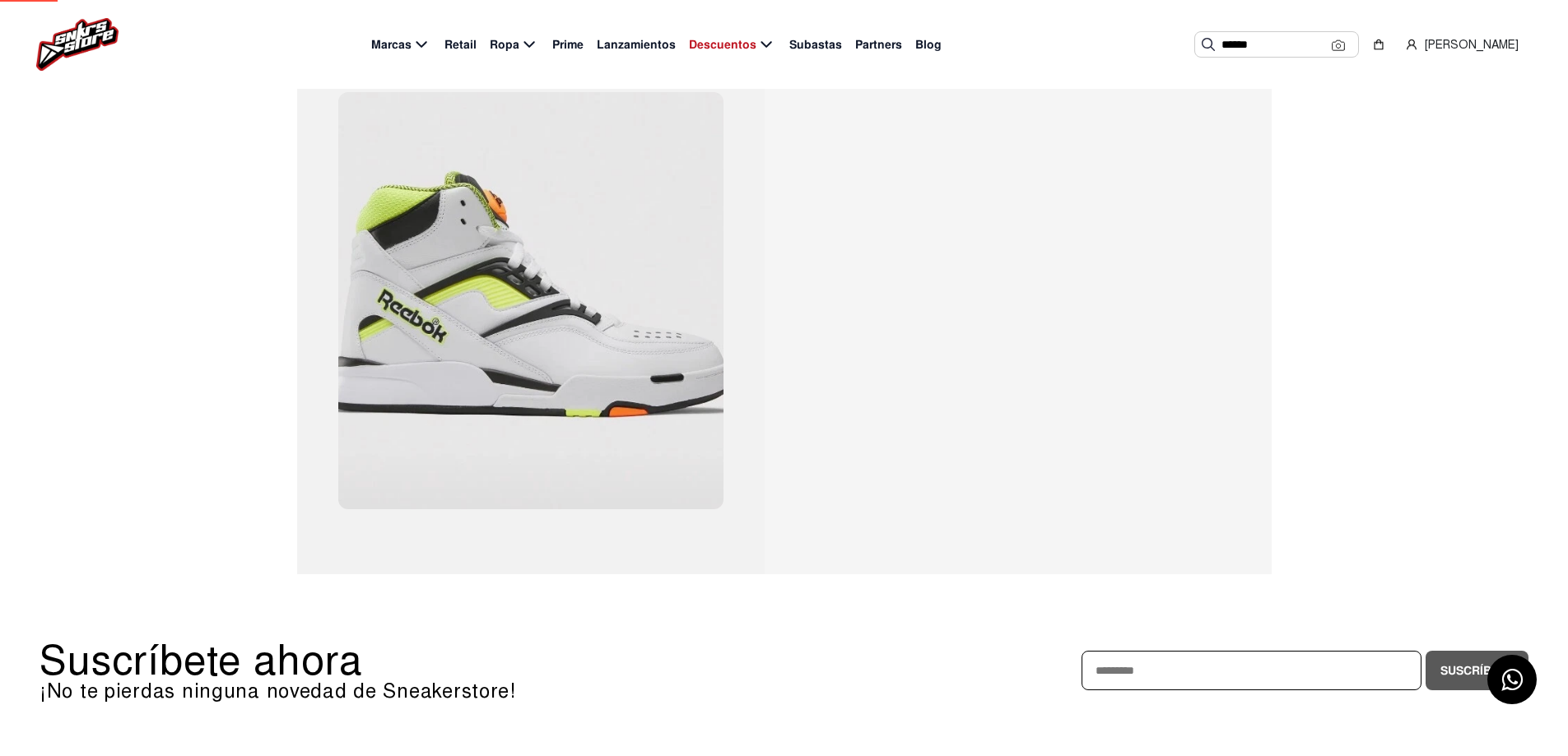 scroll, scrollTop: 0, scrollLeft: 0, axis: both 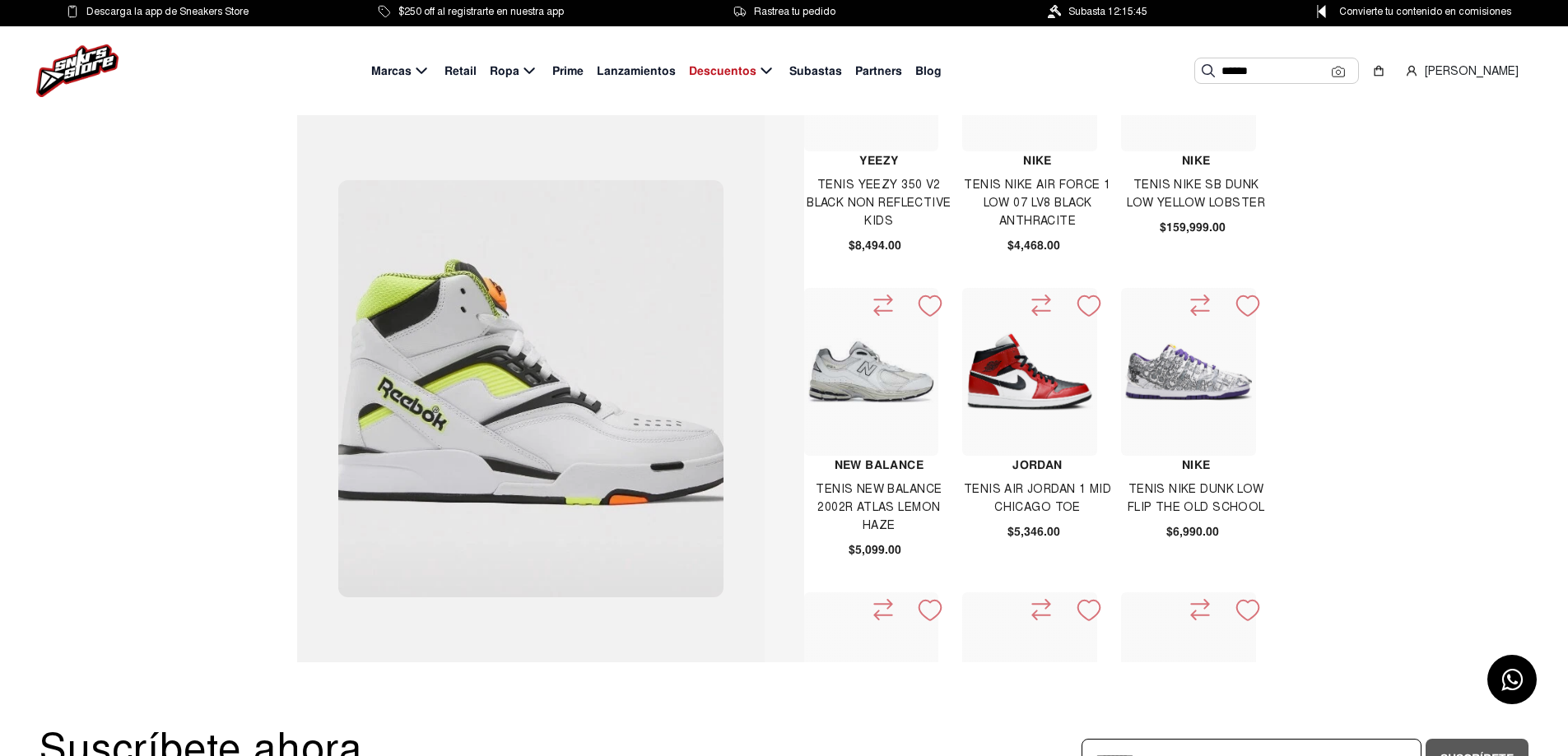 click 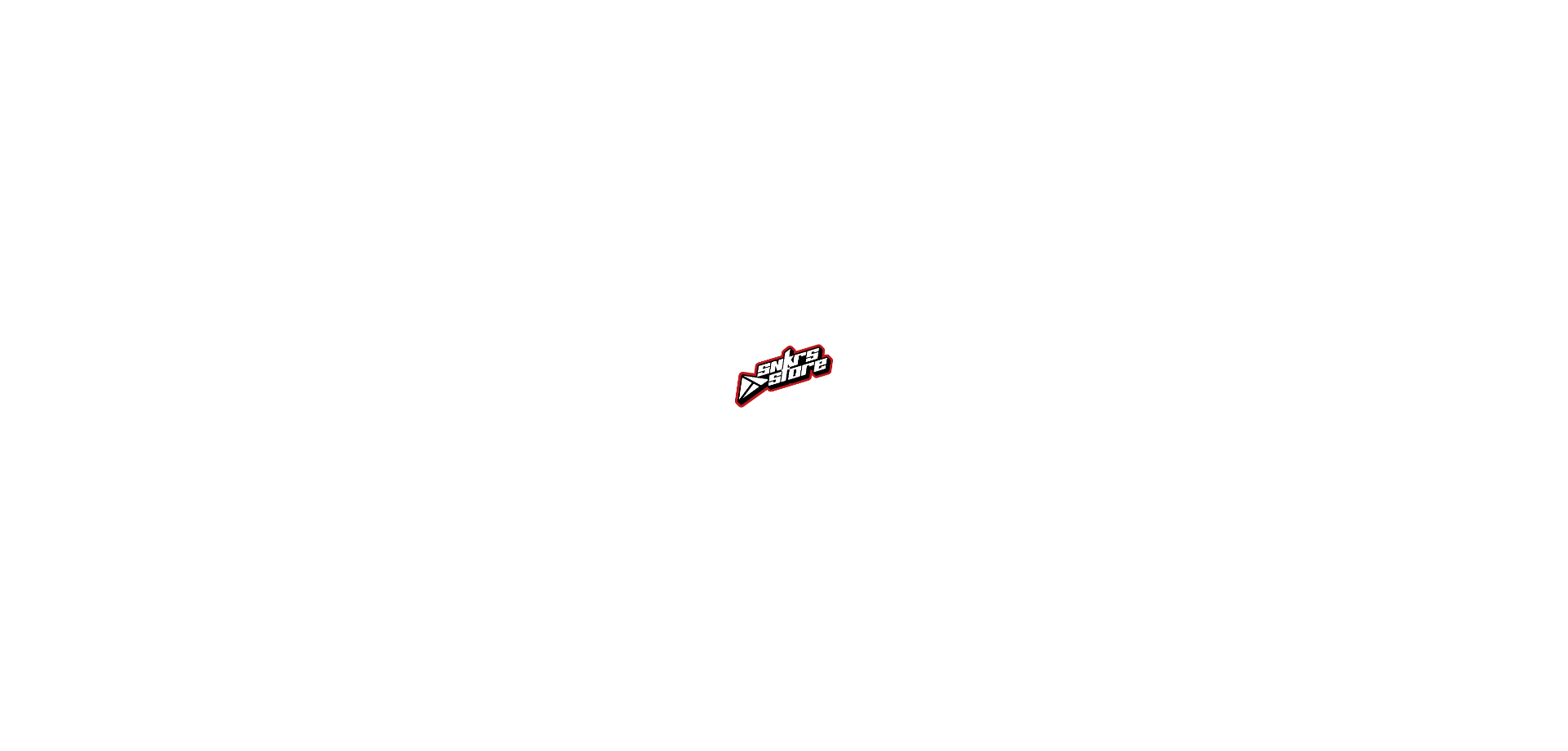 scroll, scrollTop: 0, scrollLeft: 0, axis: both 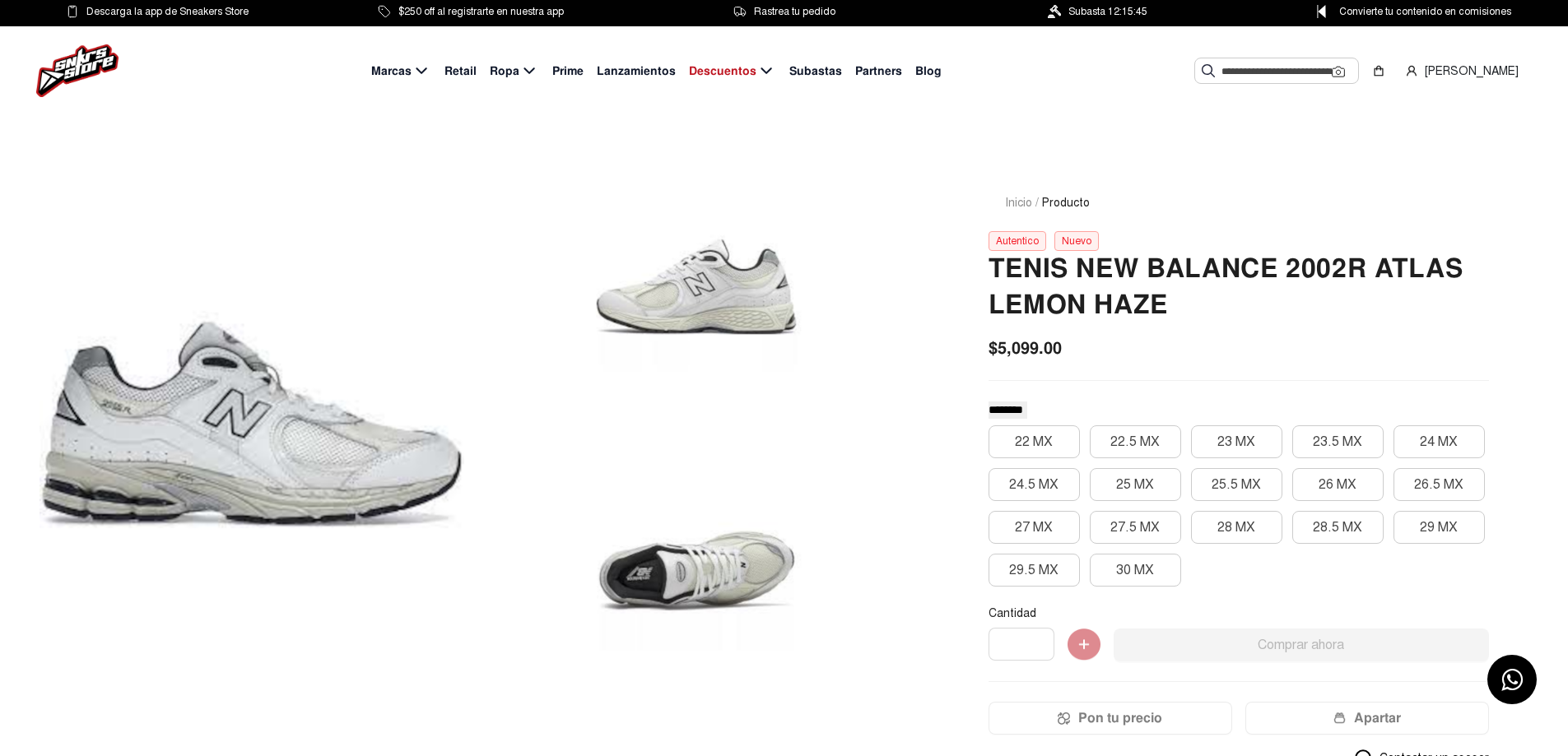 click 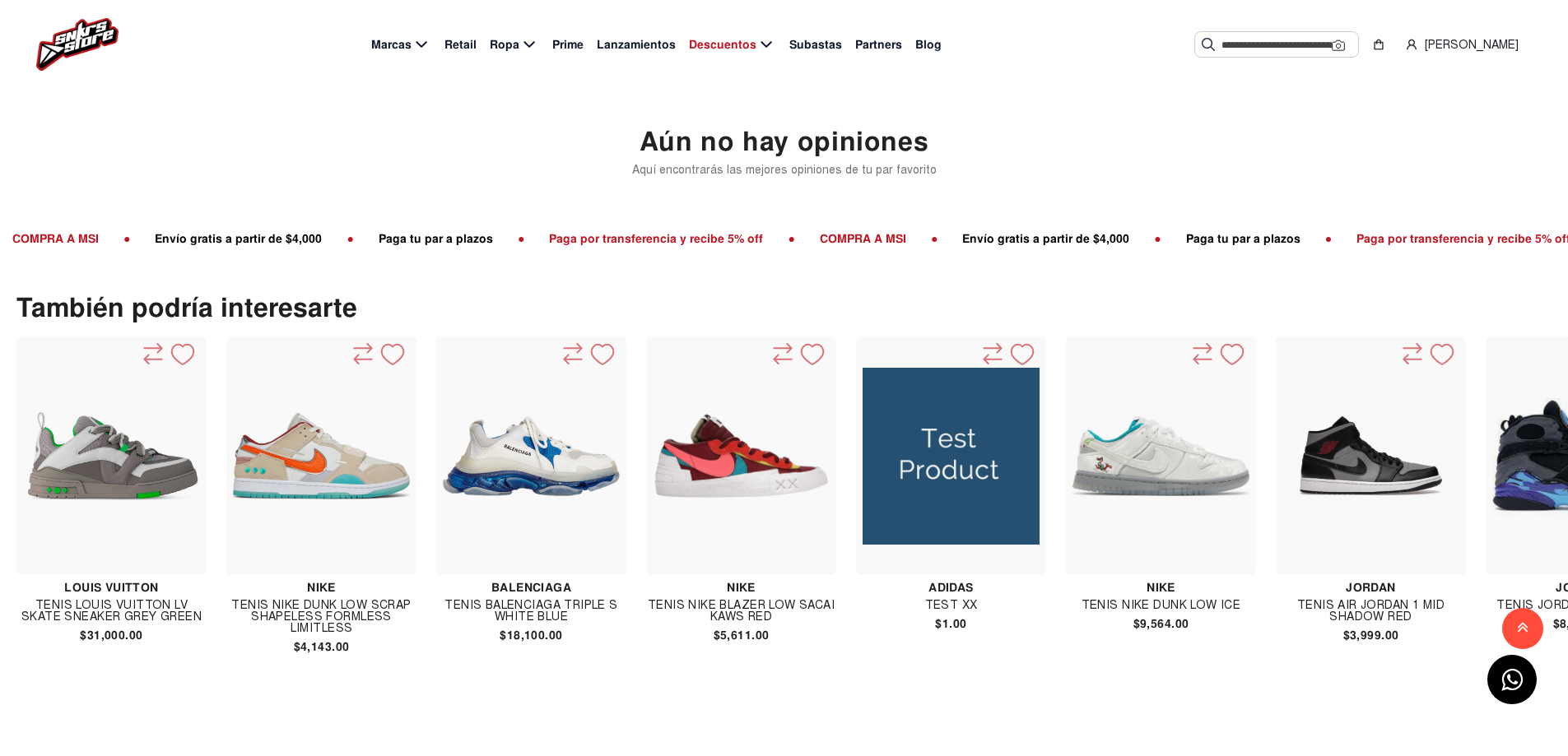 scroll, scrollTop: 1398, scrollLeft: 0, axis: vertical 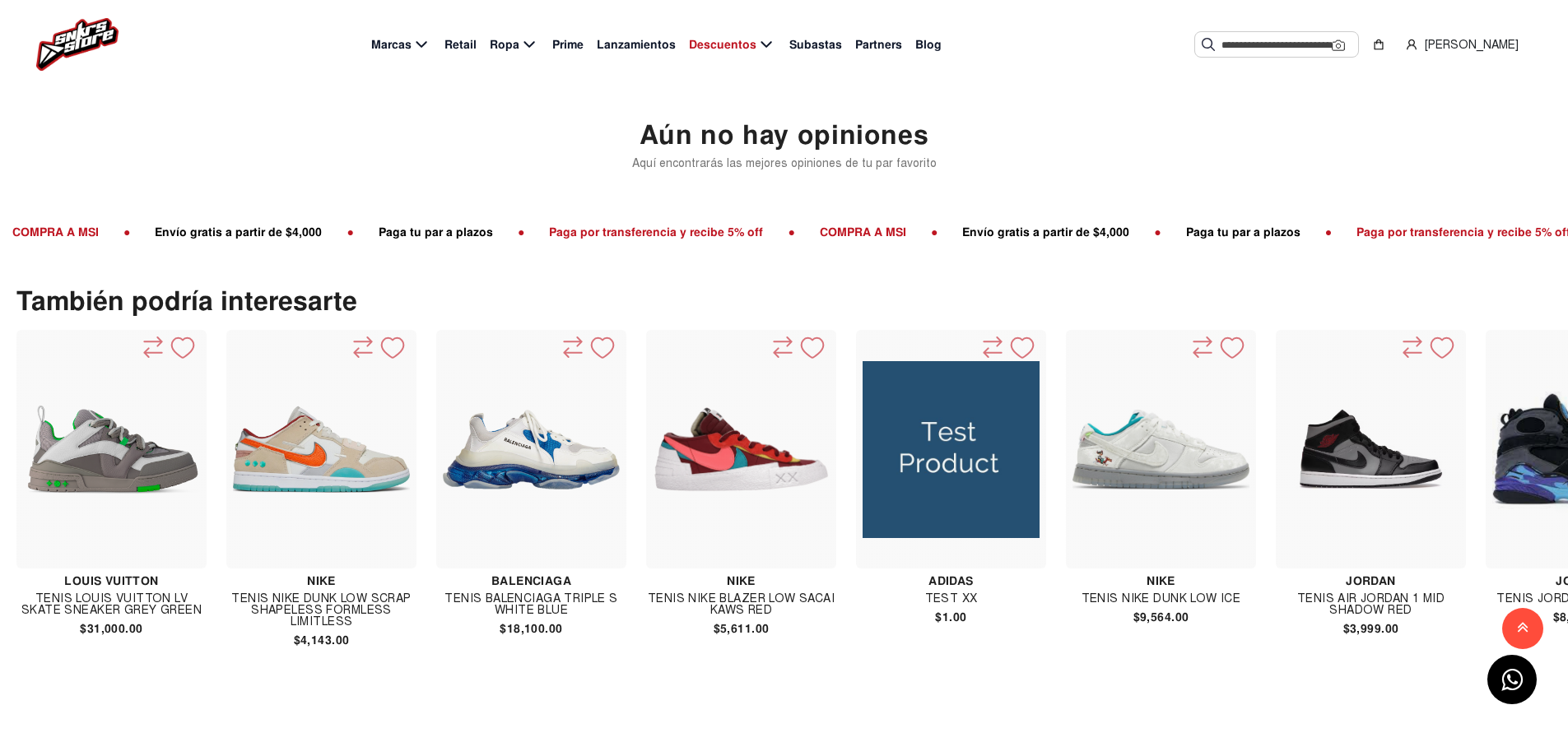 click 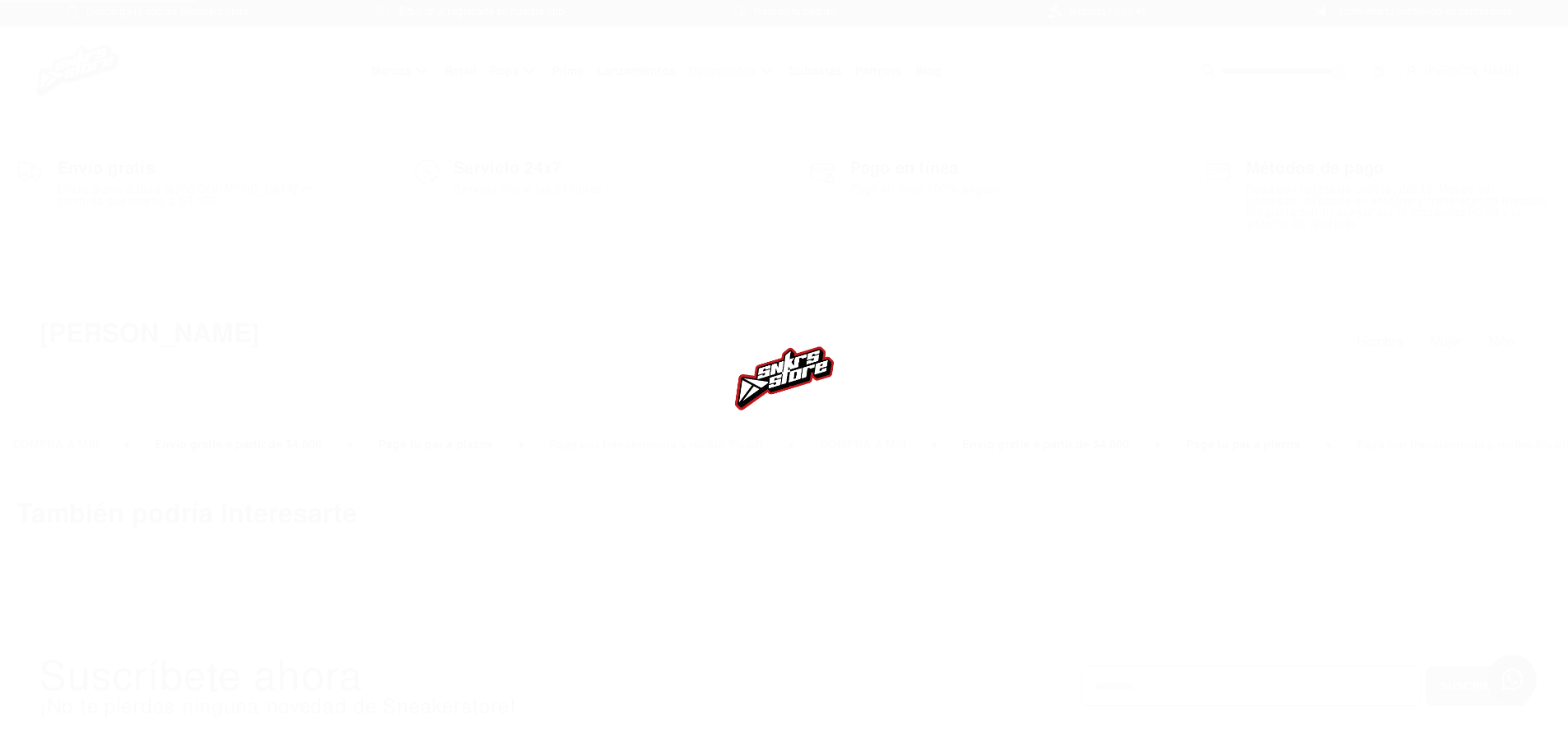 scroll, scrollTop: 0, scrollLeft: 0, axis: both 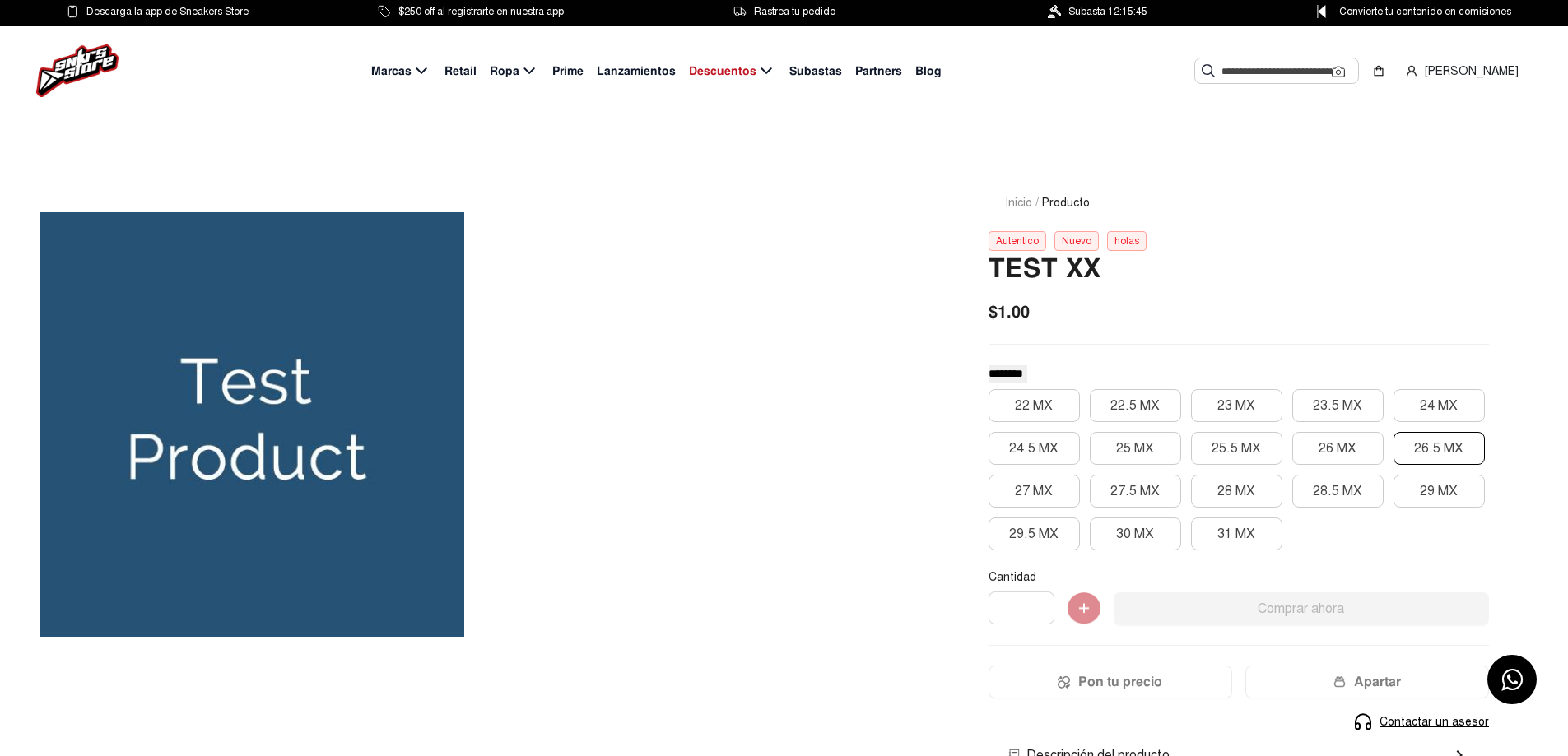 click on "26.5 MX" 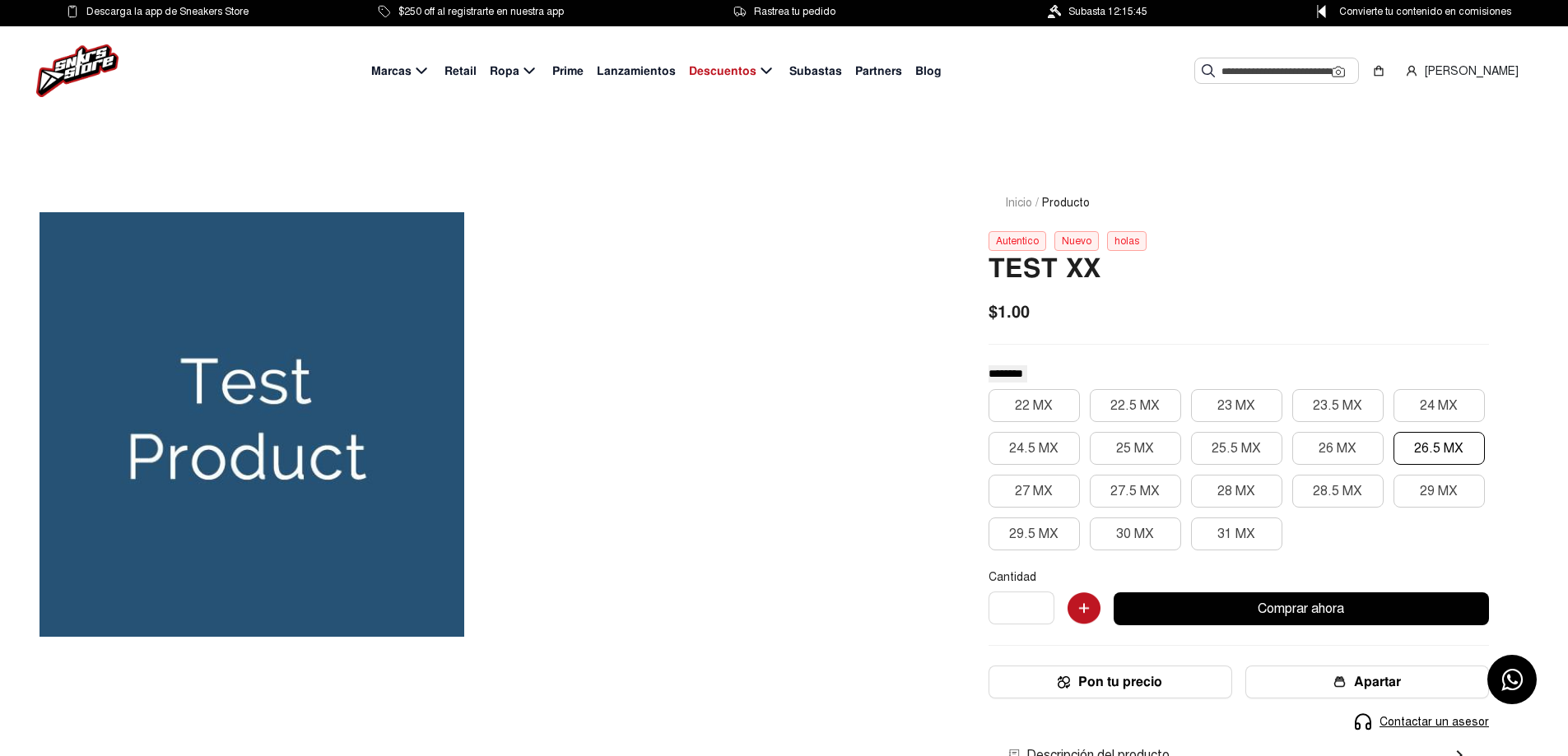 click on "Comprar ahora" 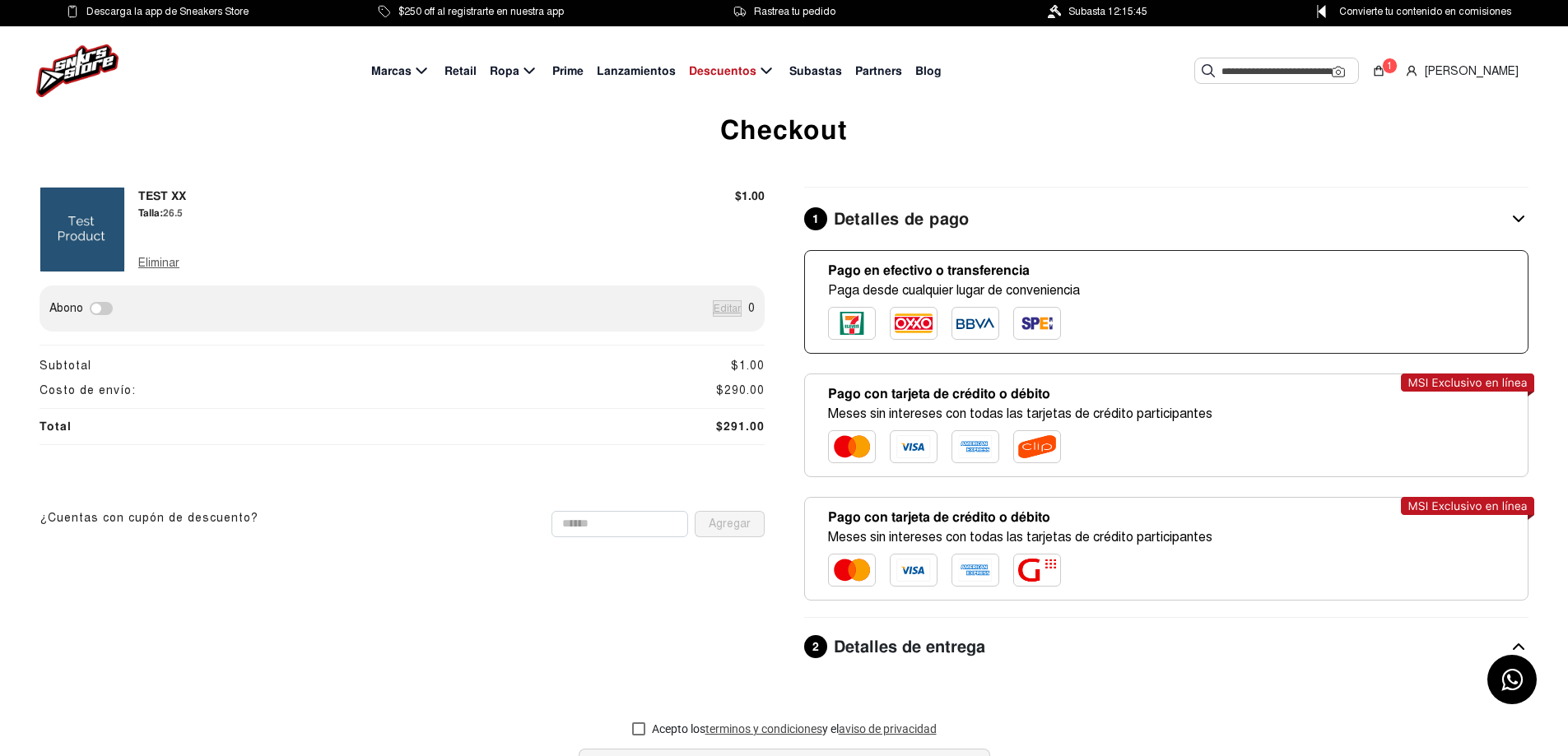 click 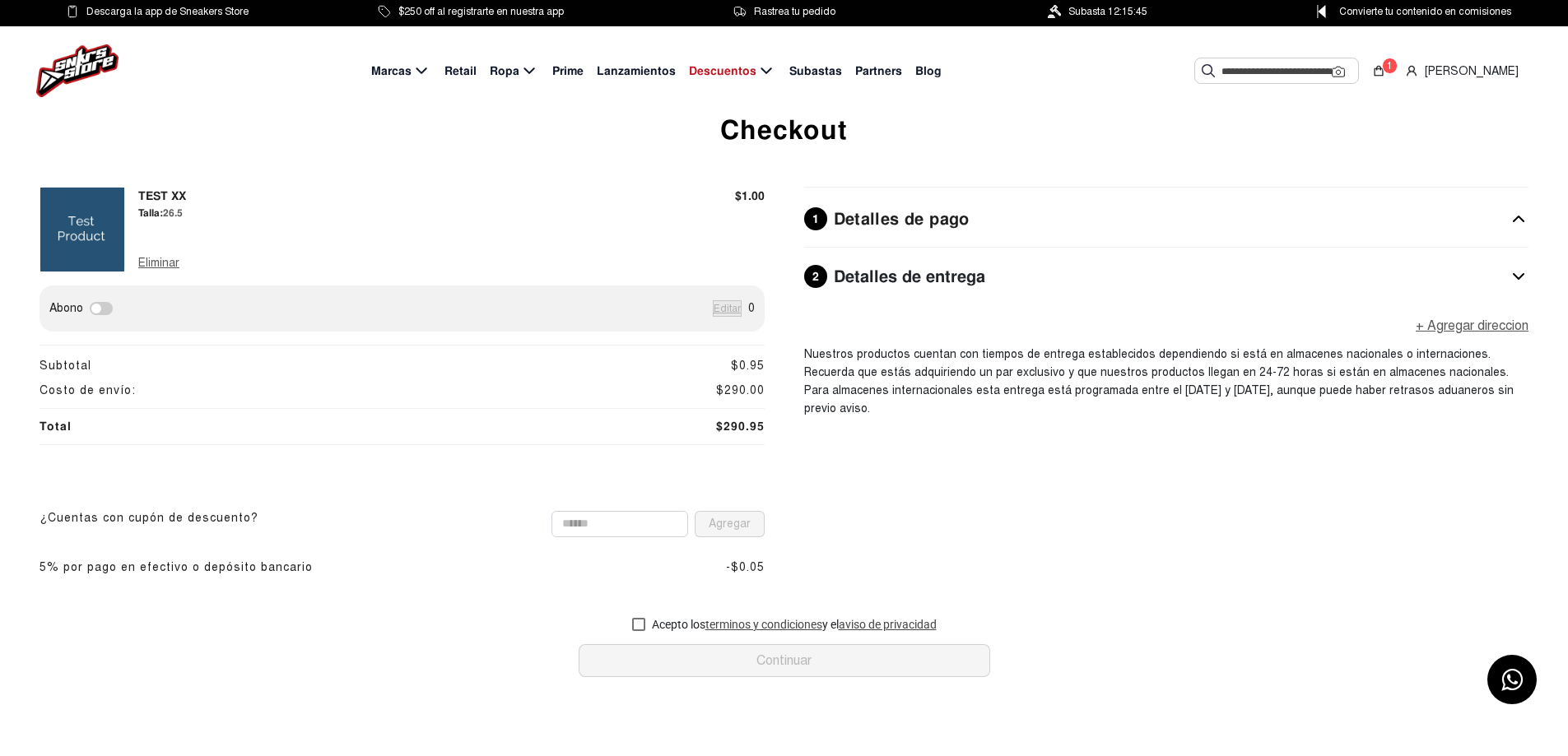 click on "+ Agregar direccion" 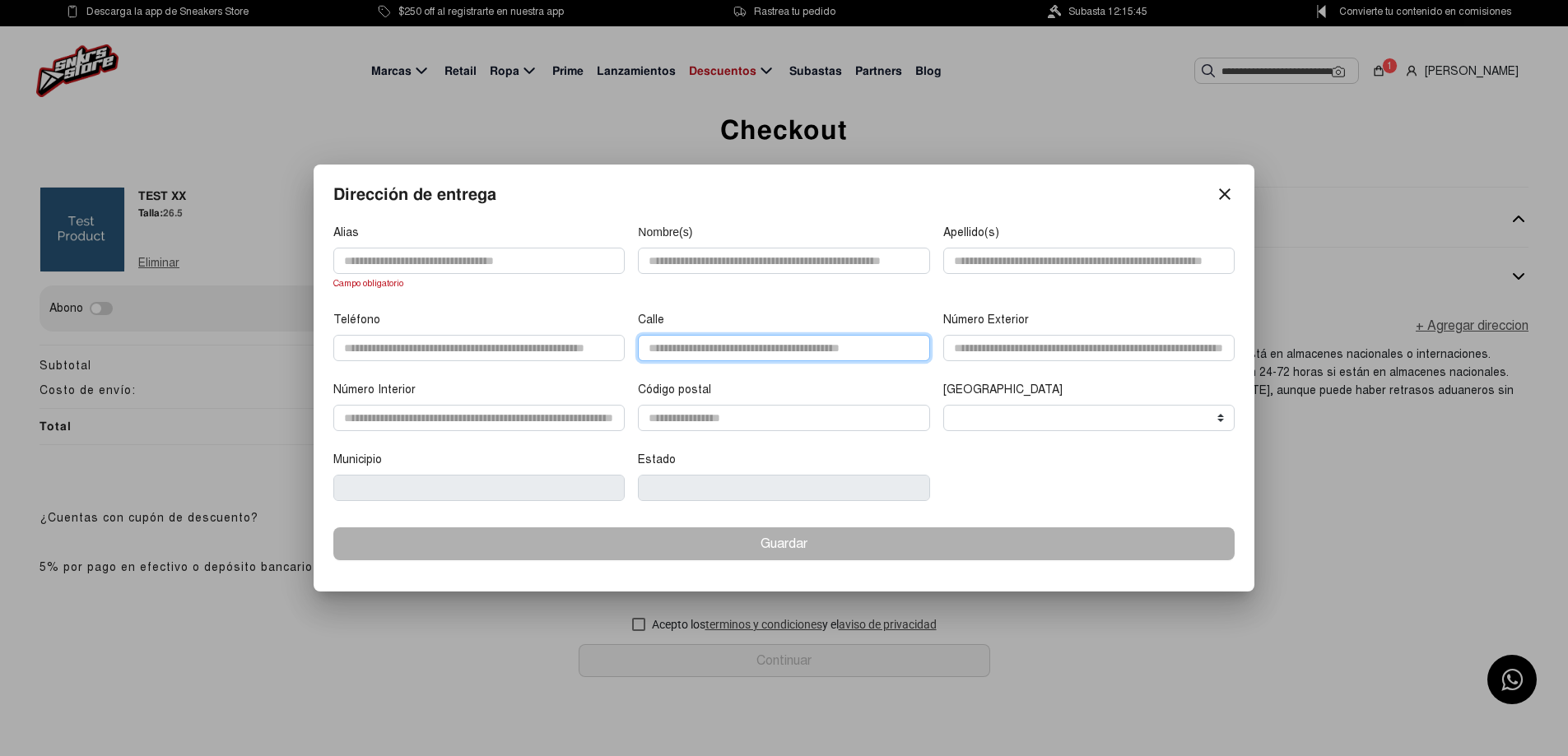 click on "Calle" at bounding box center (784, 336) 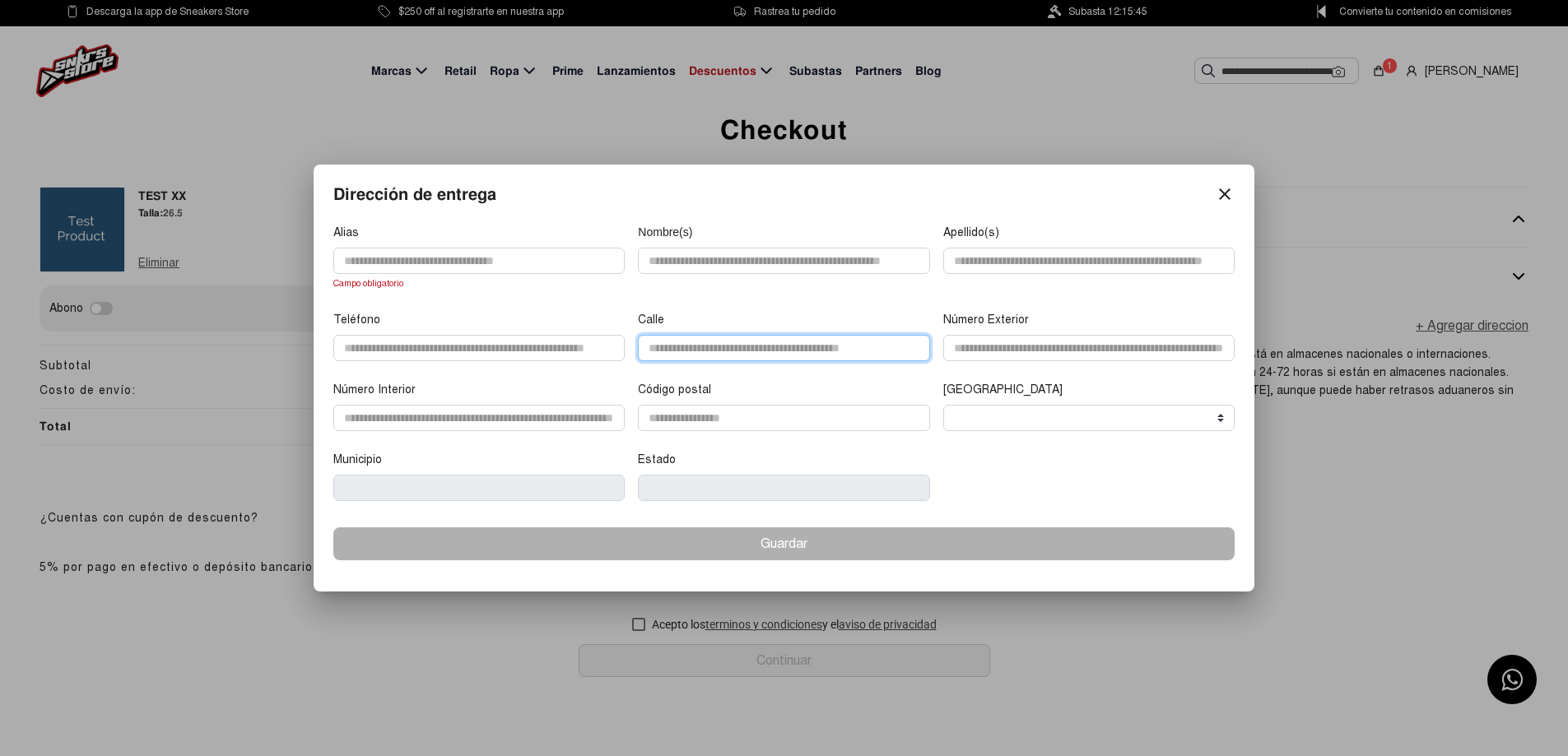 type on "****" 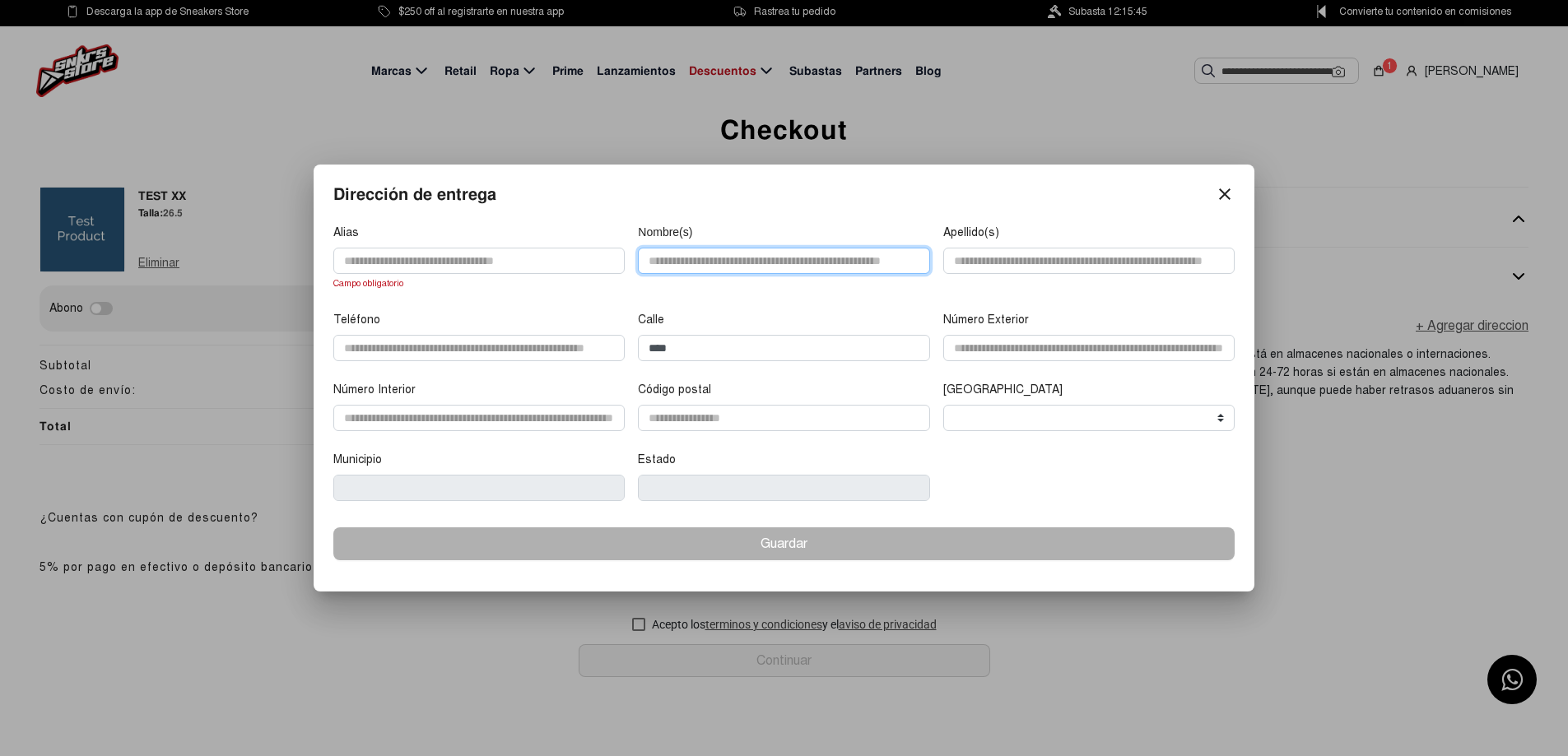 type on "******" 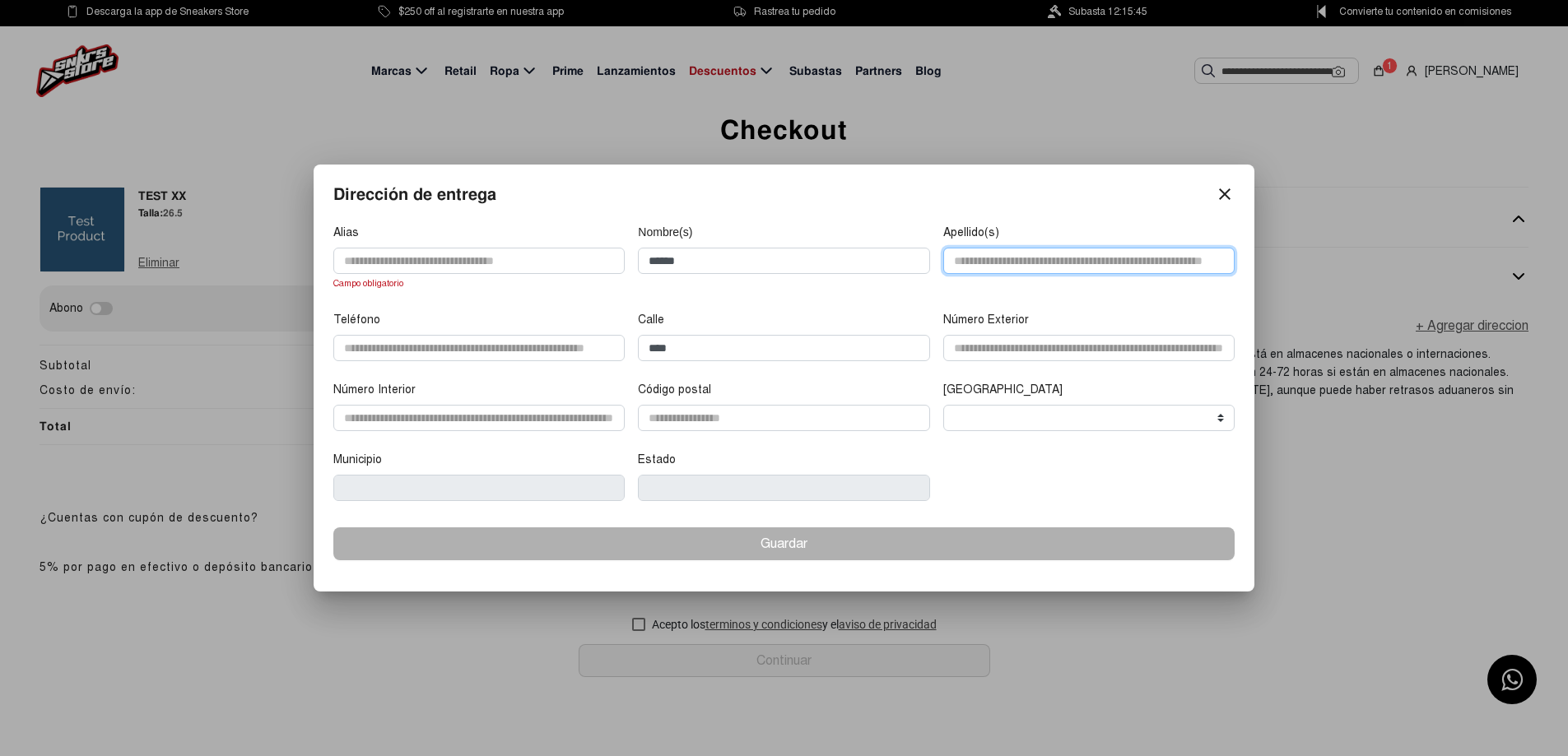 type on "******" 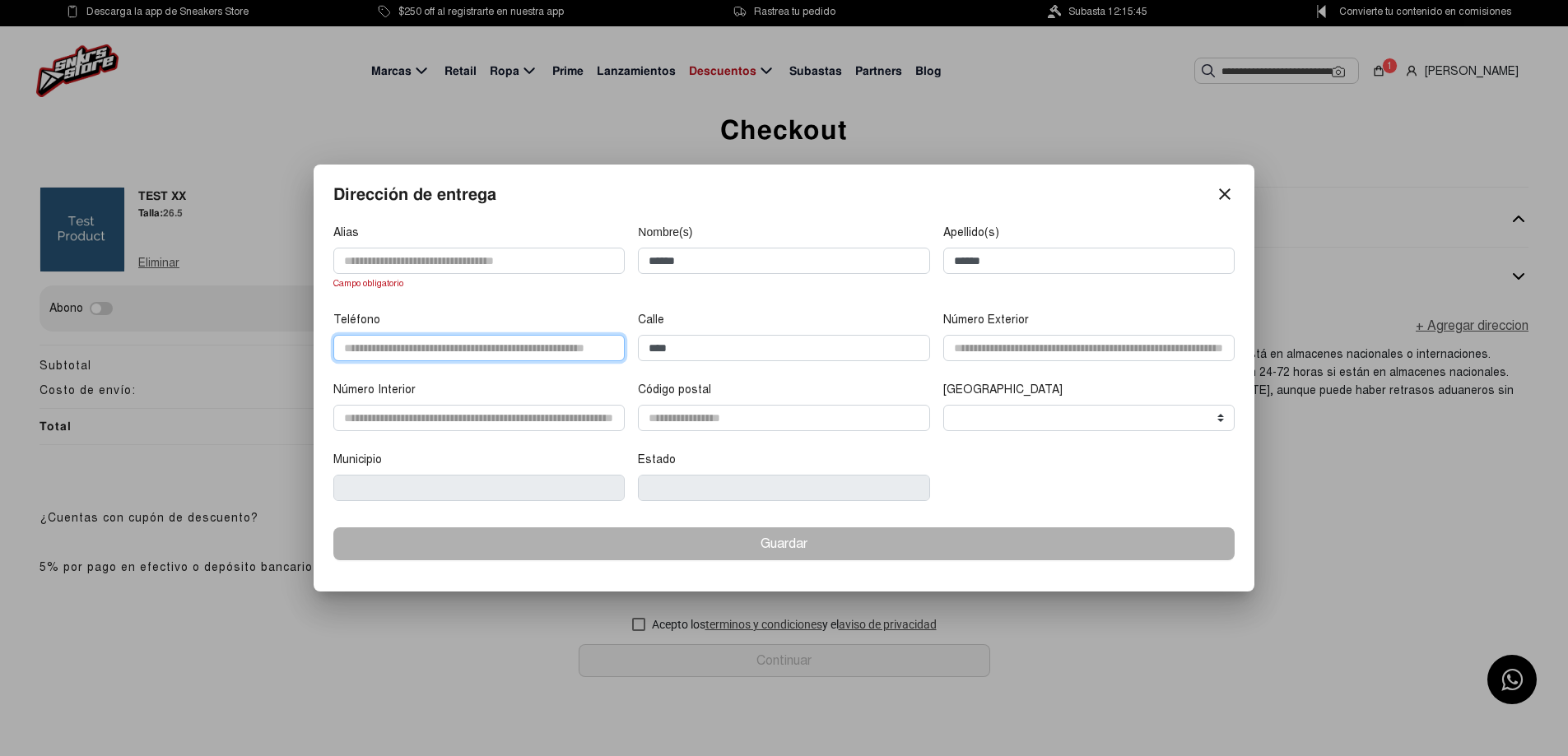 type on "**********" 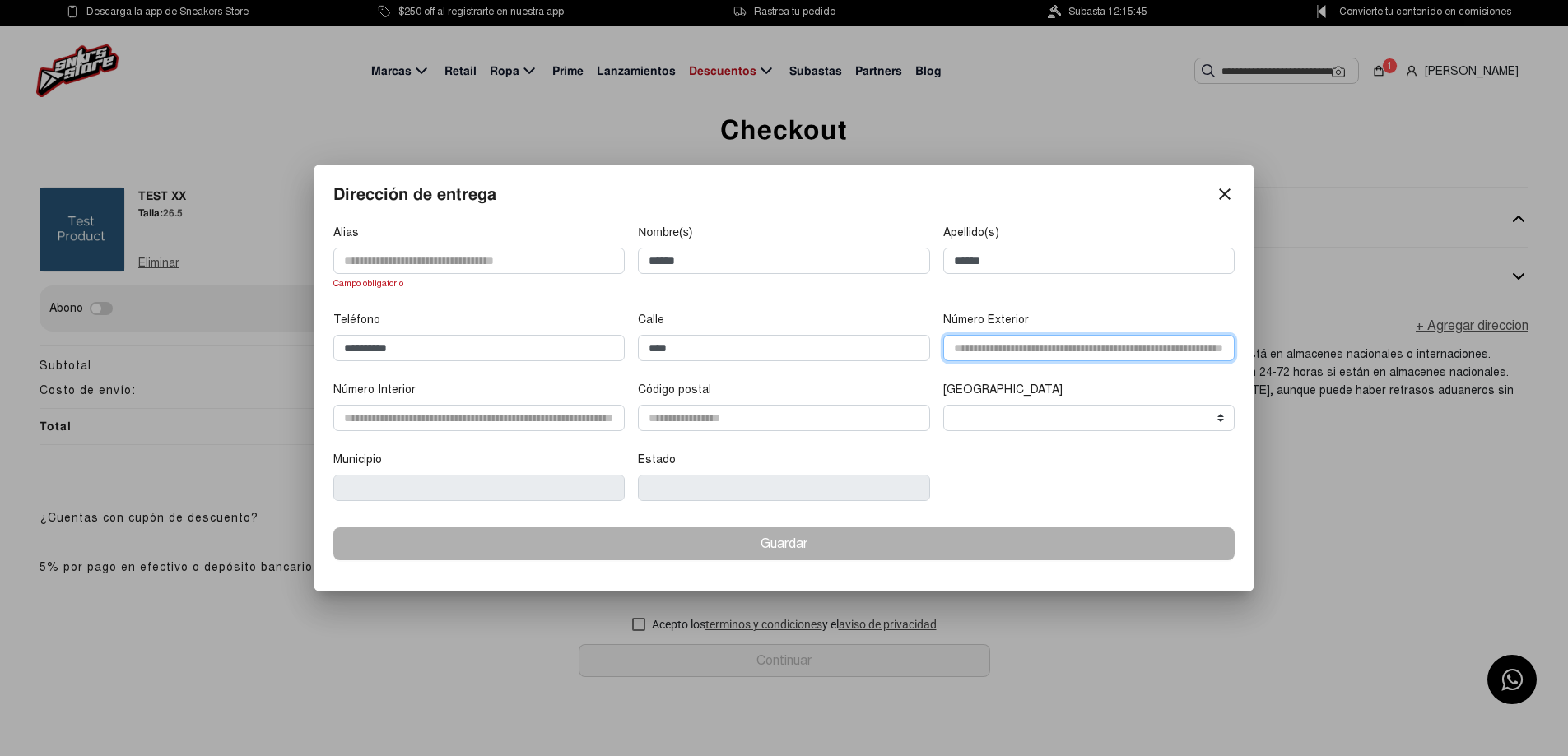 type on "***" 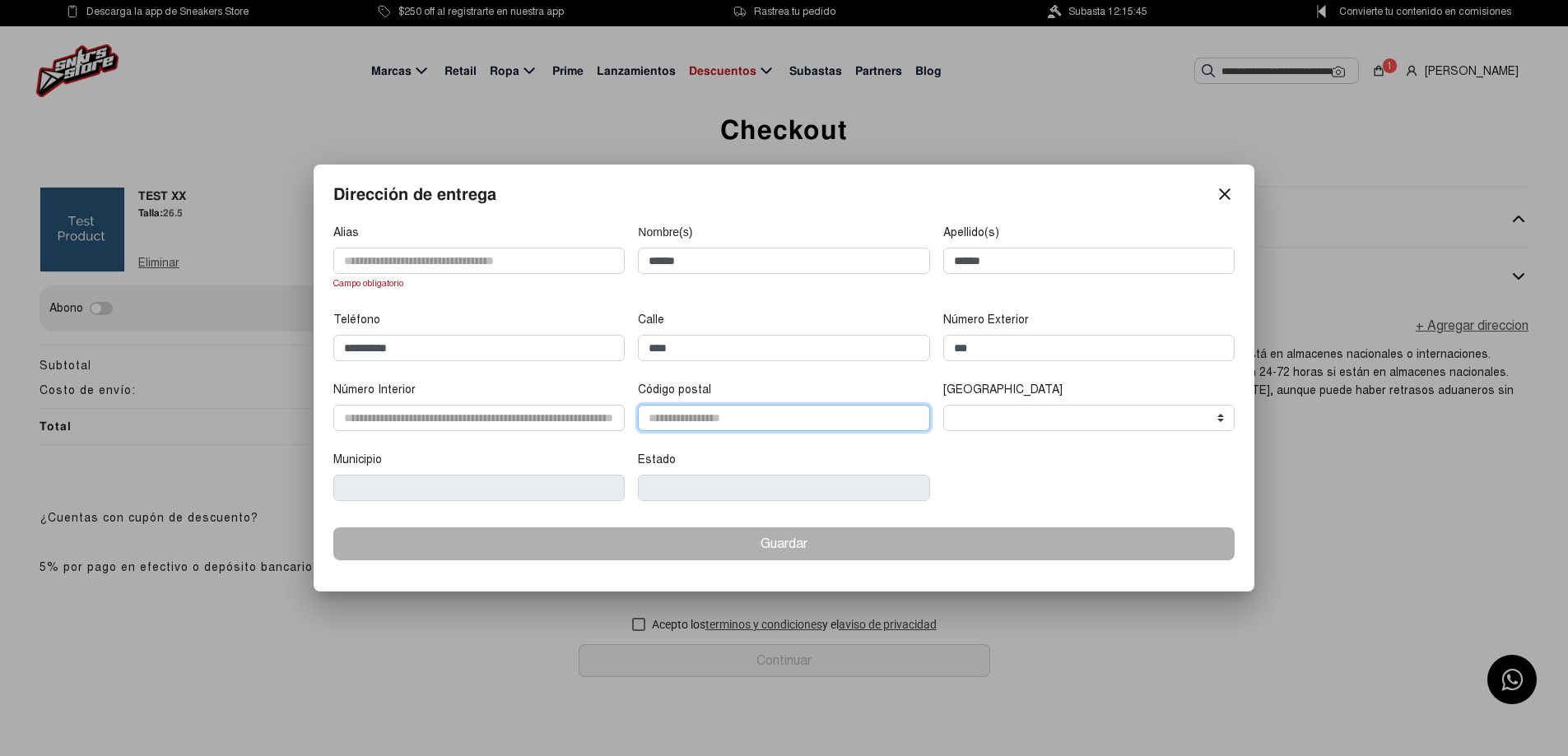 type on "*****" 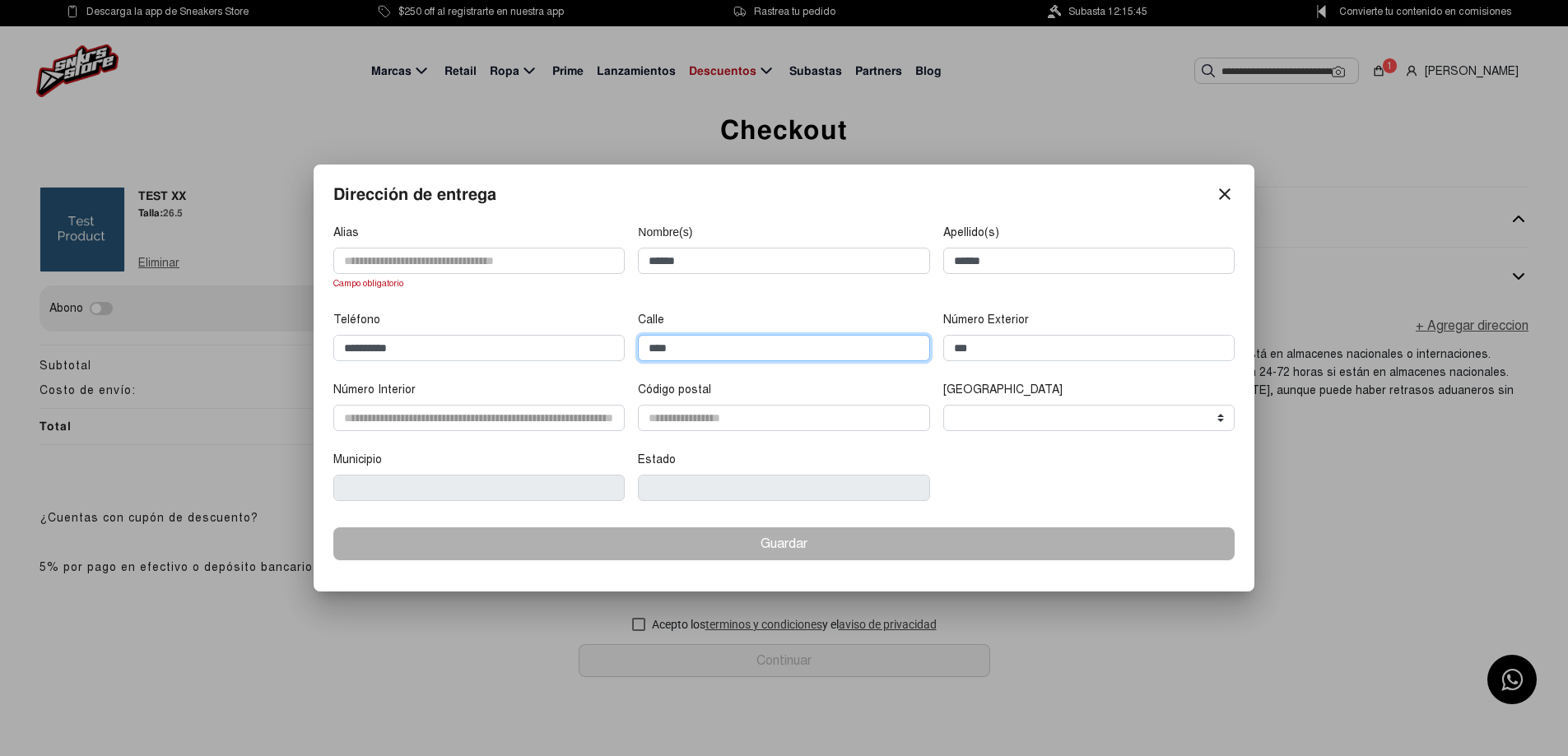 type on "****" 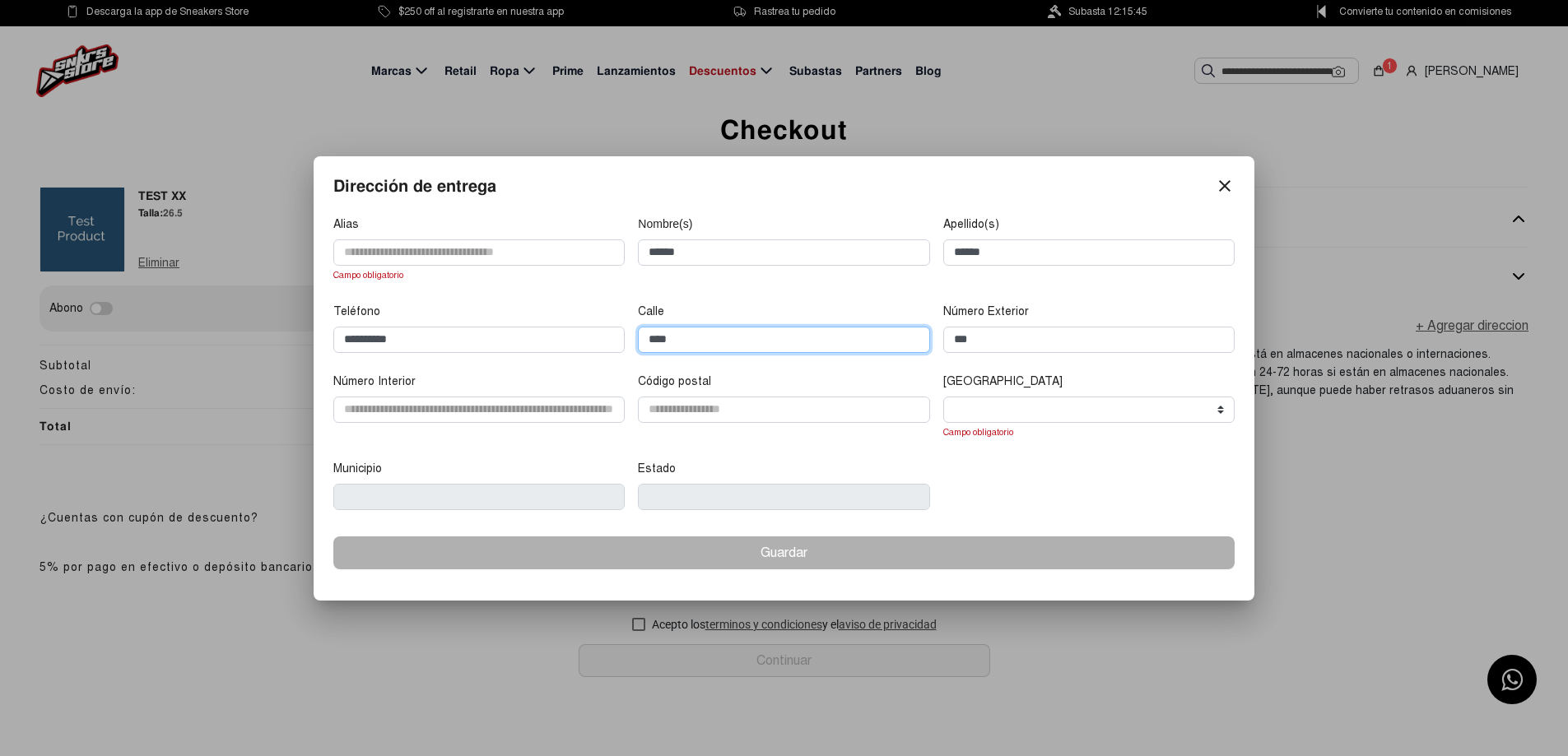 type on "****" 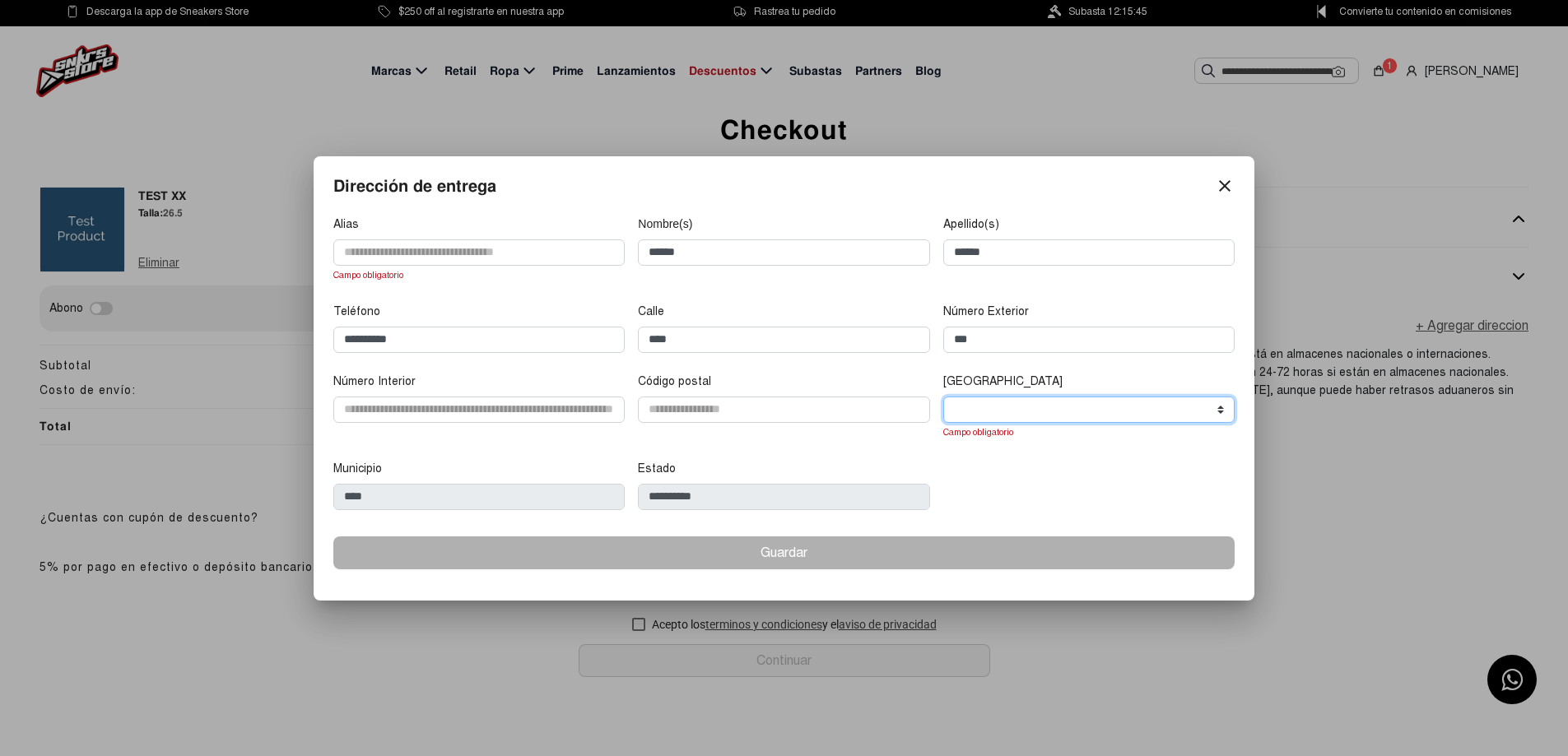 click on "**********" at bounding box center [1089, 410] 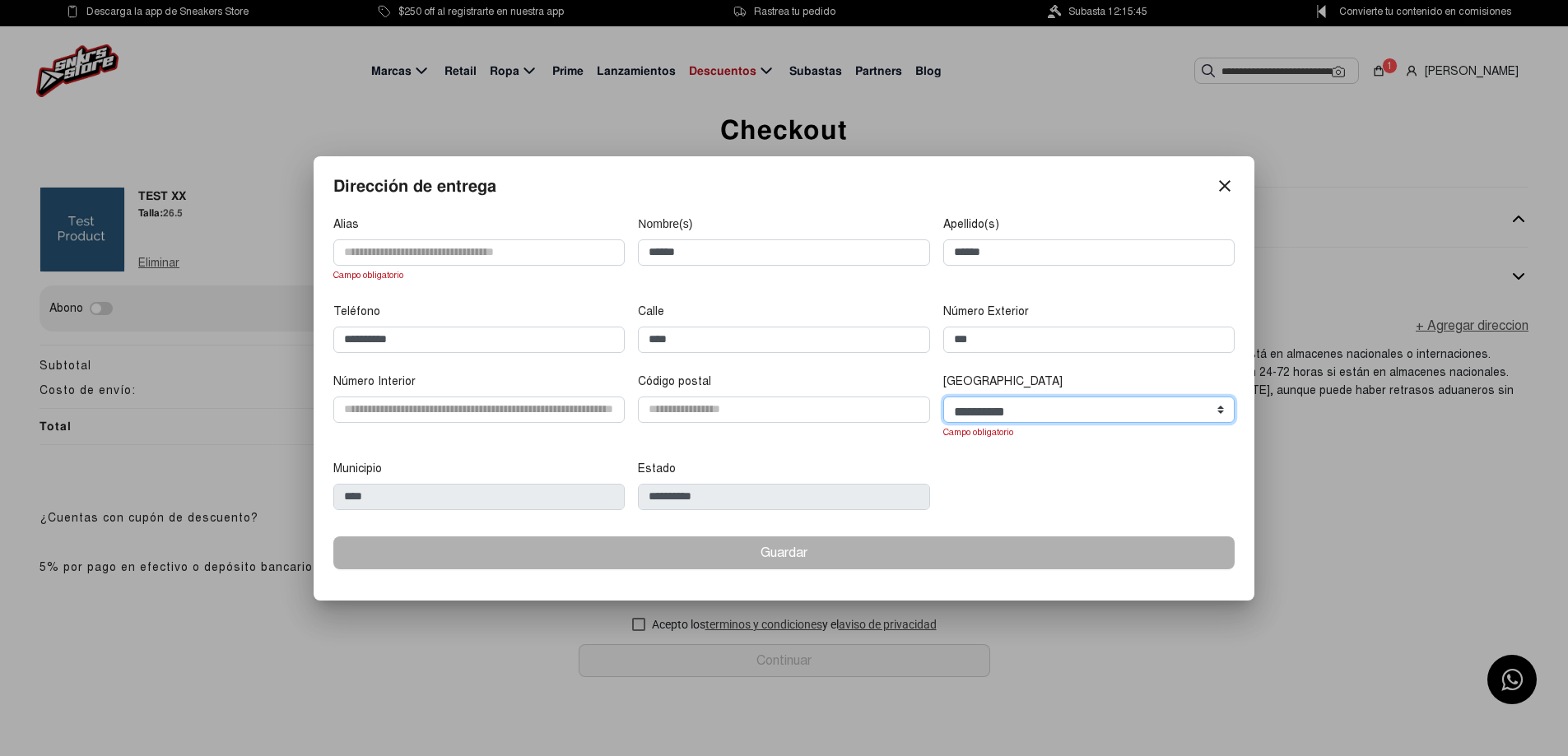 click on "**********" at bounding box center [1089, 410] 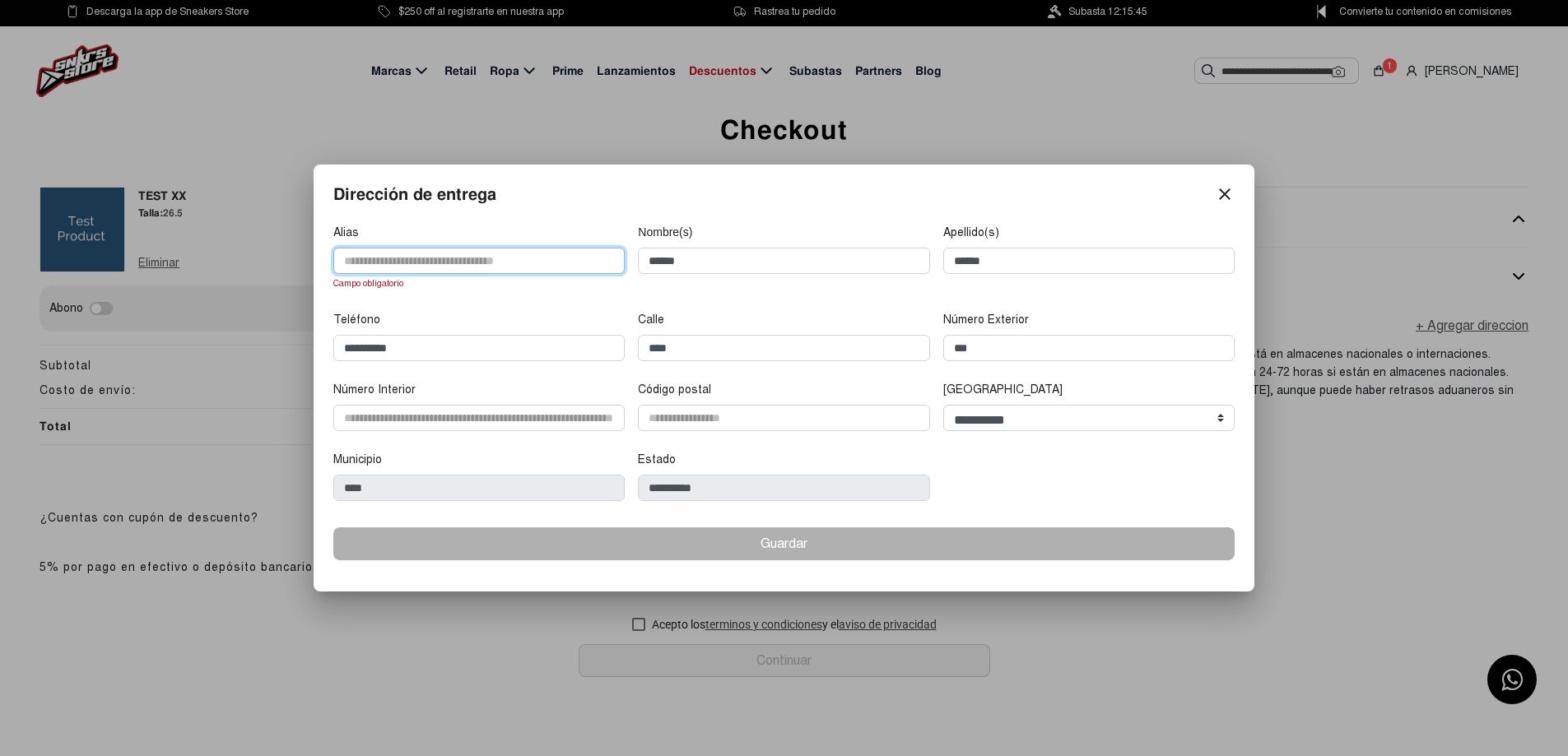 click at bounding box center [479, 261] 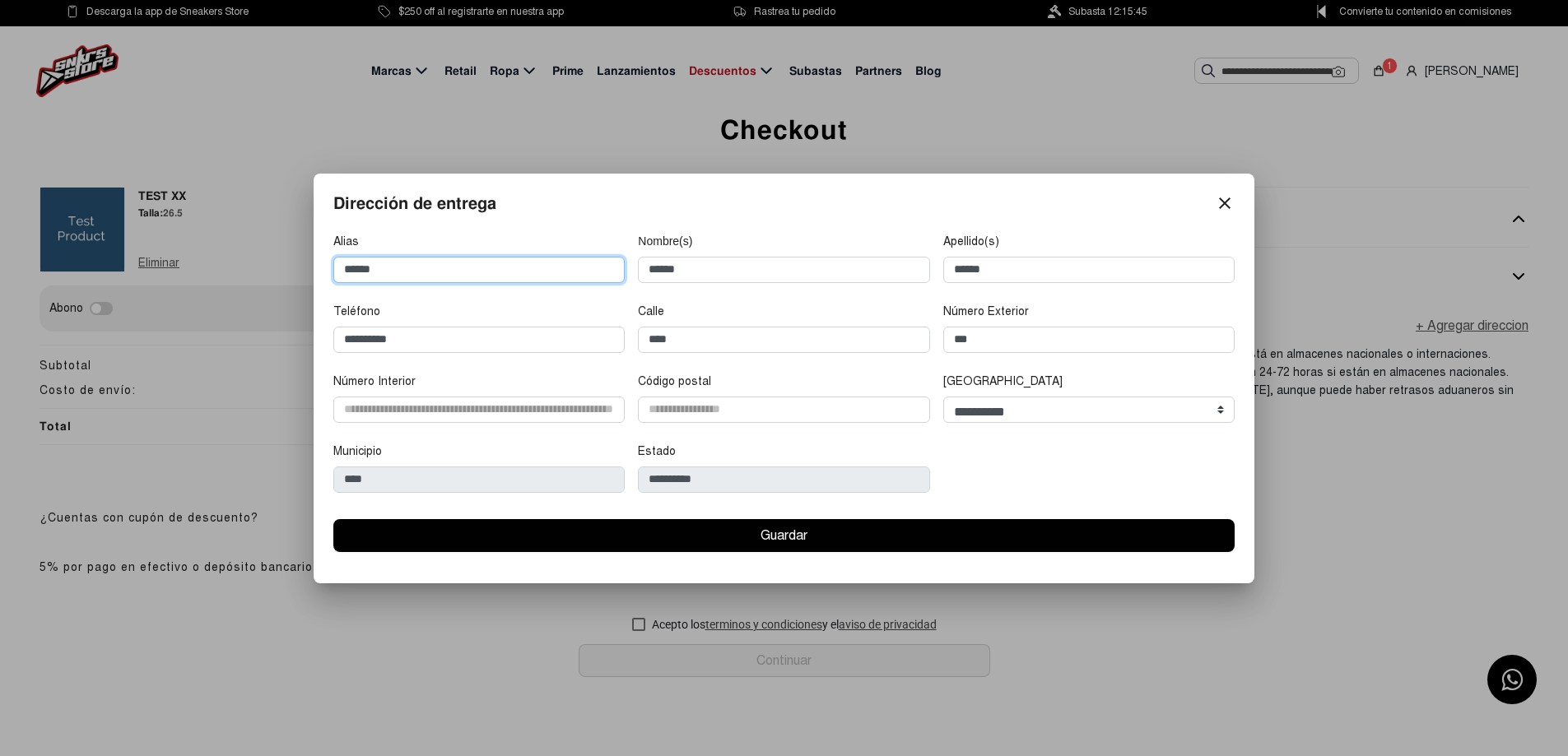 type on "******" 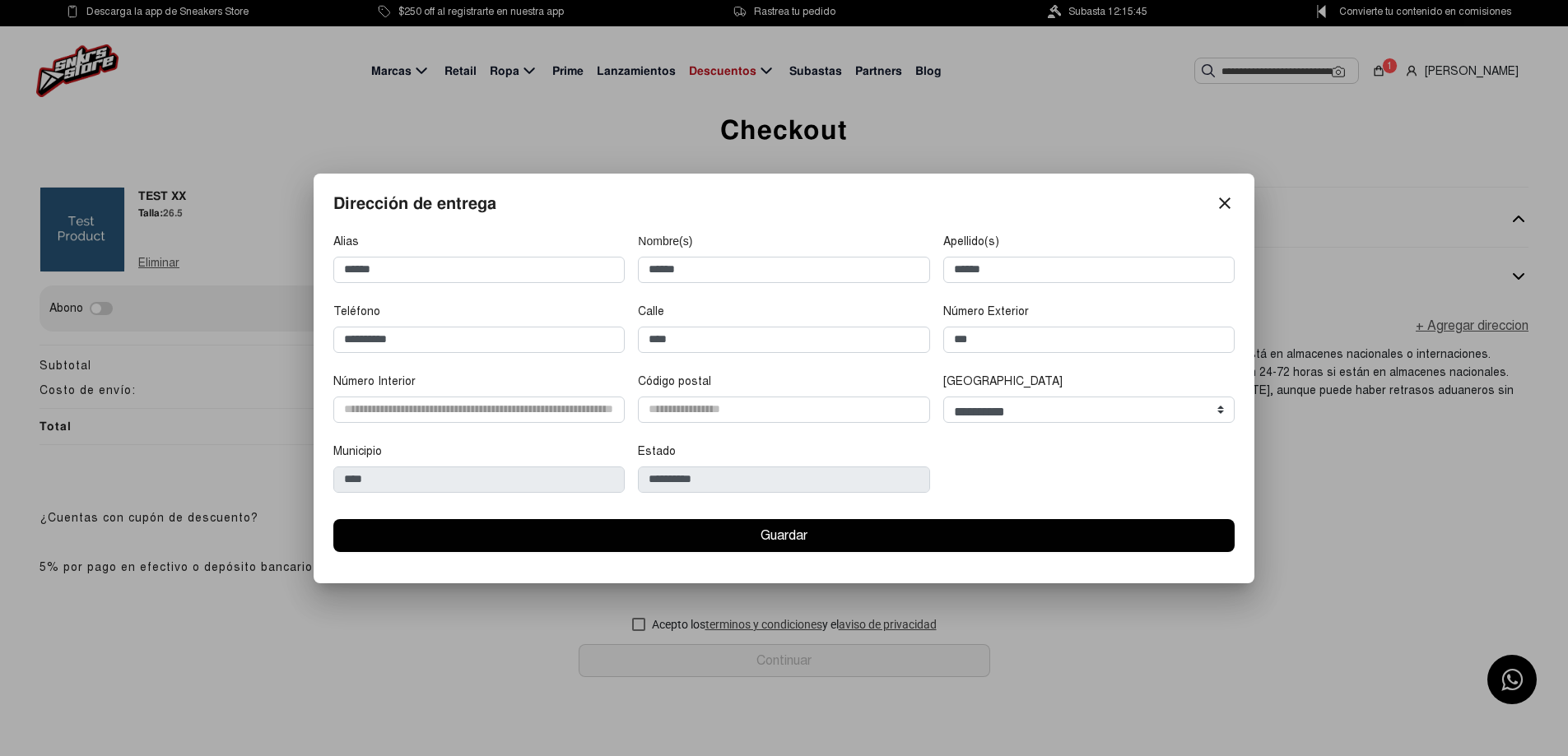 click on "Guardar" at bounding box center [784, 536] 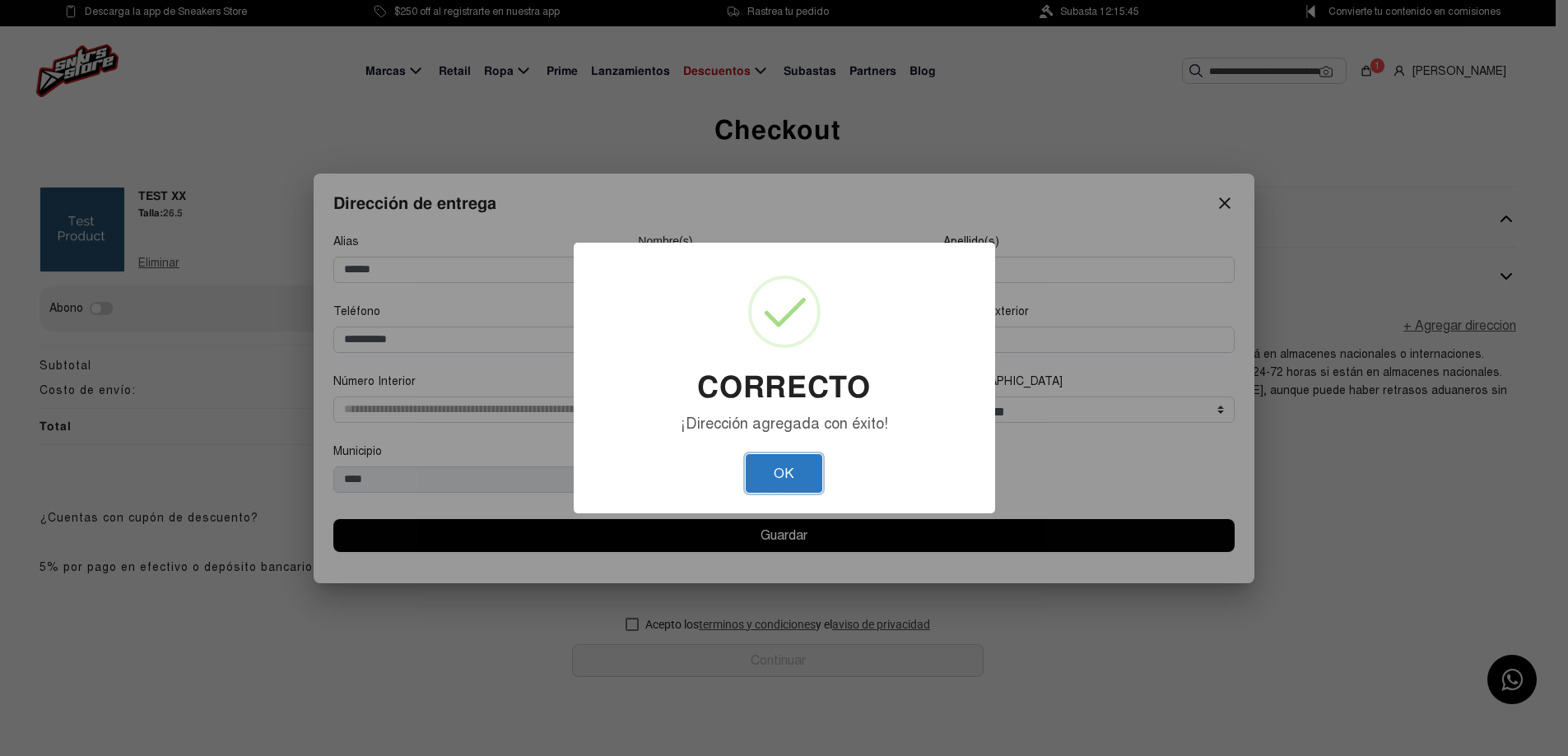 click on "OK" at bounding box center (784, 473) 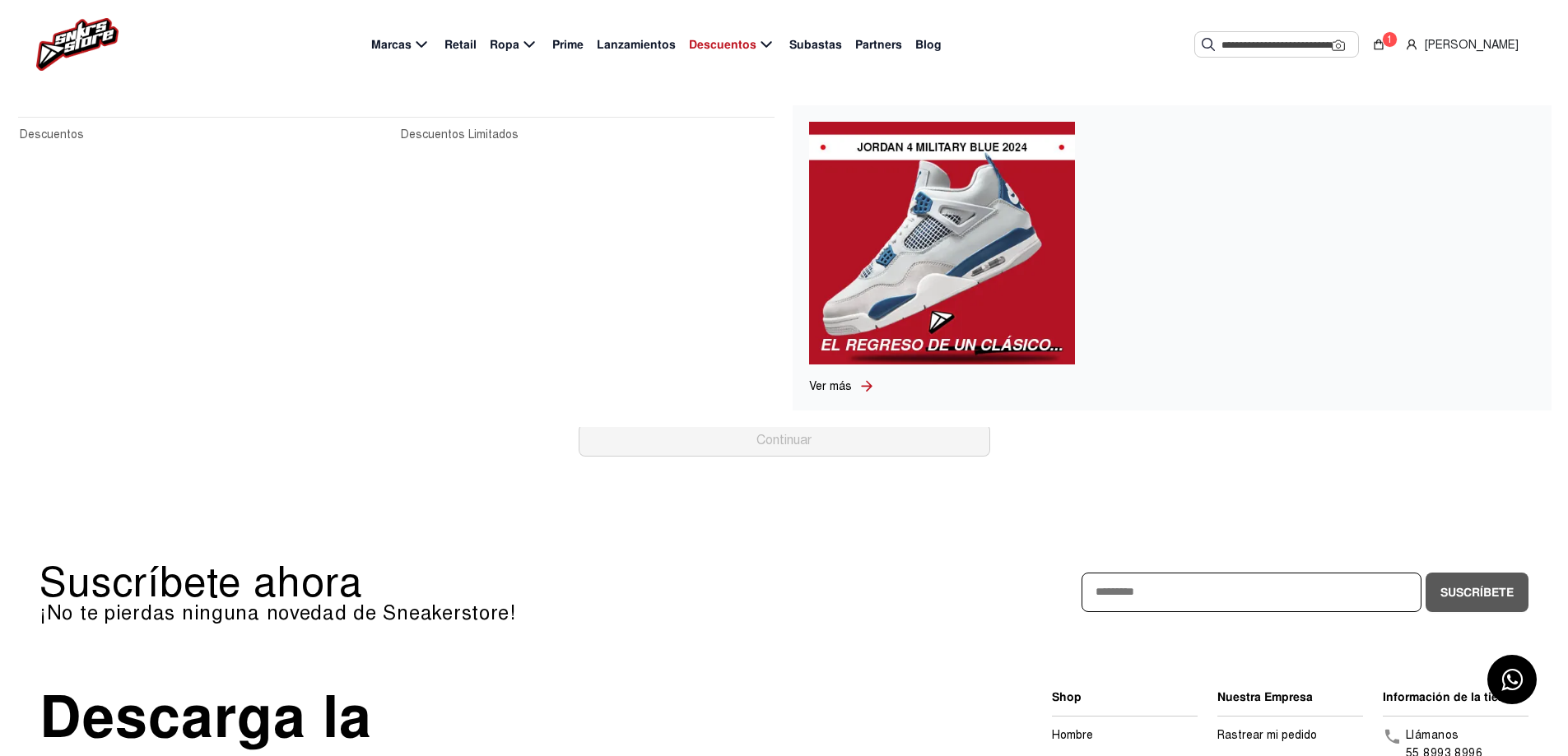 scroll, scrollTop: 46, scrollLeft: 0, axis: vertical 